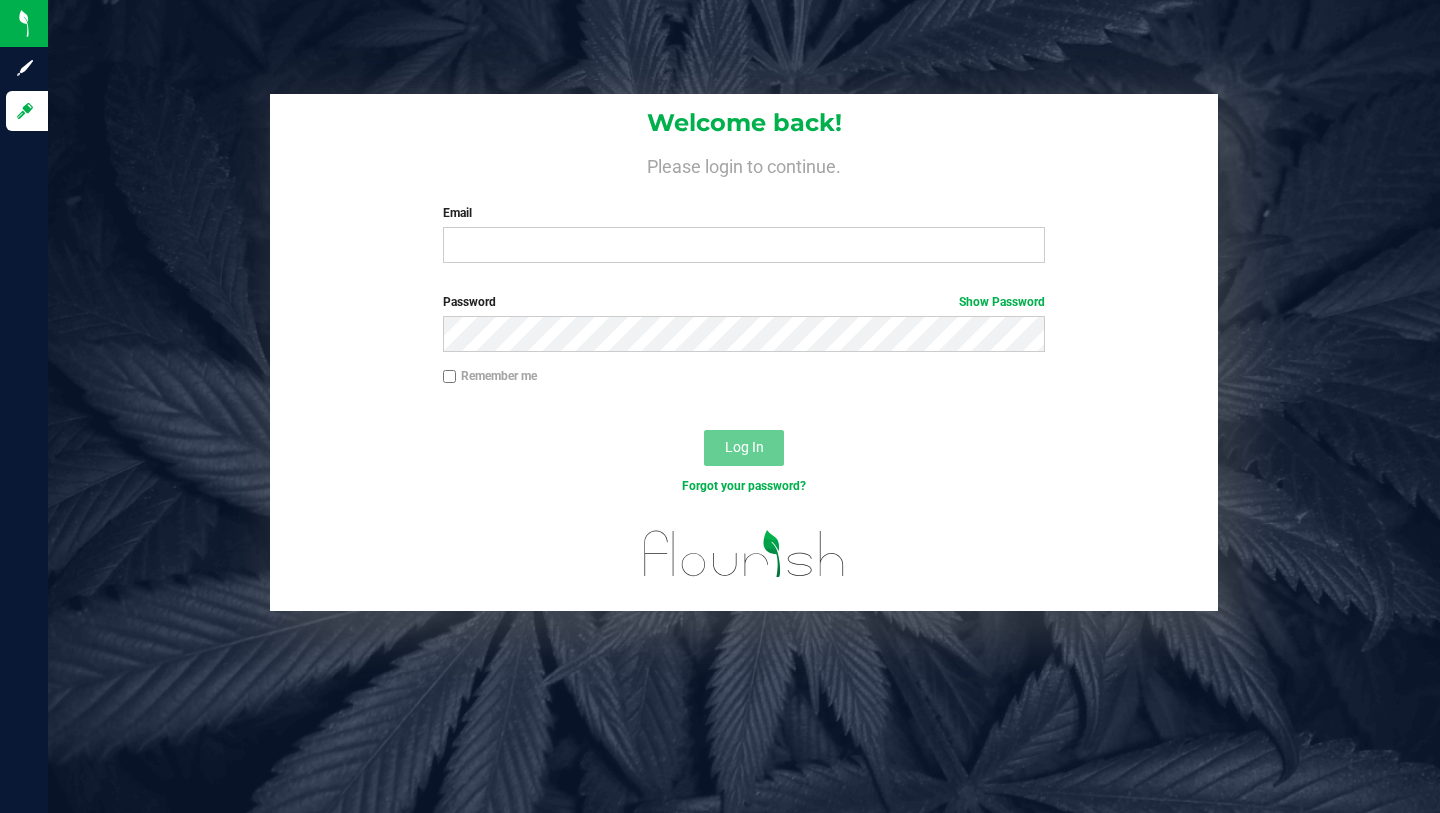 scroll, scrollTop: 0, scrollLeft: 0, axis: both 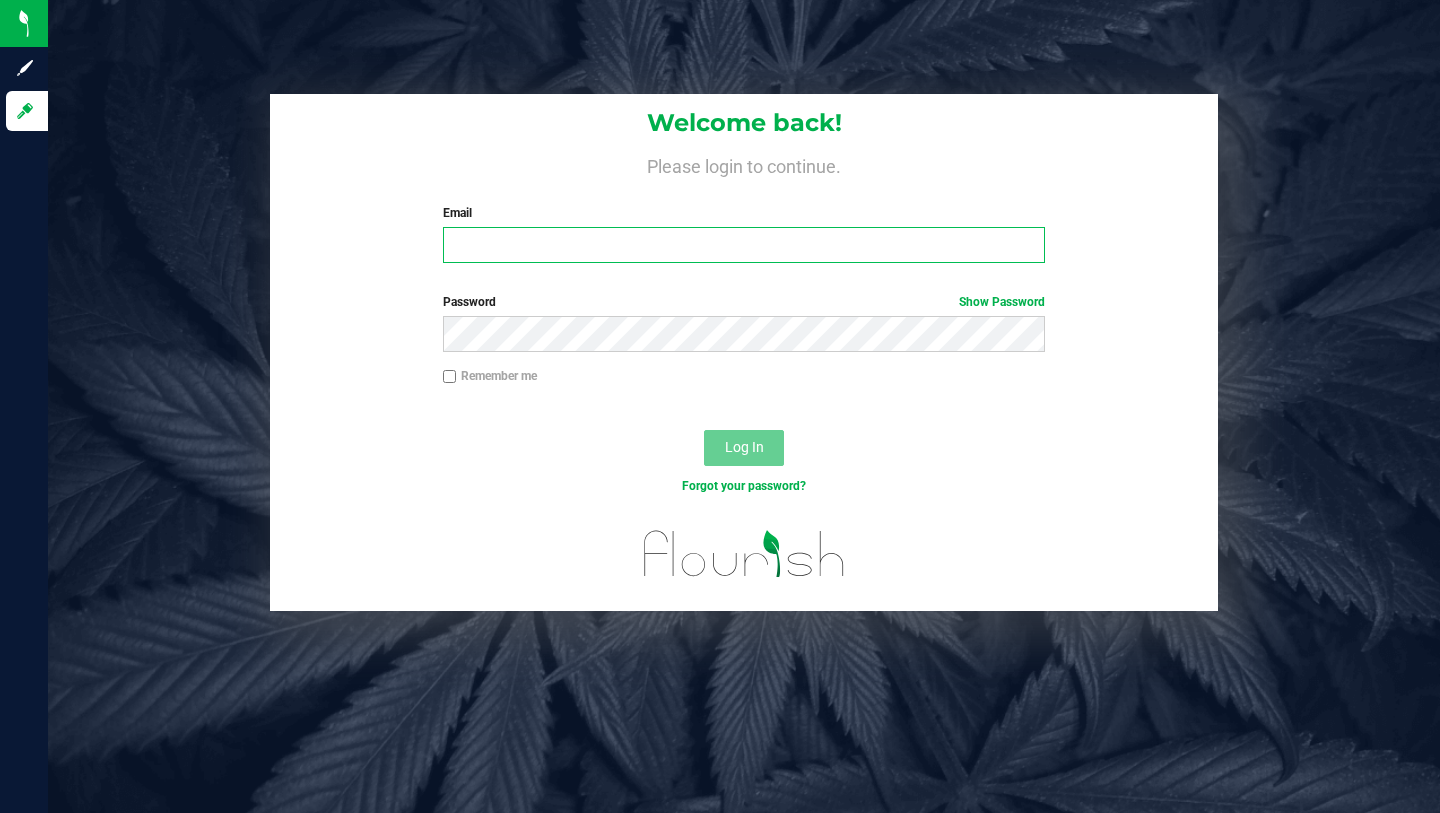 click on "Email" at bounding box center [744, 245] 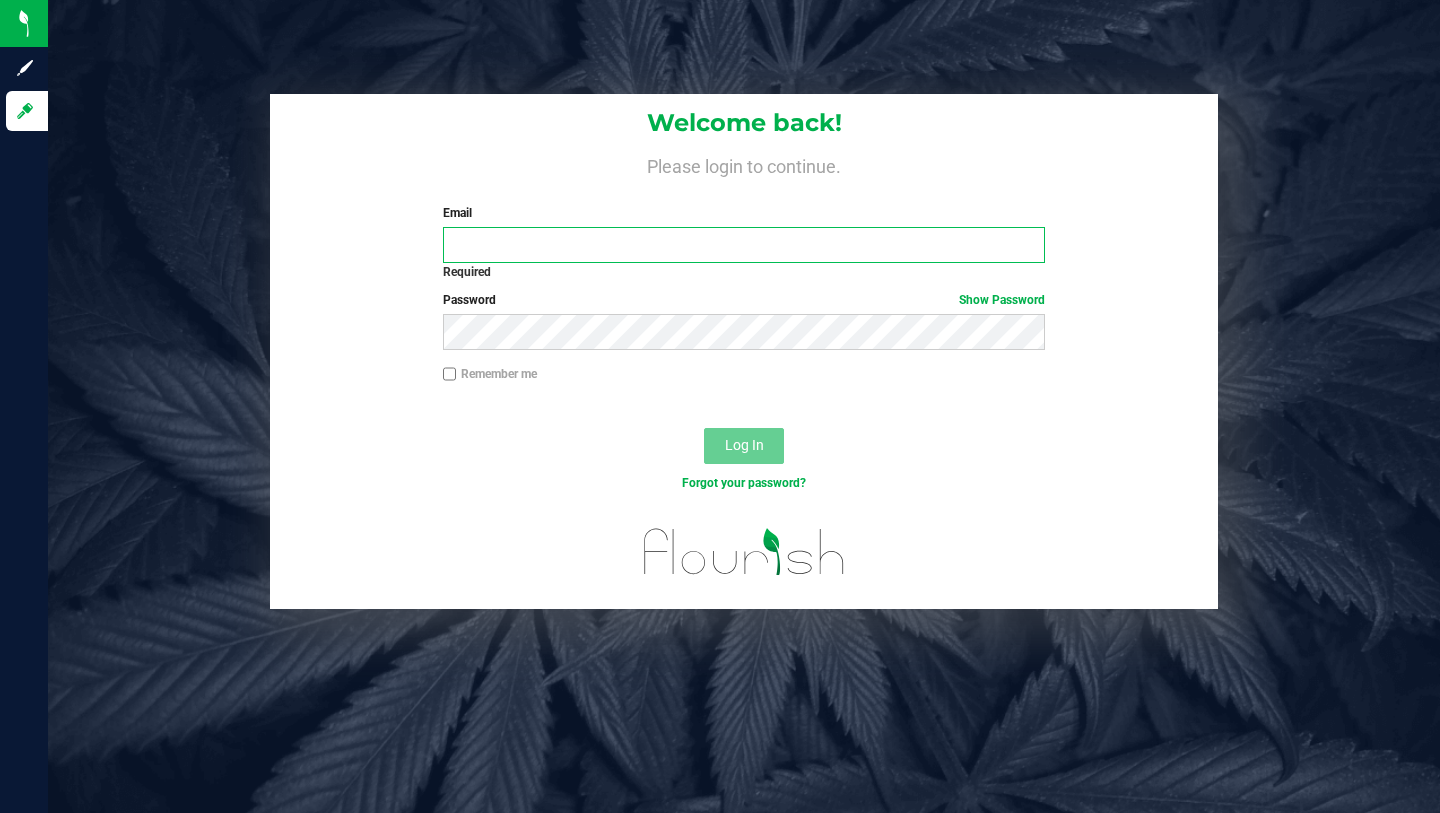 type on "[EMAIL]" 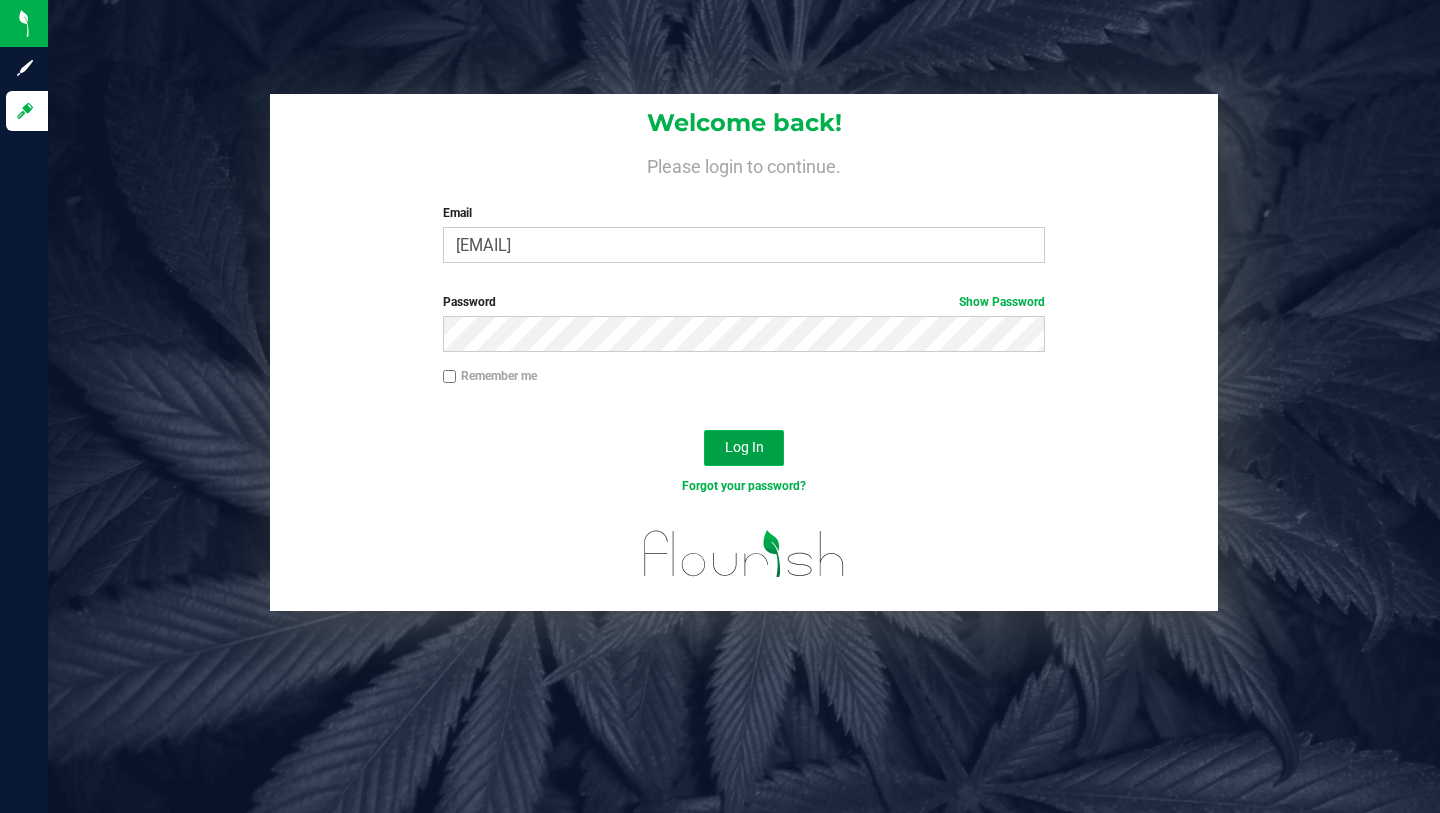 click on "Log In" at bounding box center (744, 448) 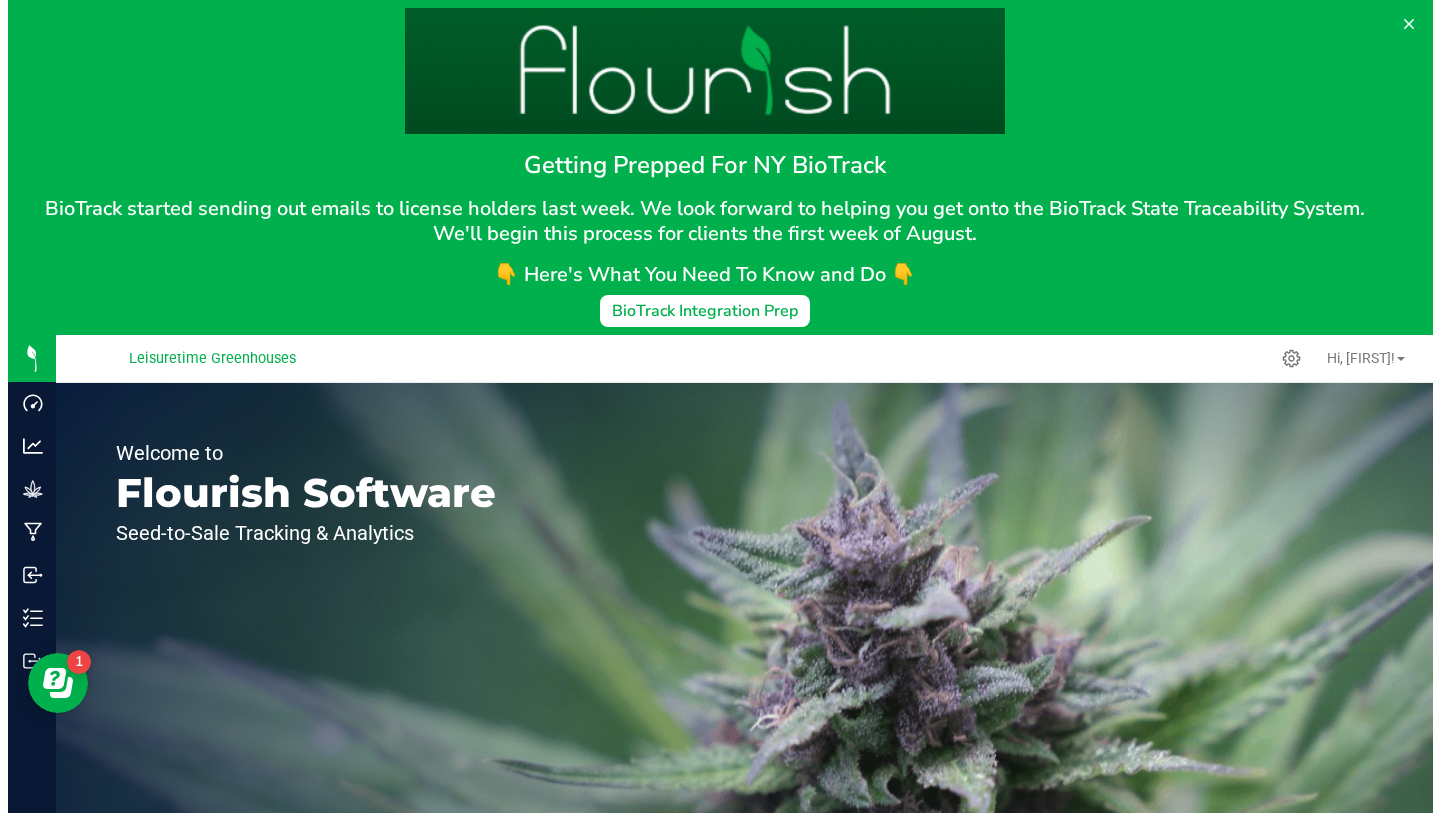 scroll, scrollTop: 0, scrollLeft: 0, axis: both 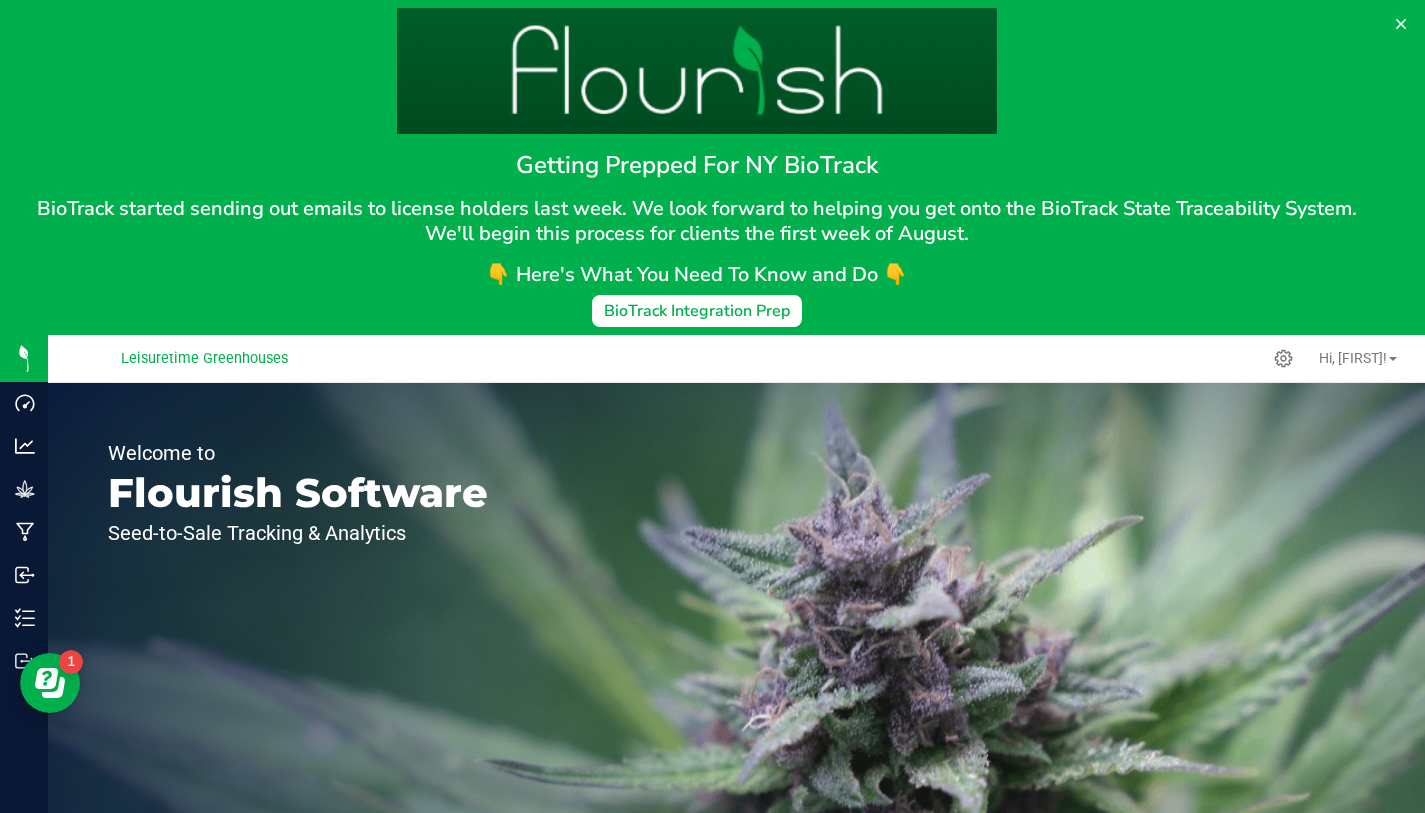 click at bounding box center [809, 358] 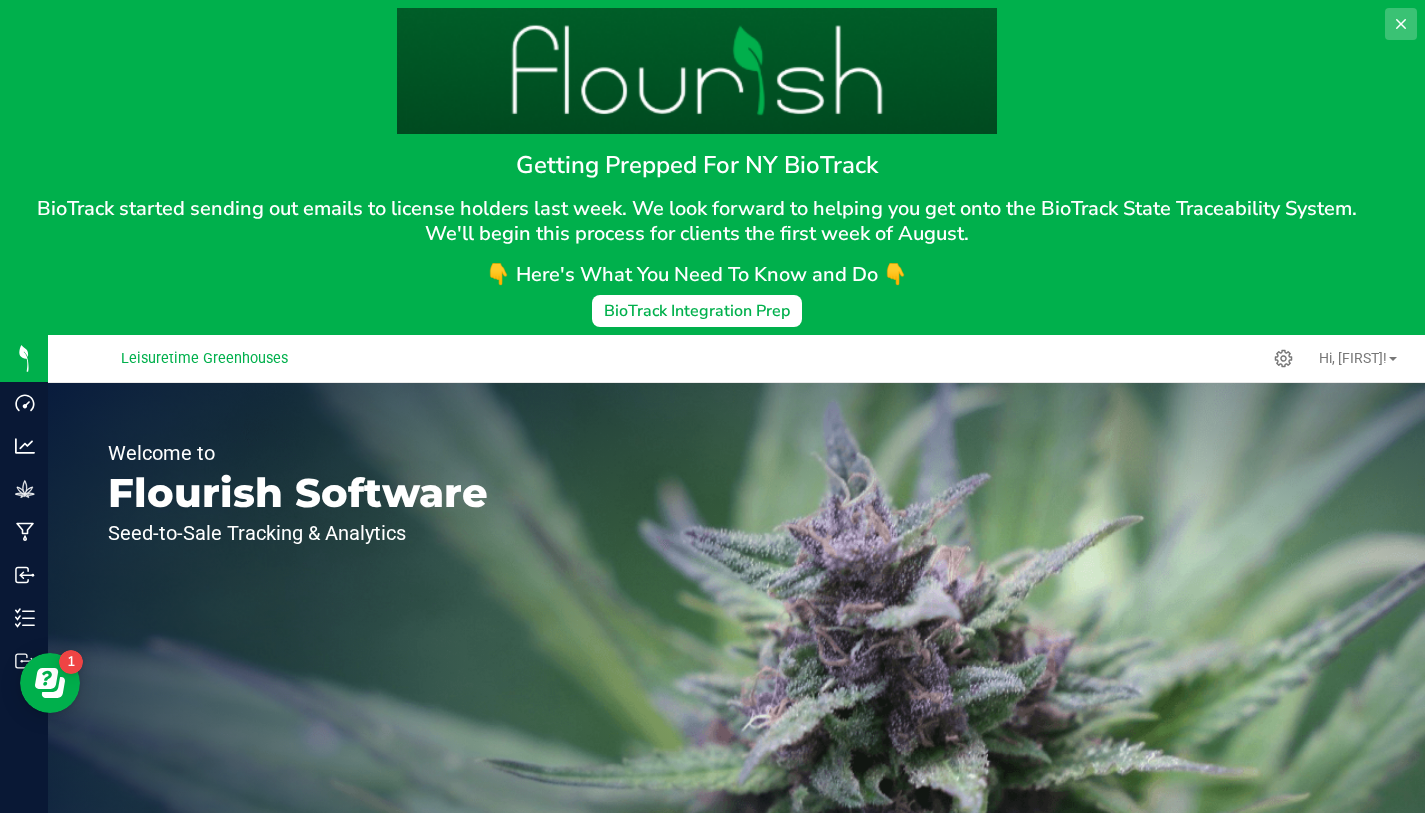 click 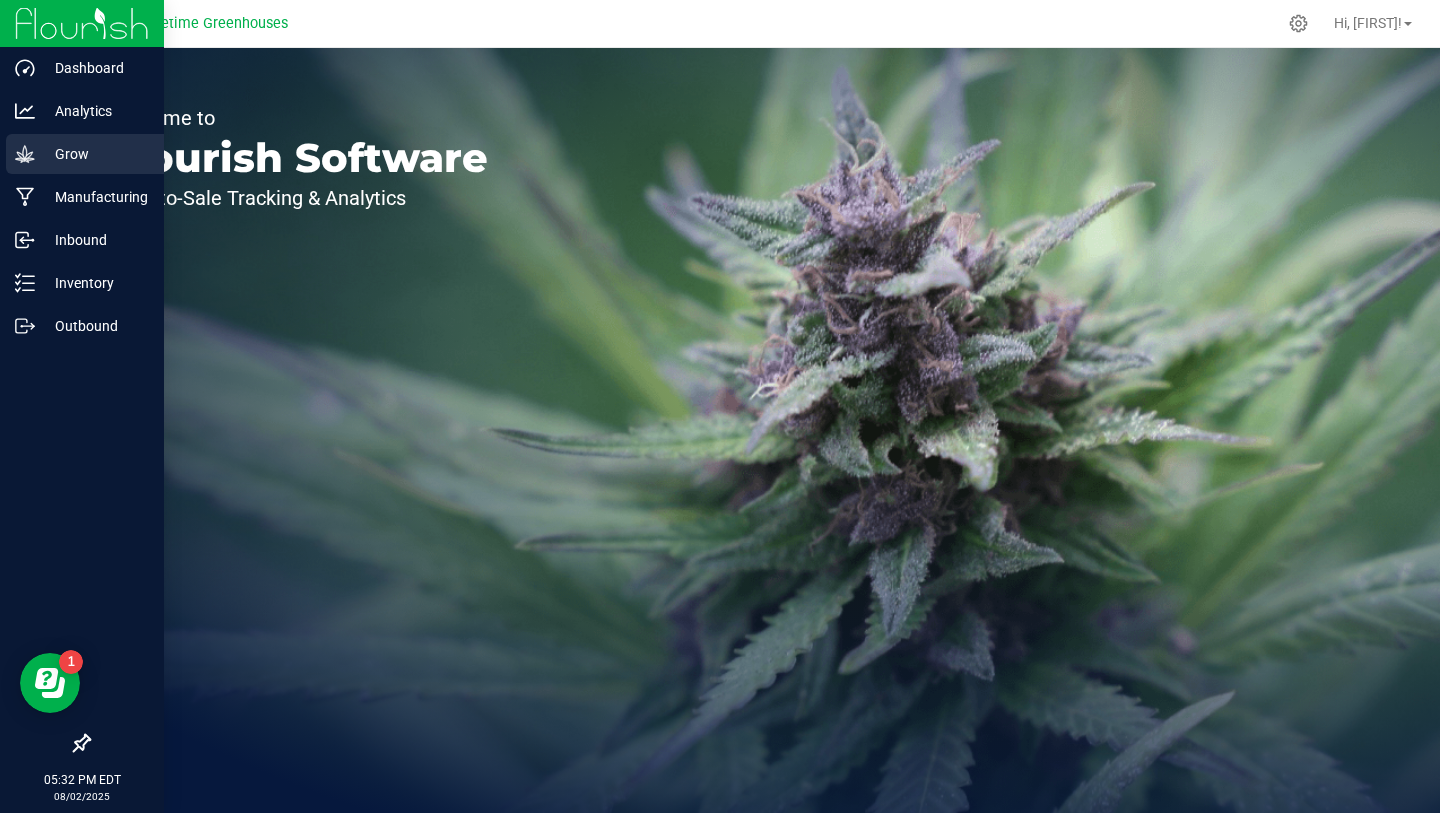 click on "Grow" at bounding box center [95, 154] 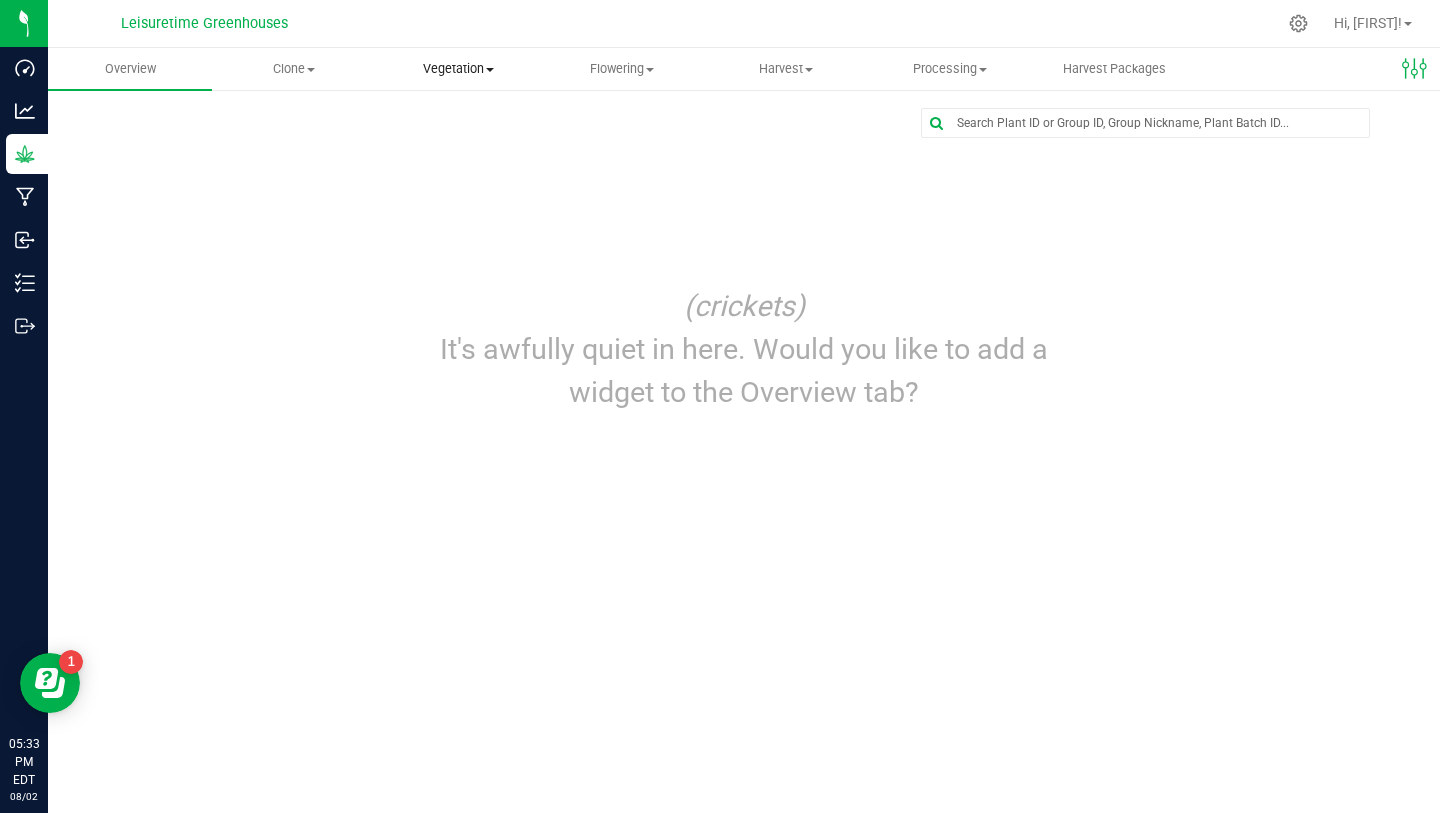 click on "Vegetation" at bounding box center [458, 69] 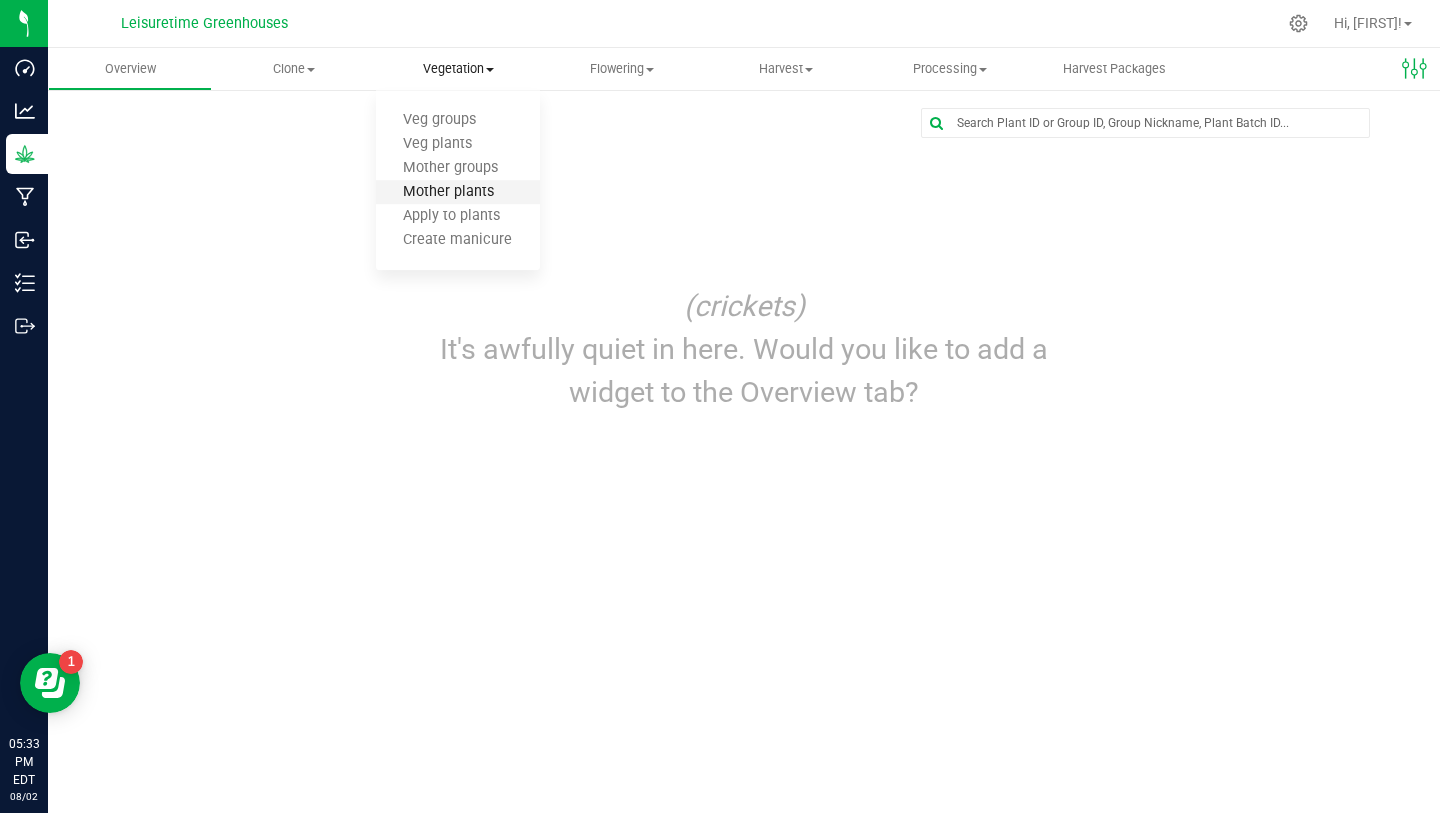 click on "Mother plants" at bounding box center [448, 192] 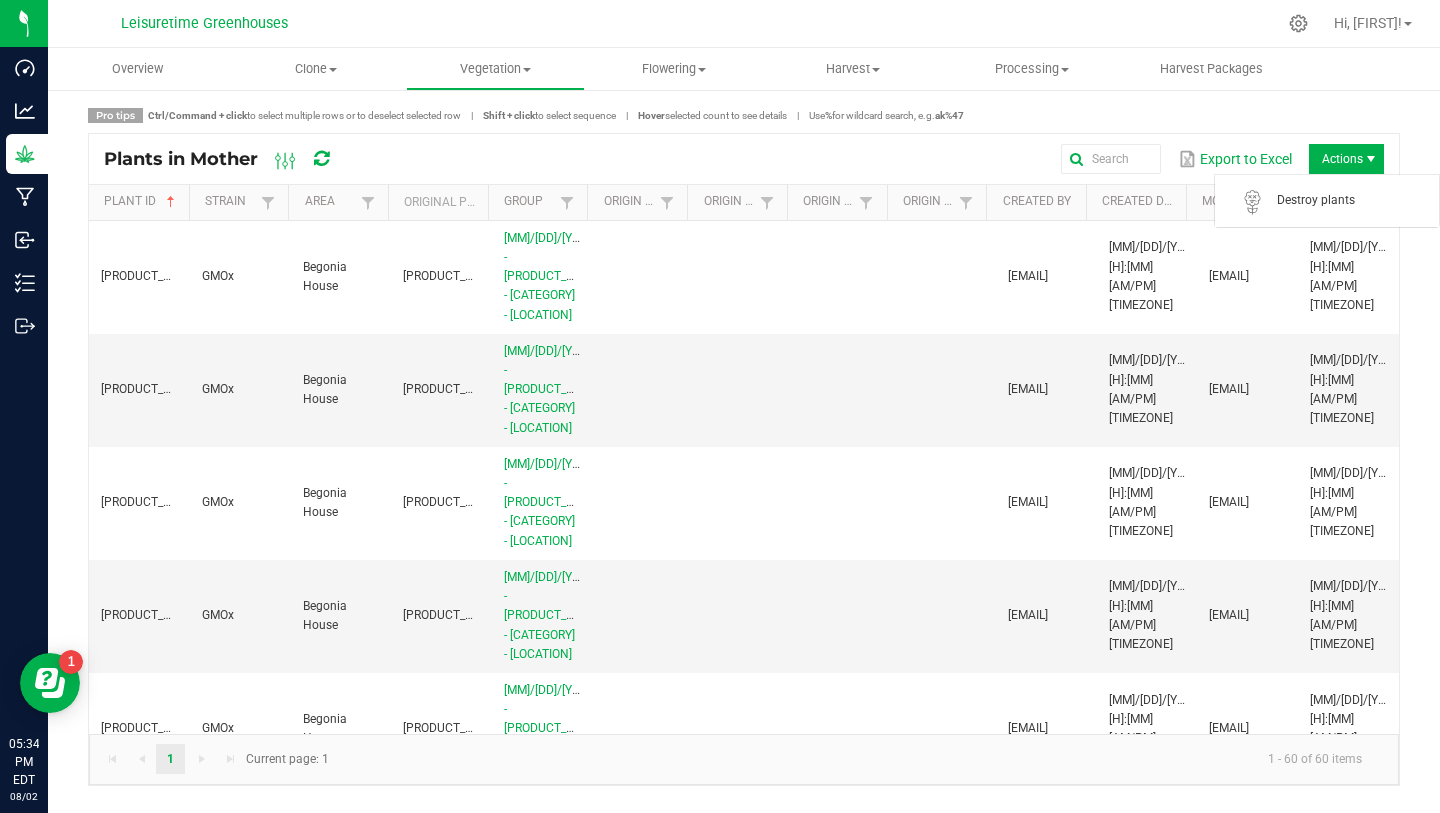 click on "Actions" at bounding box center (1346, 159) 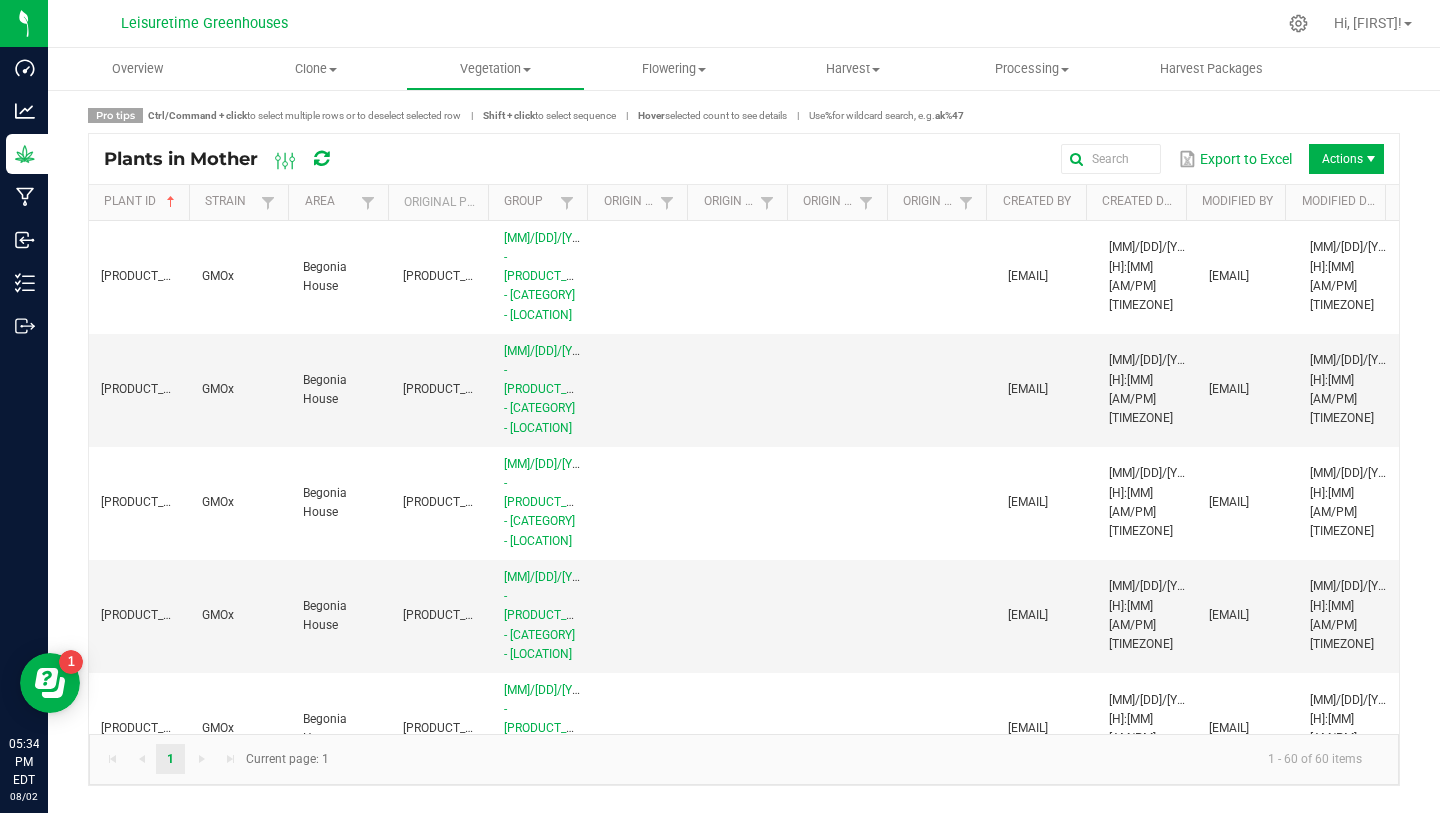 click on "Pro tips  Ctrl/Command + click  to select multiple rows or to deselect selected row | Shift + click  to select sequence | Hover  selected count to see details | Use  %  for wildcard search, e.g.  ak%47" at bounding box center (744, 115) 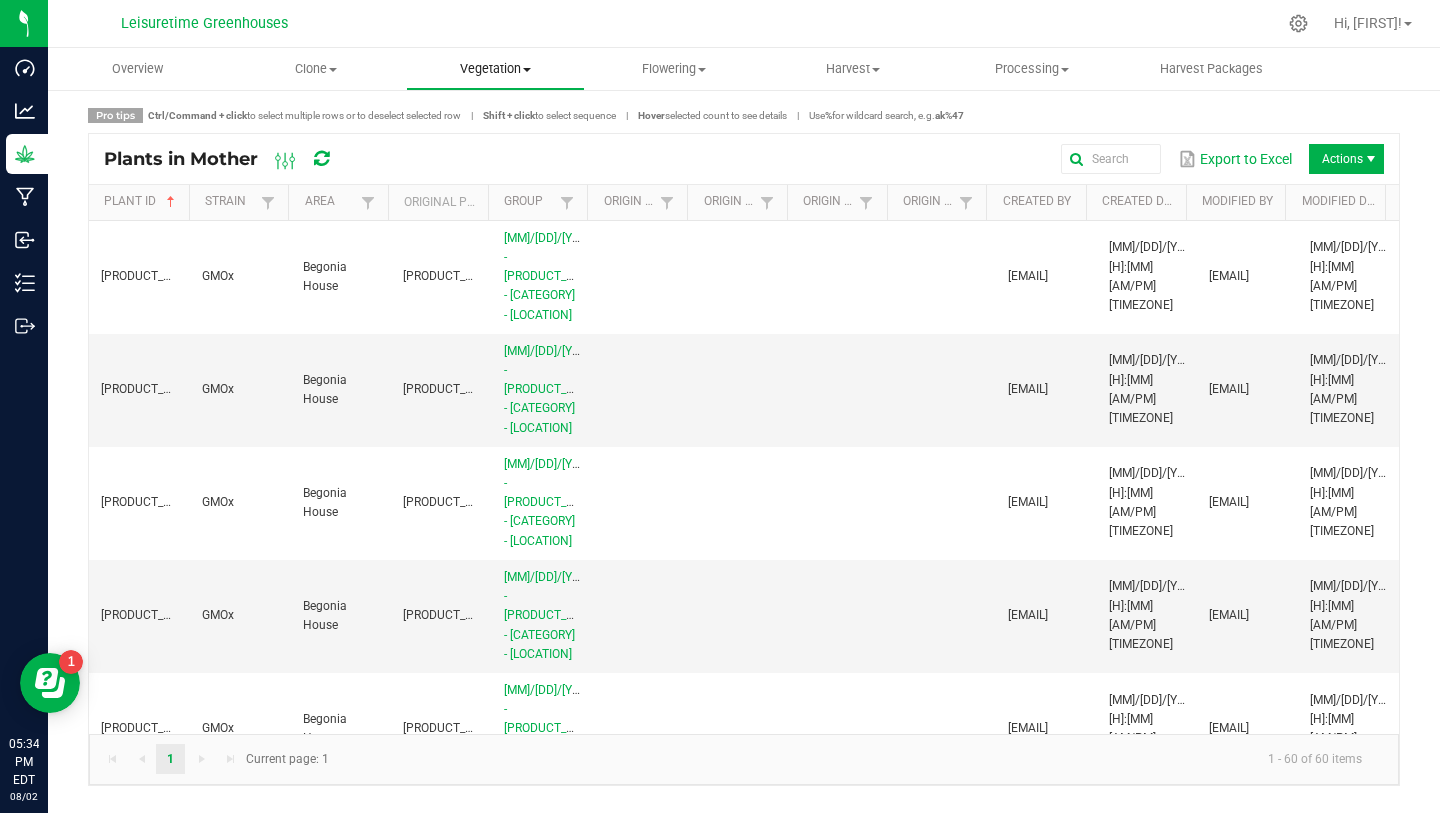 click on "Vegetation" at bounding box center [495, 69] 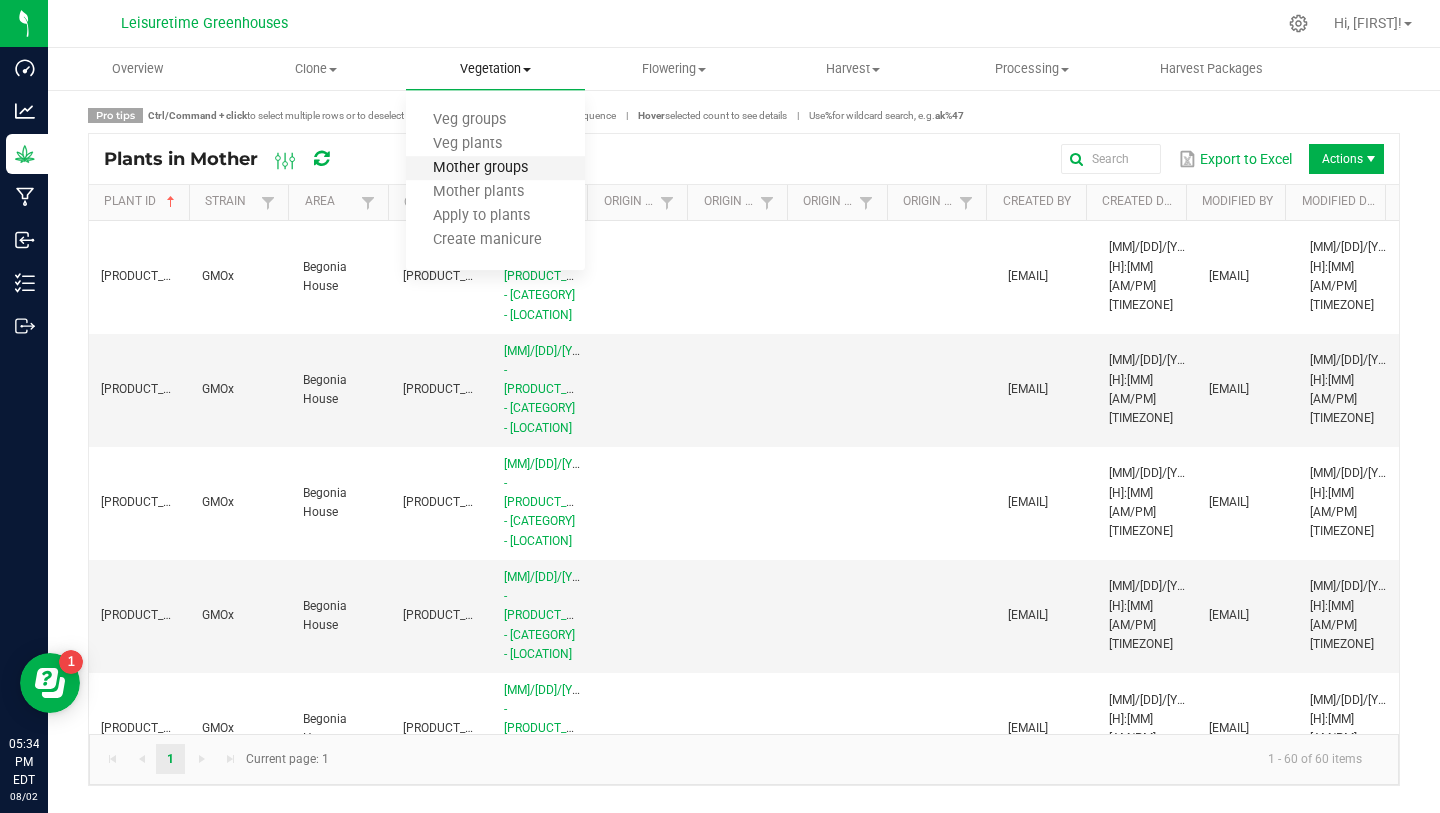 click on "Mother groups" at bounding box center (480, 168) 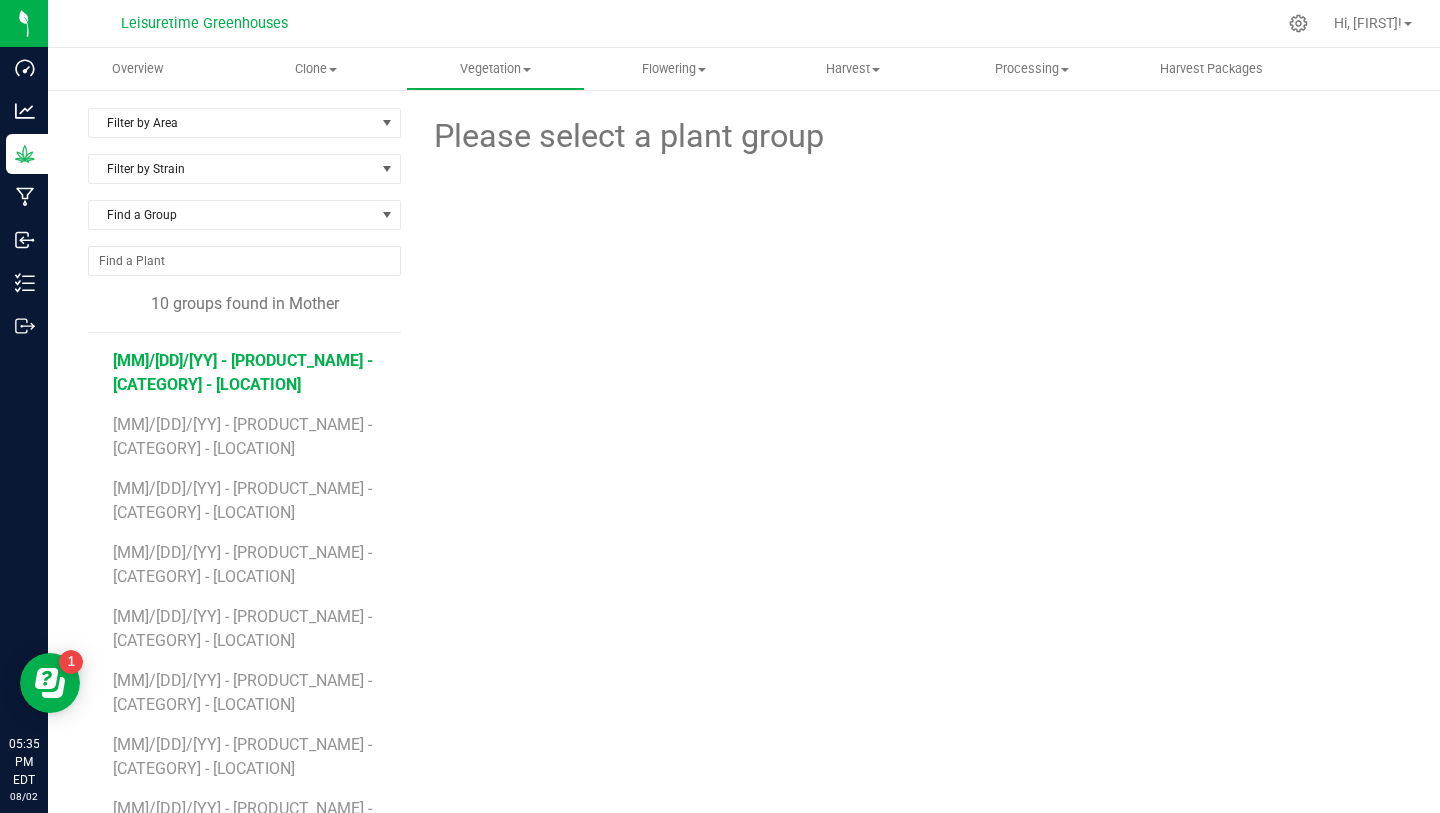 click on "[MM]/[DD]/[YY] - [PRODUCT_NAME] - [CATEGORY] - [LOCATION]" at bounding box center [243, 372] 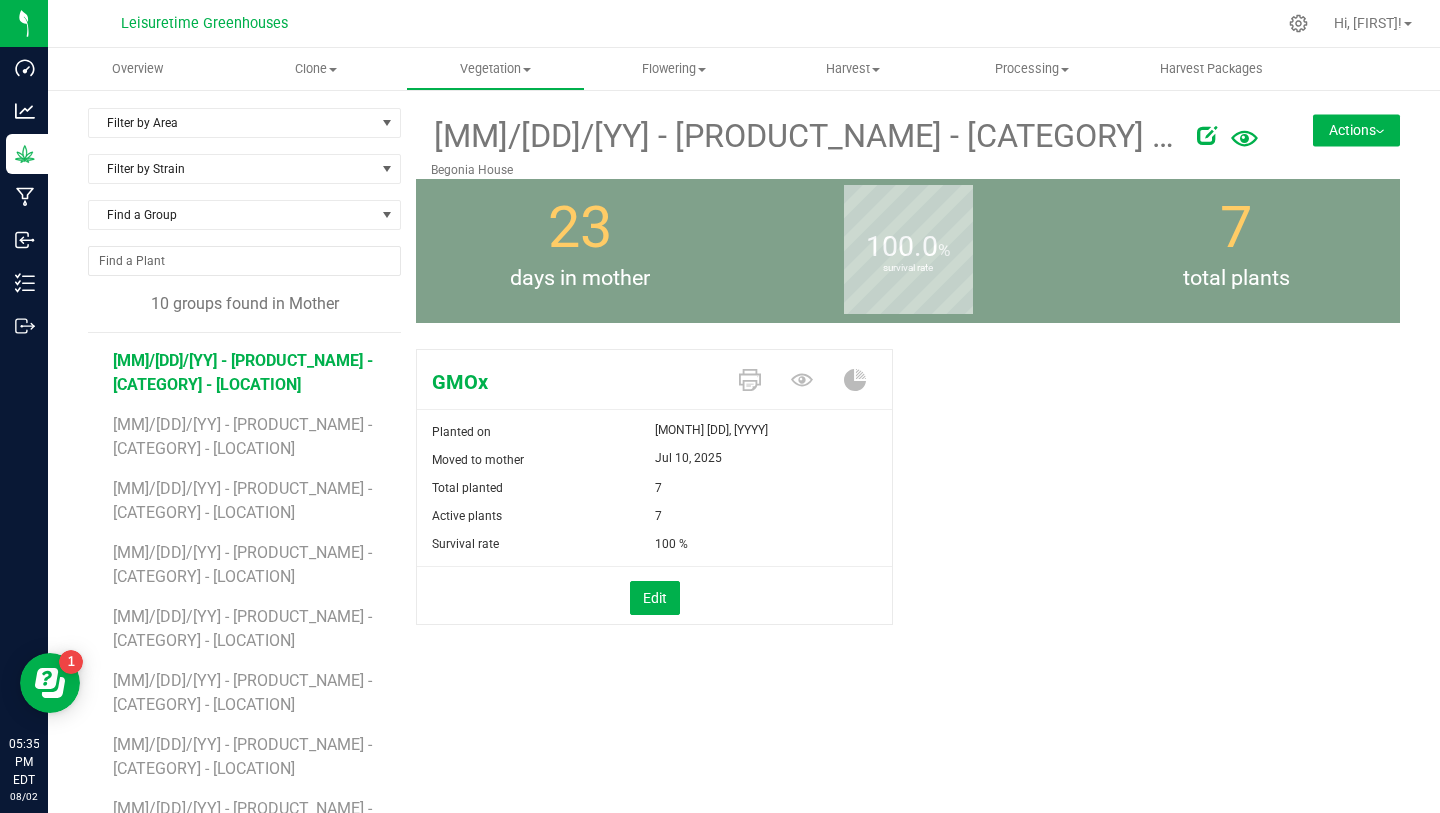 click on "Actions" at bounding box center (1356, 130) 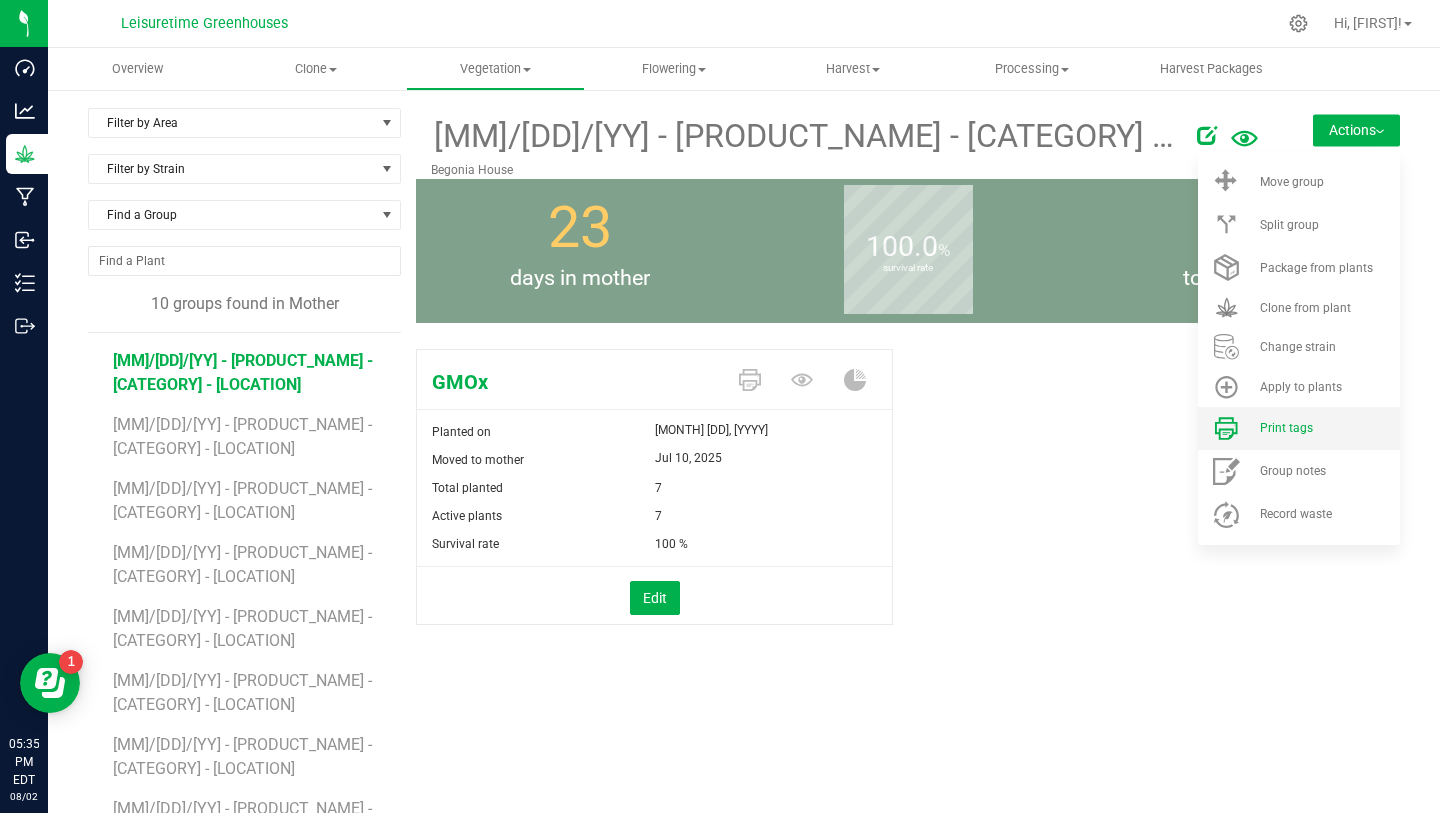 click on "Print tags" at bounding box center [1299, 428] 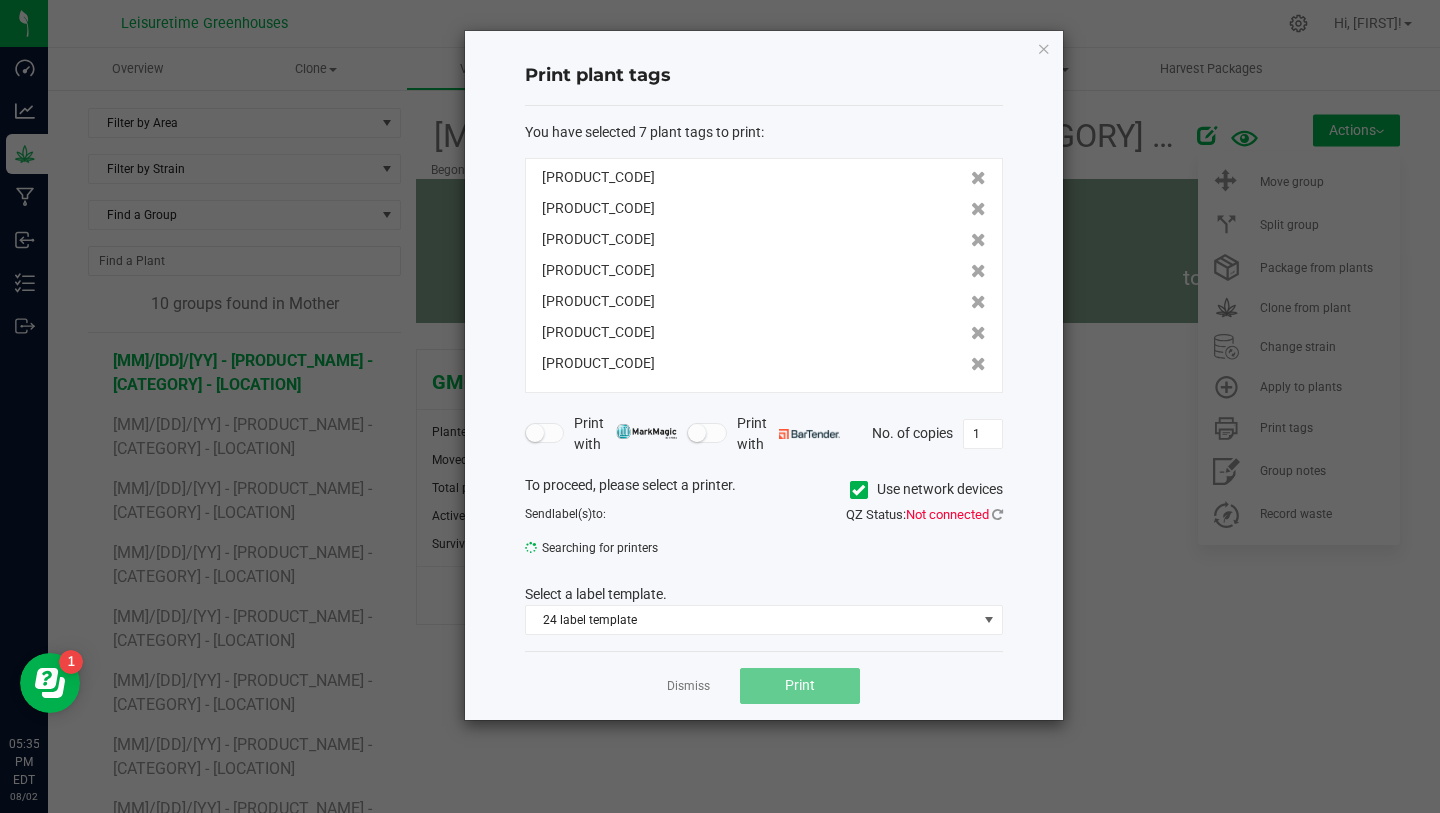 click on "Not connected" 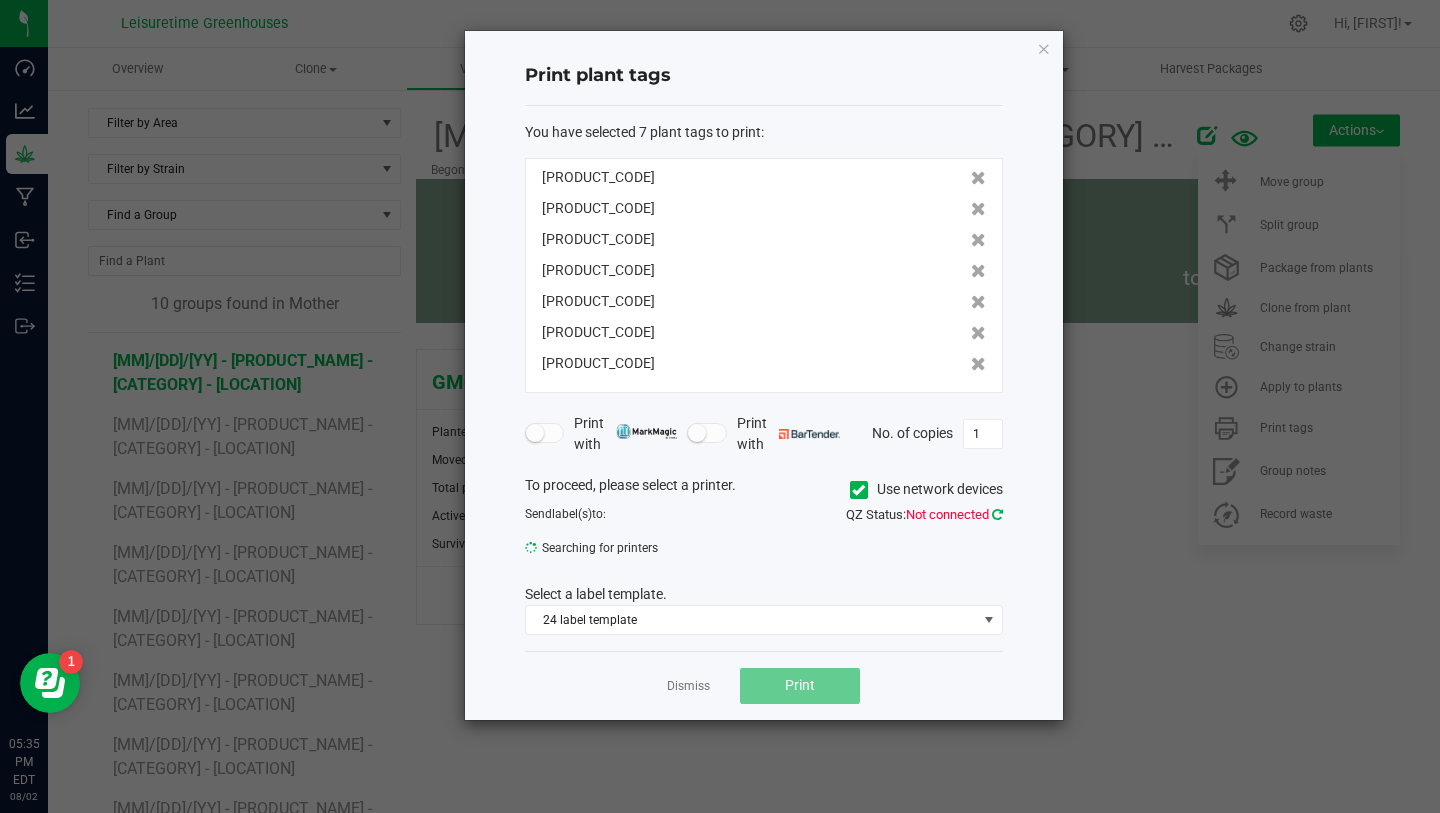 click 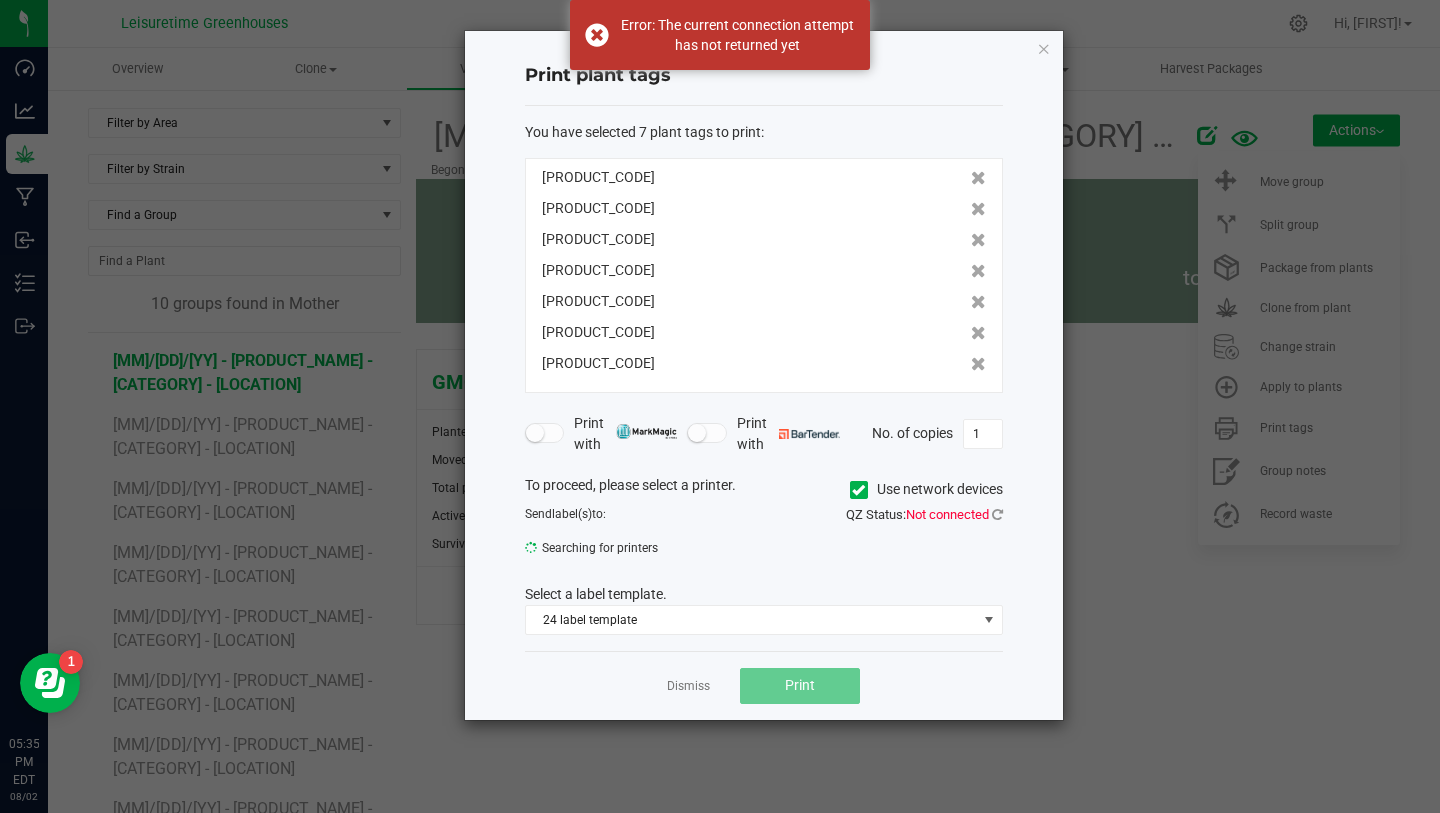 click at bounding box center [535, 433] 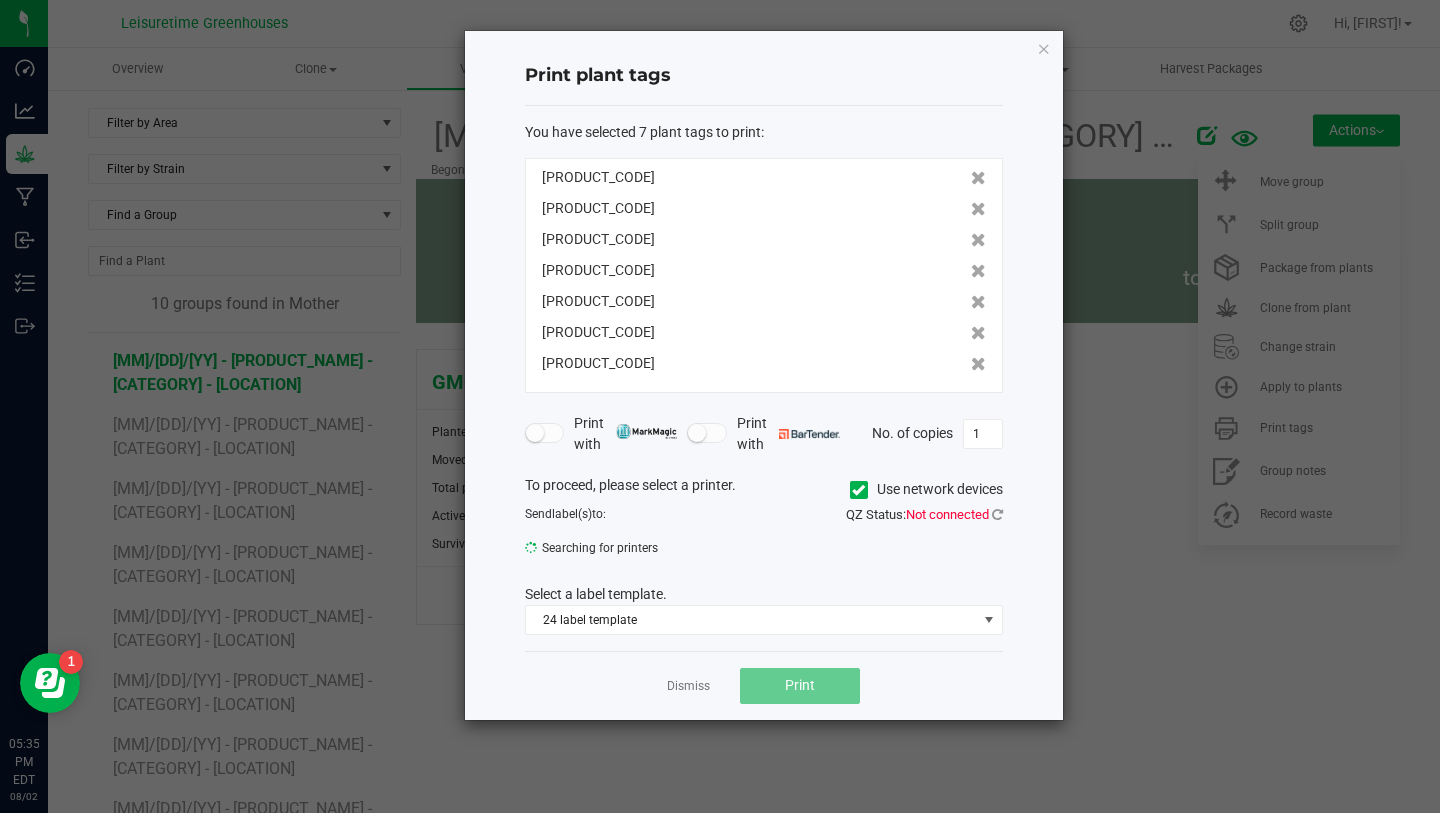 click at bounding box center [707, 433] 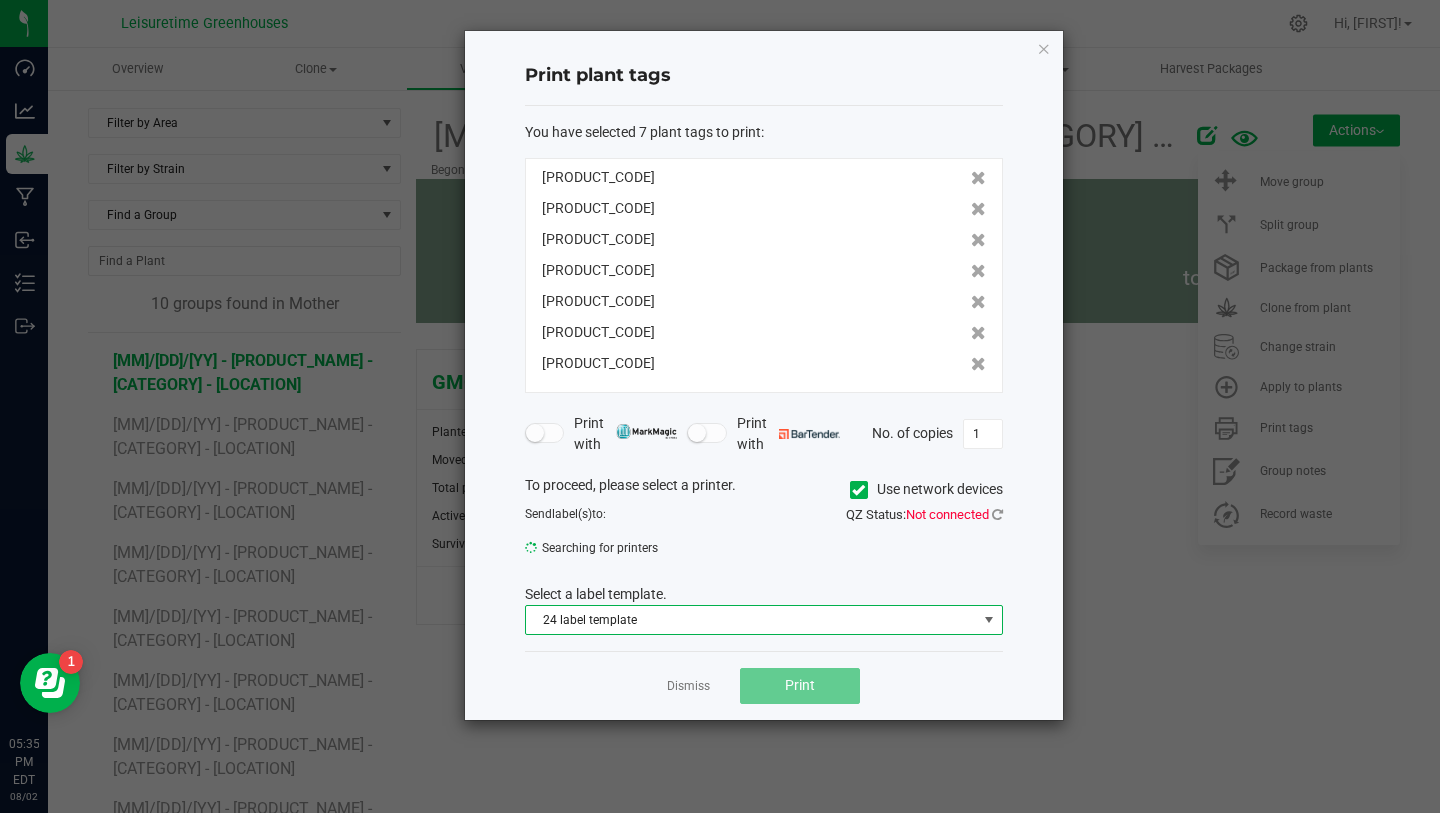 click on "24 label template" at bounding box center [751, 620] 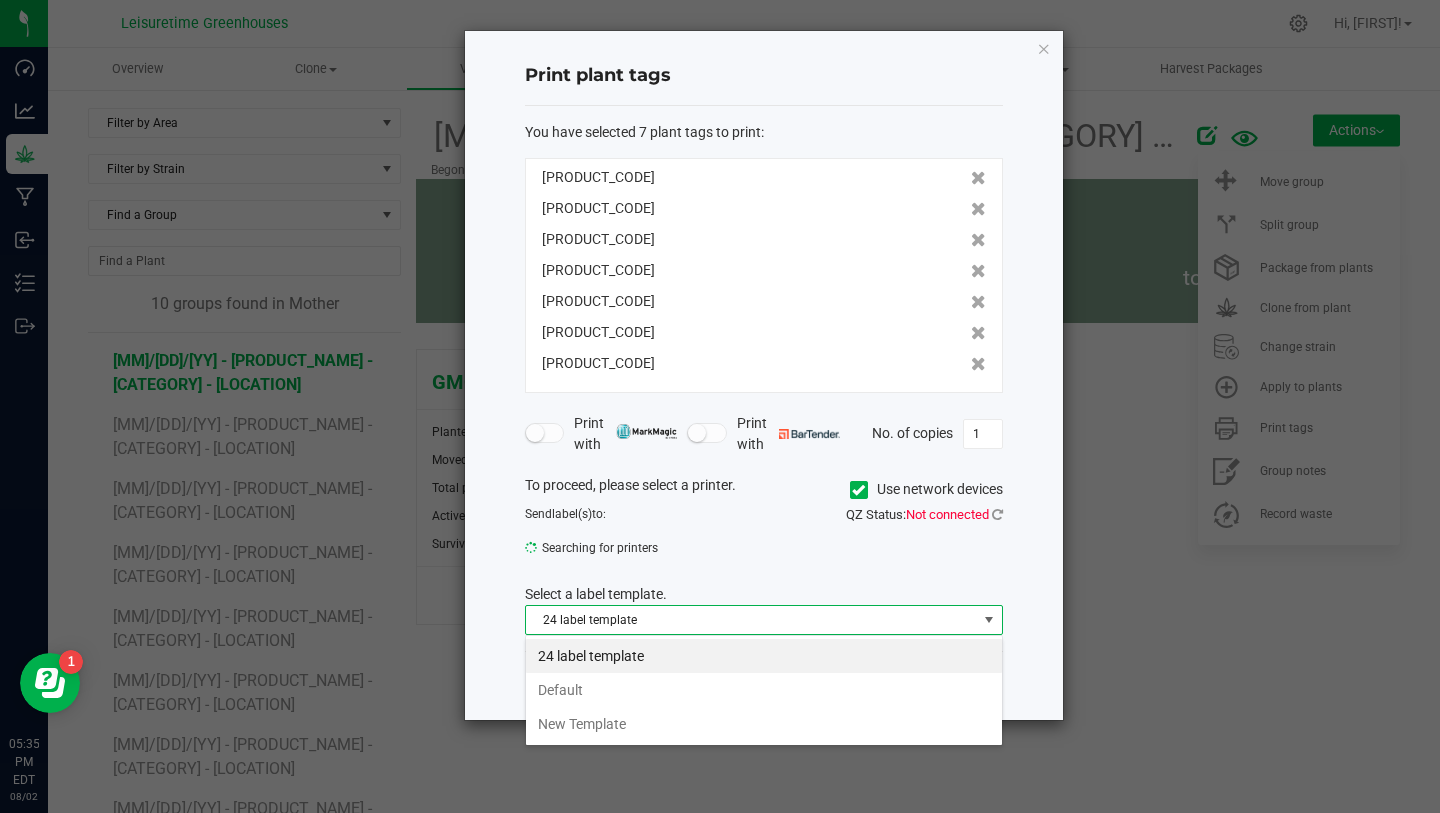 scroll, scrollTop: 99970, scrollLeft: 99522, axis: both 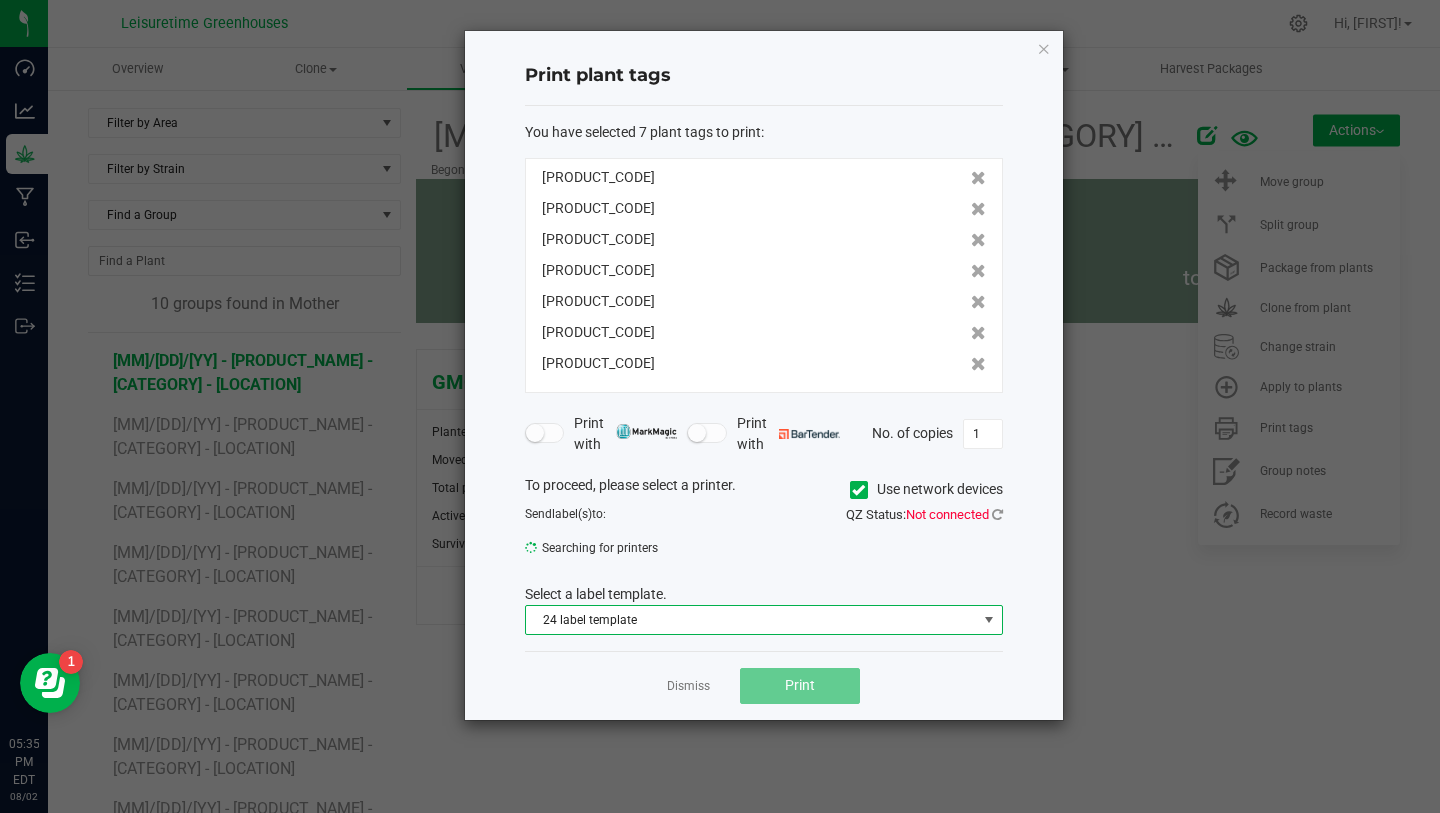 click at bounding box center (646, 431) 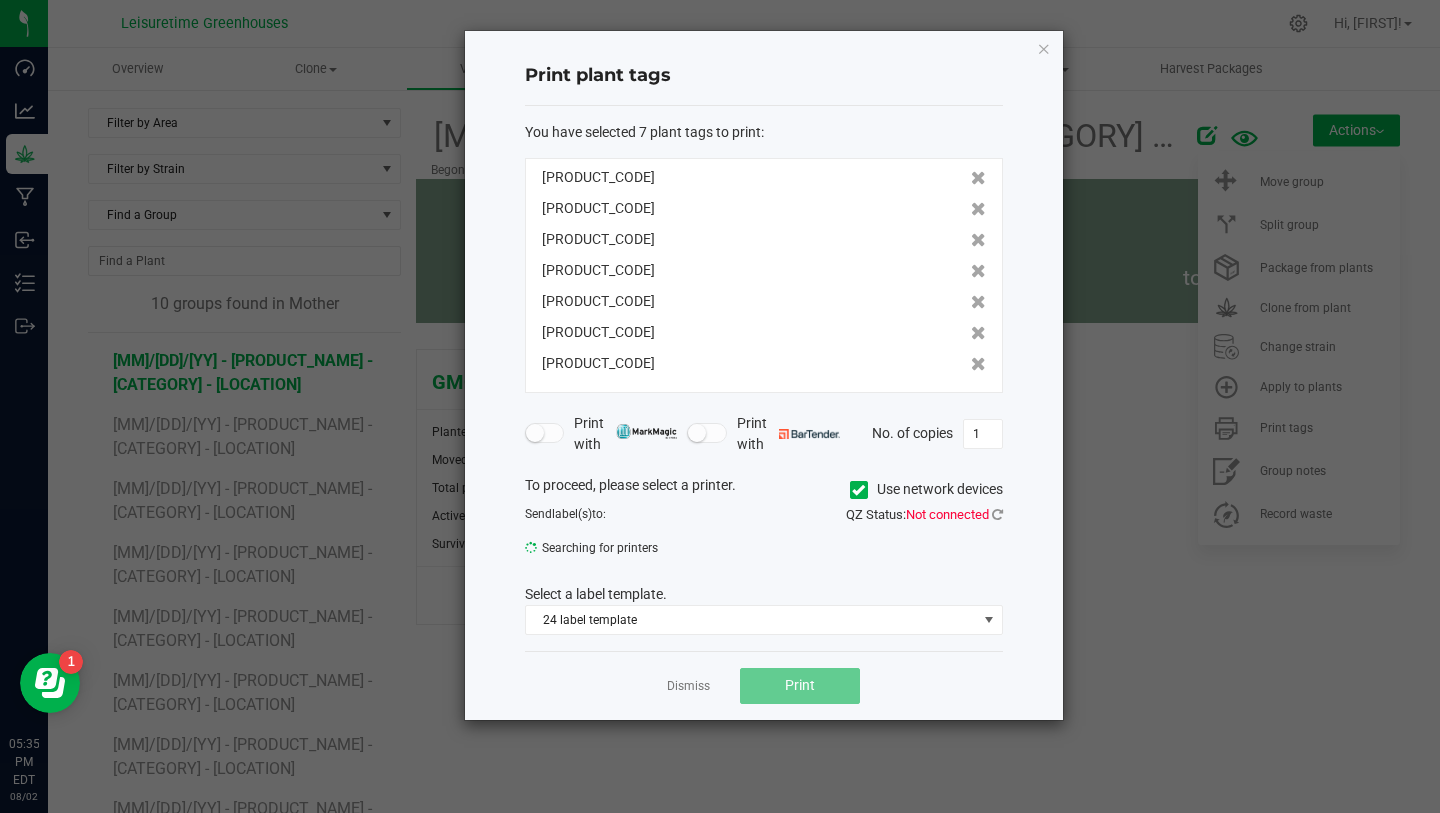 click at bounding box center [707, 433] 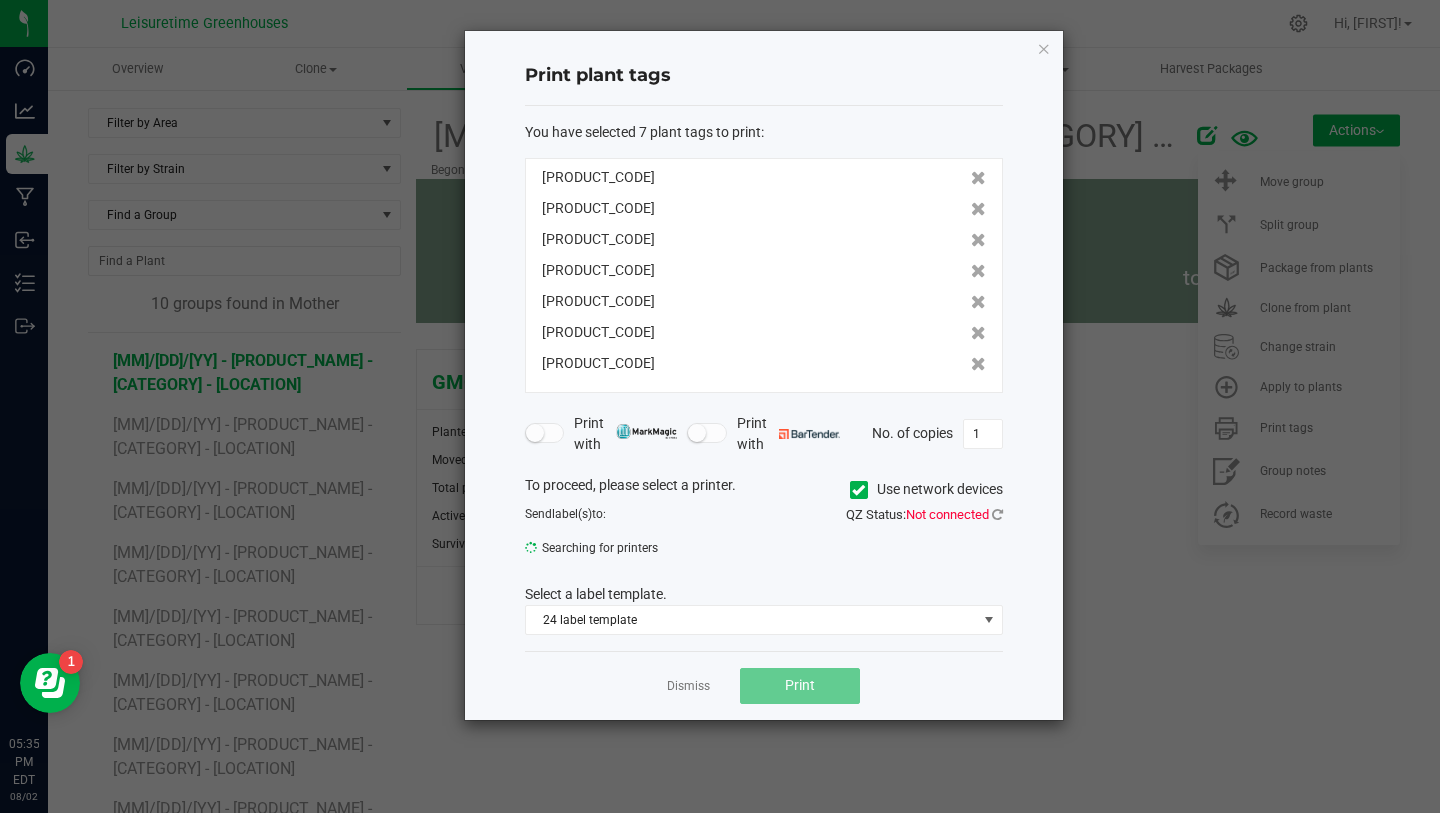 click at bounding box center (535, 433) 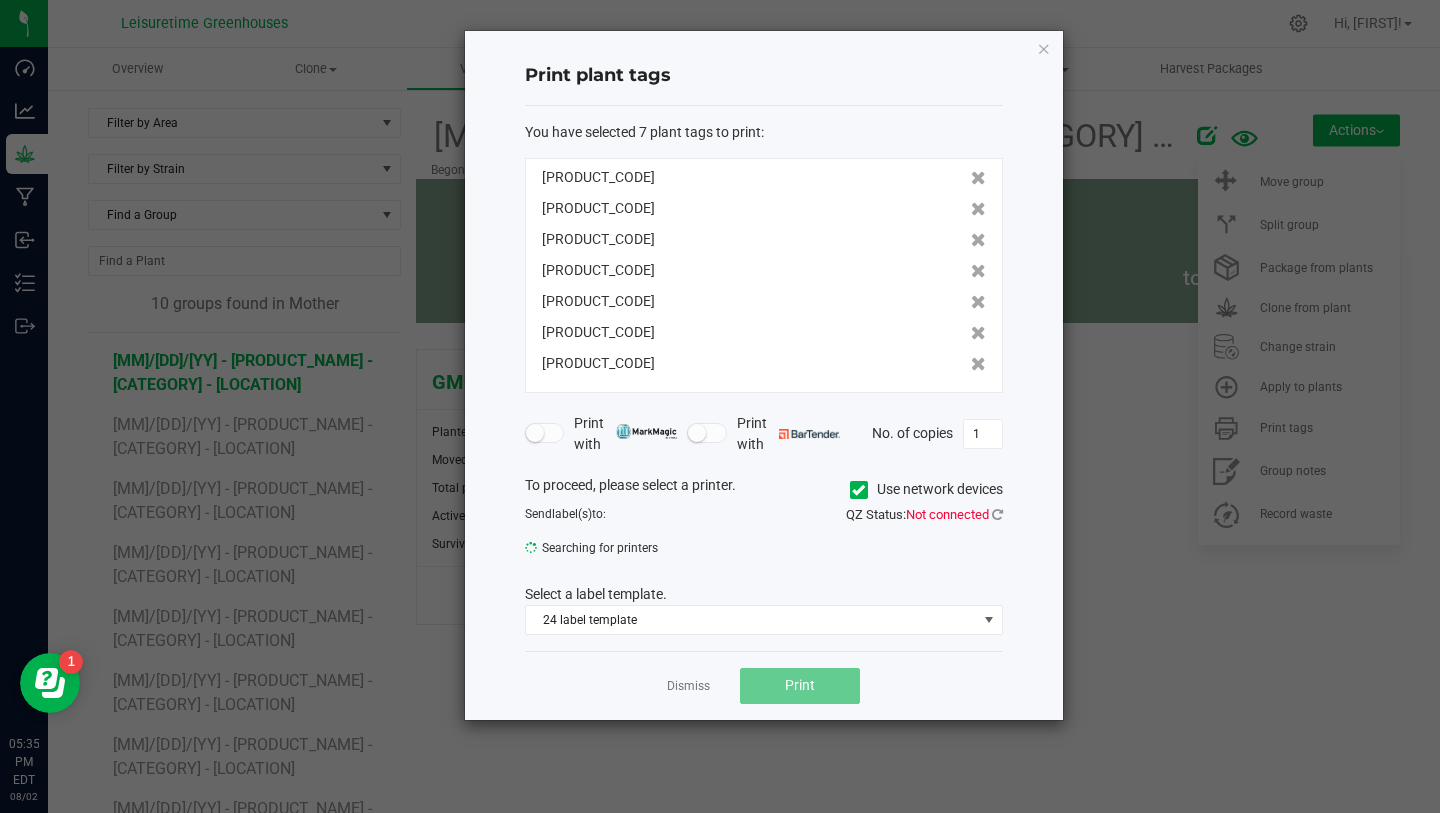 click at bounding box center [535, 433] 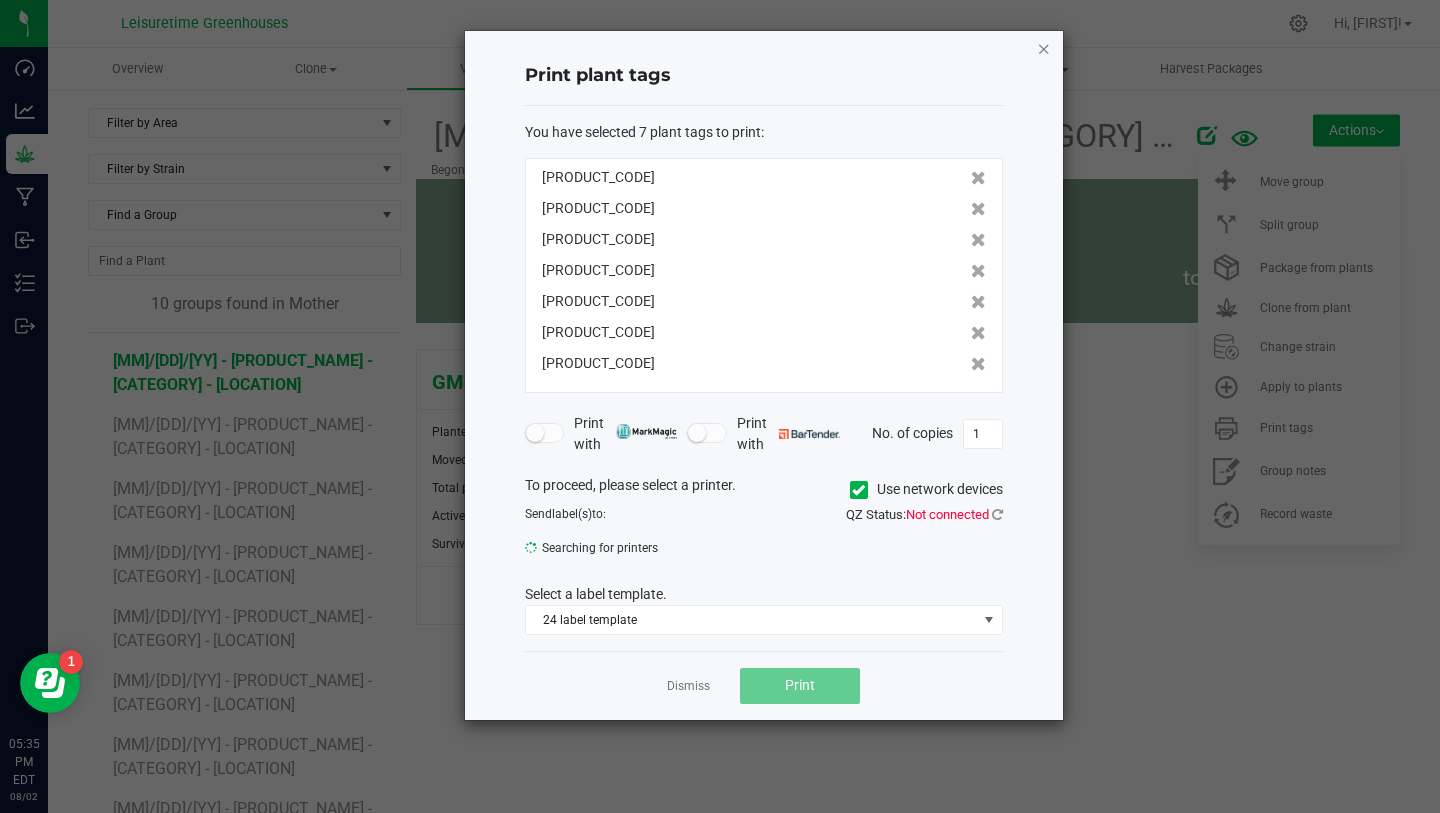 click 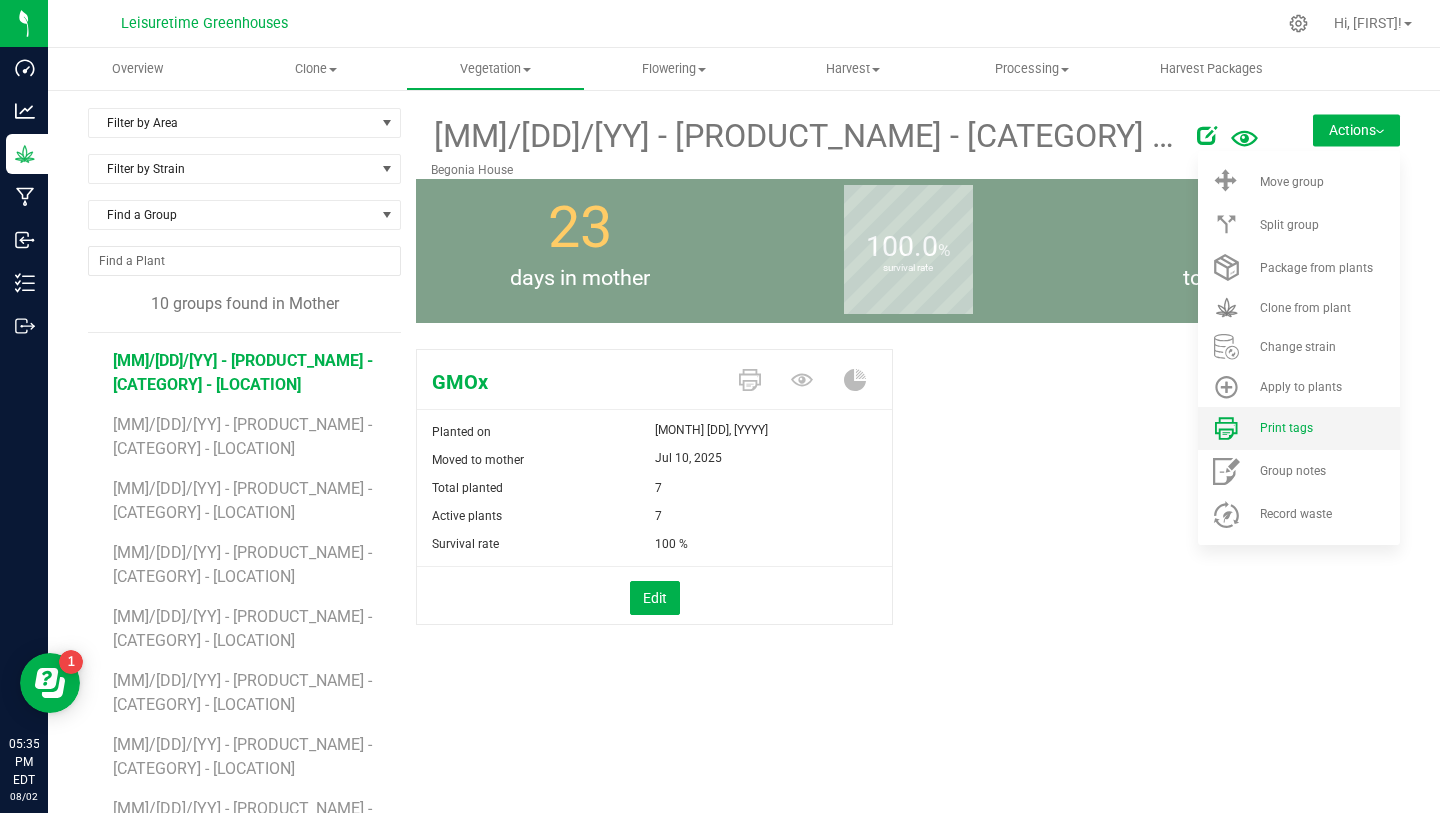 click on "Print tags" at bounding box center (1286, 428) 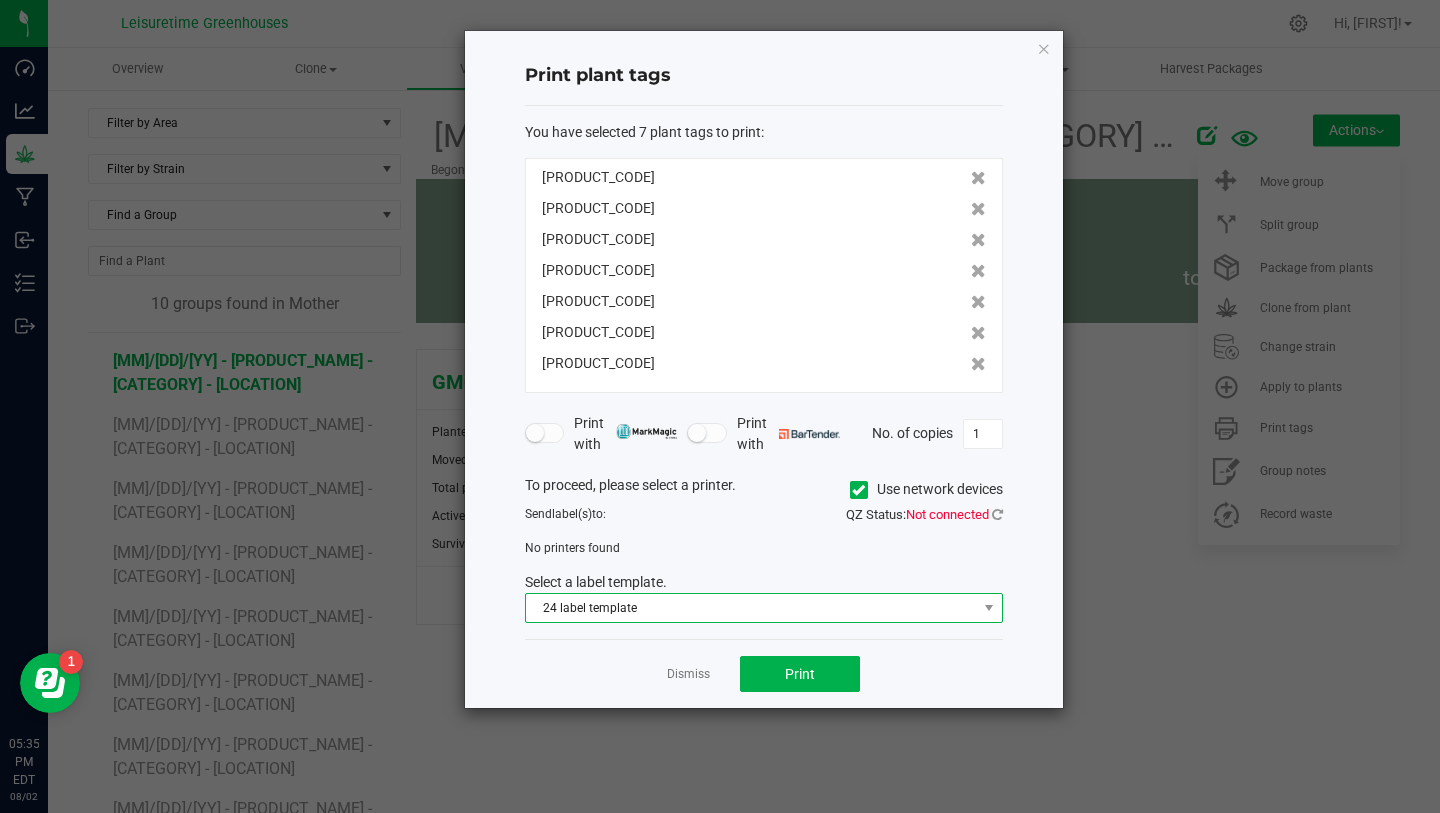 click on "24 label template" at bounding box center [751, 608] 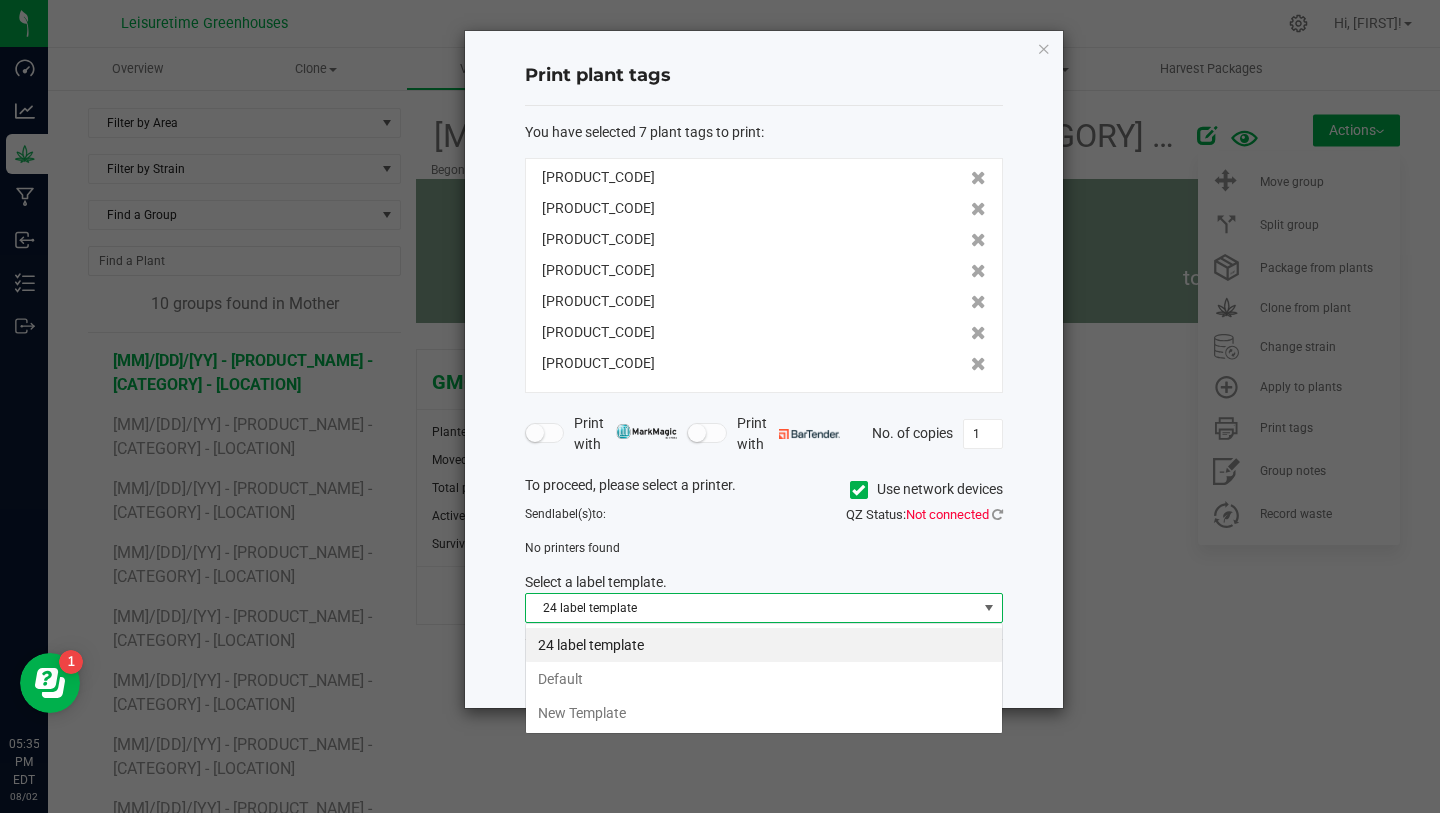 scroll, scrollTop: 99970, scrollLeft: 99522, axis: both 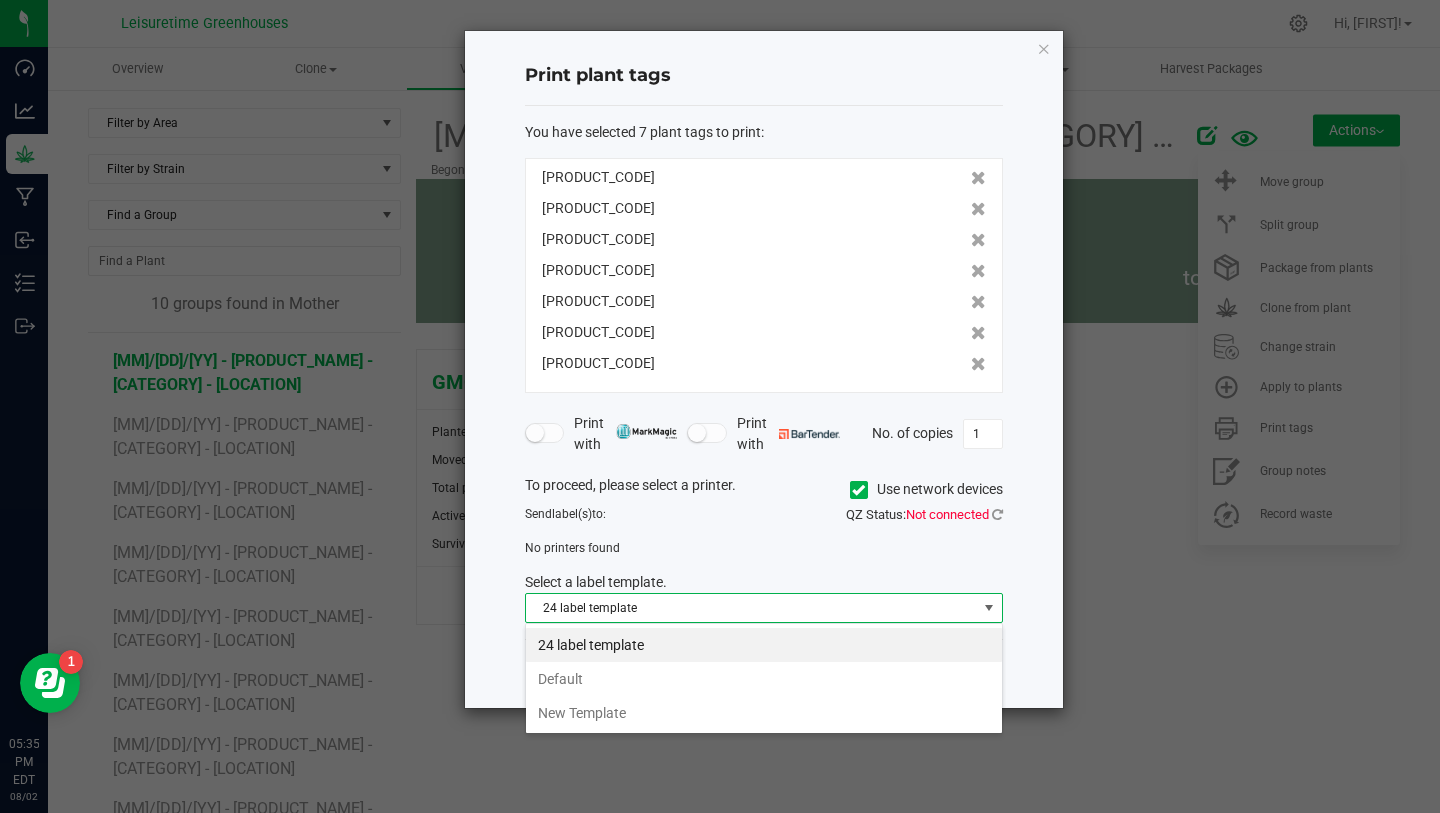 click on "To proceed, please select a printer.   Use network devices  Send  label(s)  to:  QZ Status:   Not connected   No printers found   Select a label template.  24 label template" 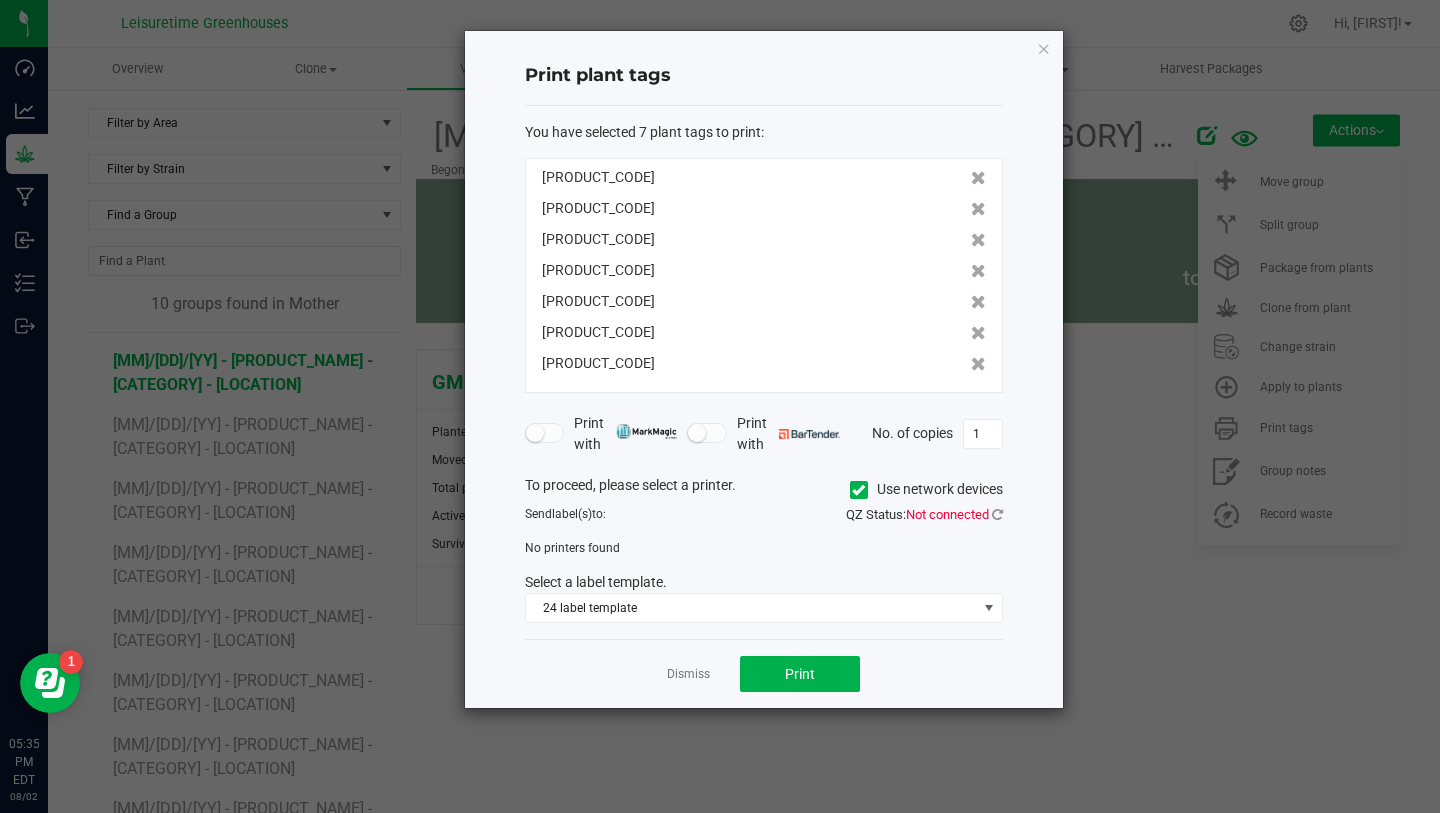 click at bounding box center (535, 433) 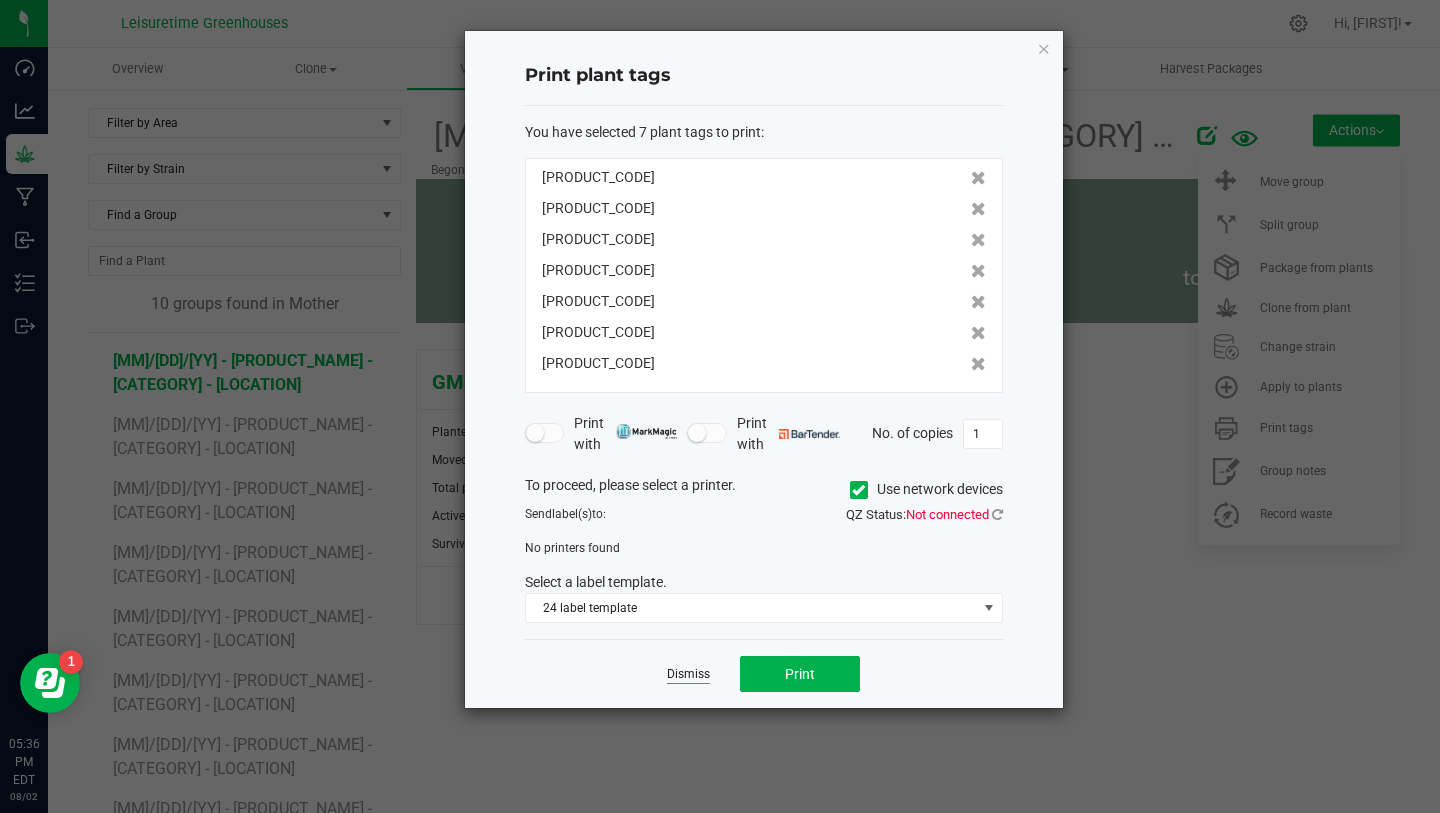 click on "Dismiss" 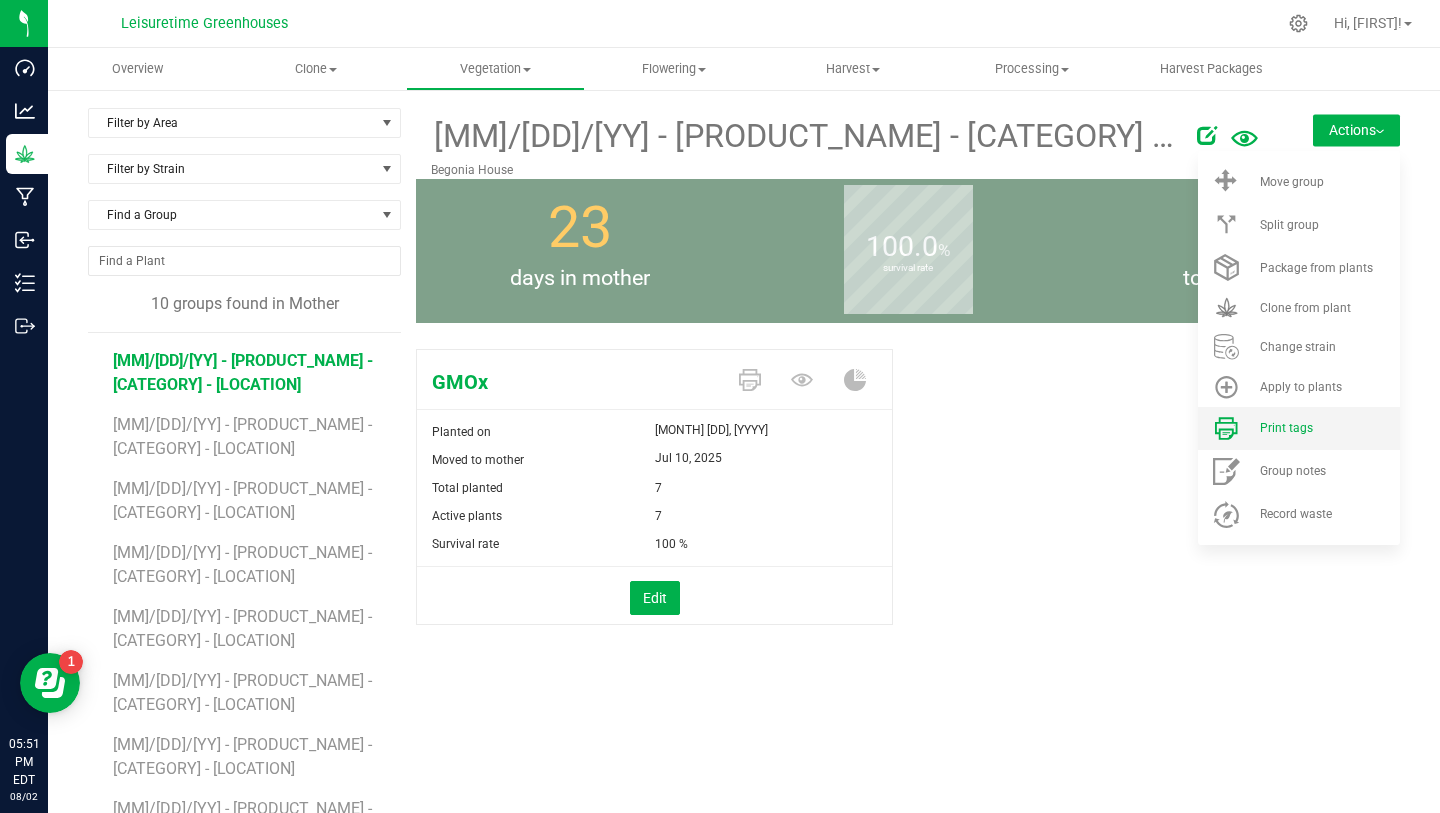 click on "Print tags" at bounding box center (1286, 428) 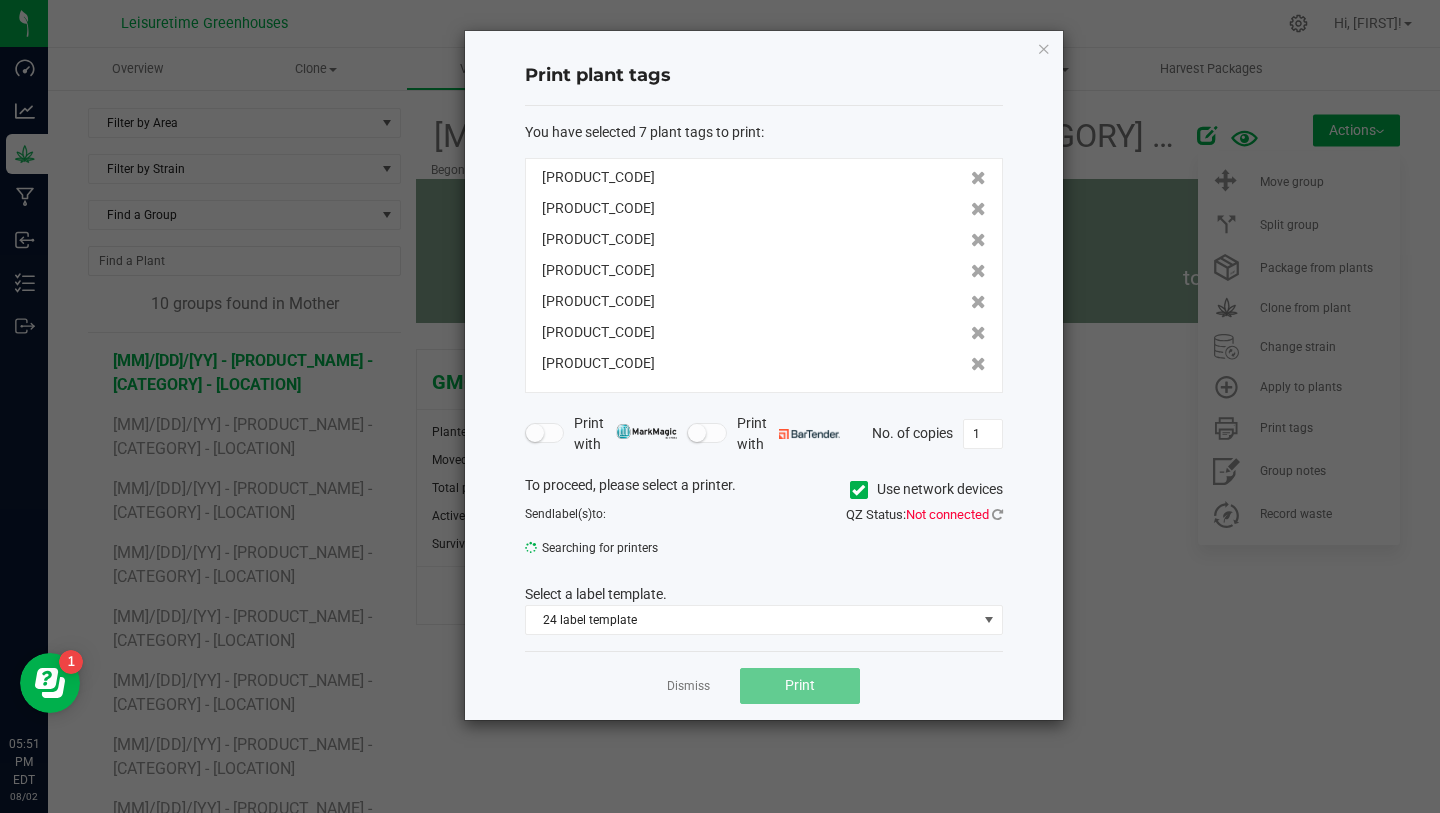 click on "Not connected" 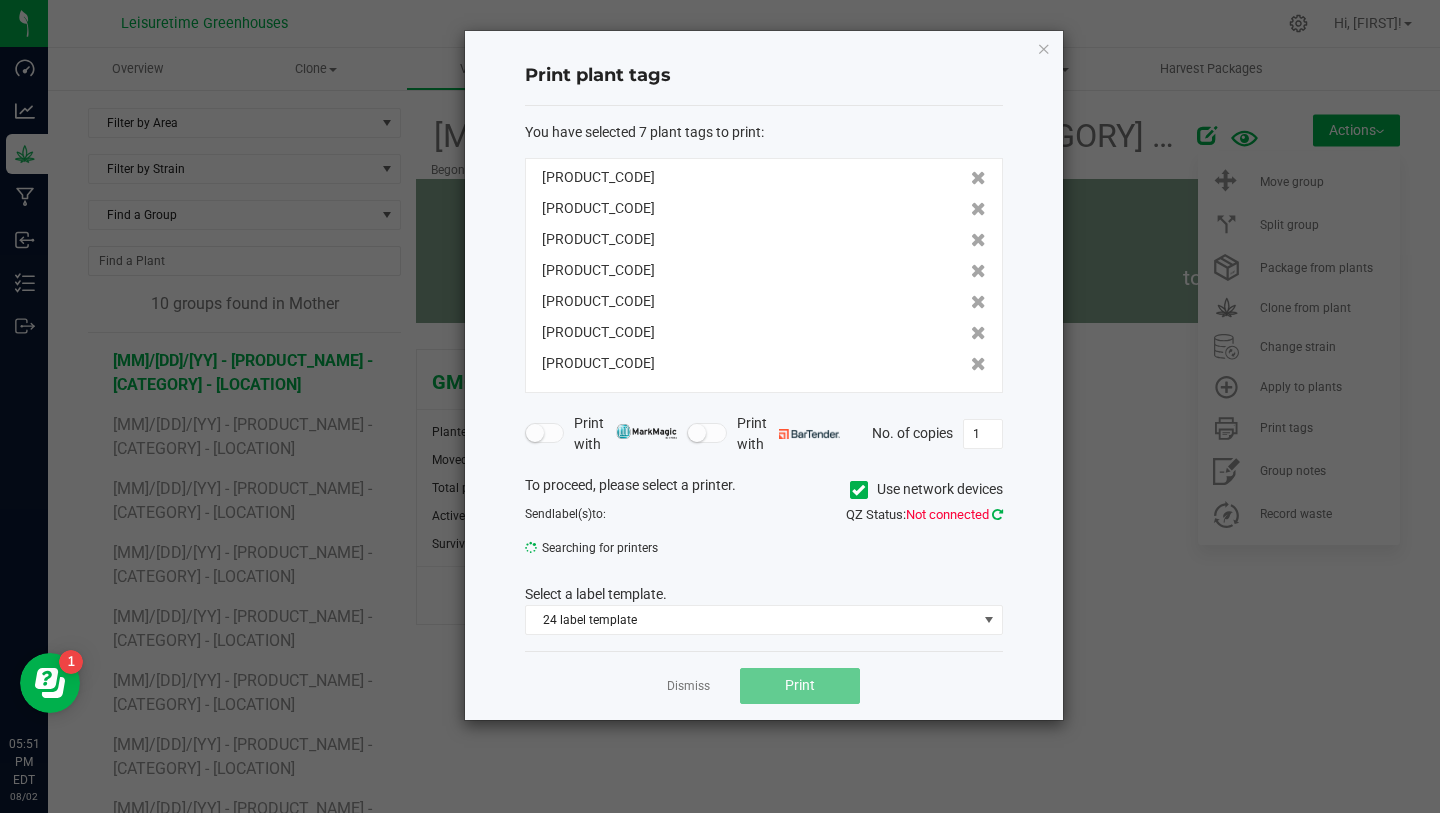 click 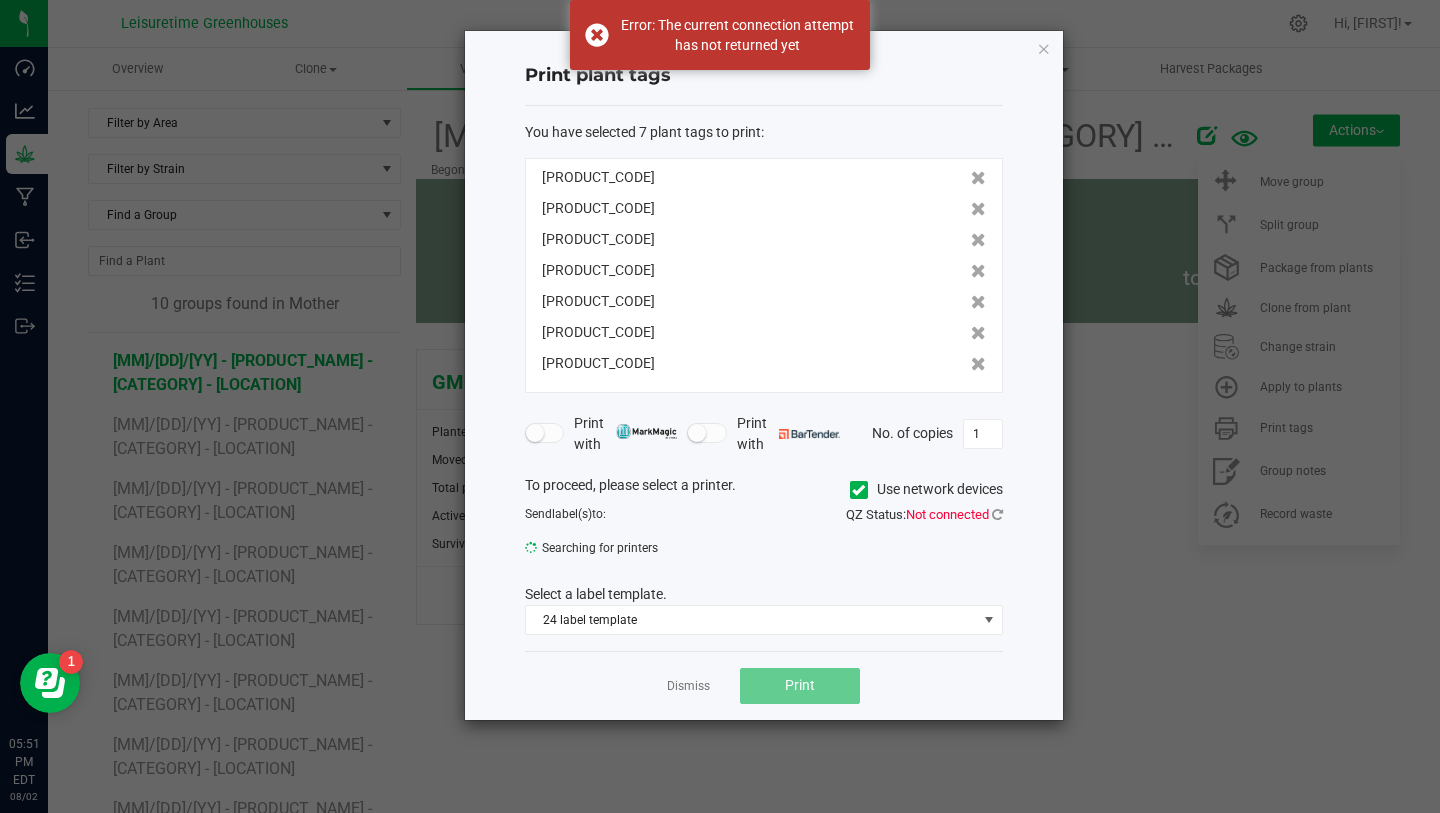 click on "Use network devices" 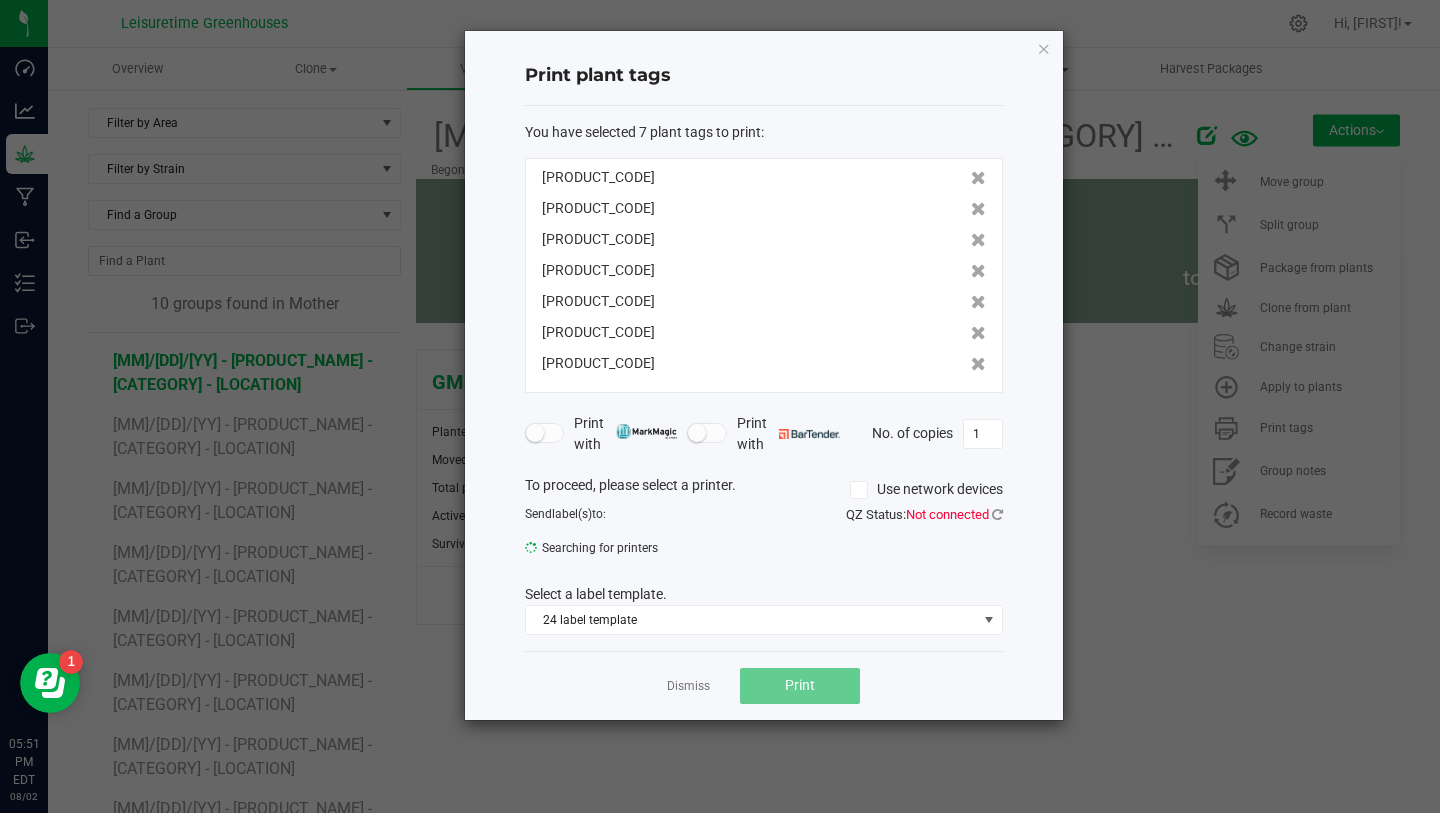 click 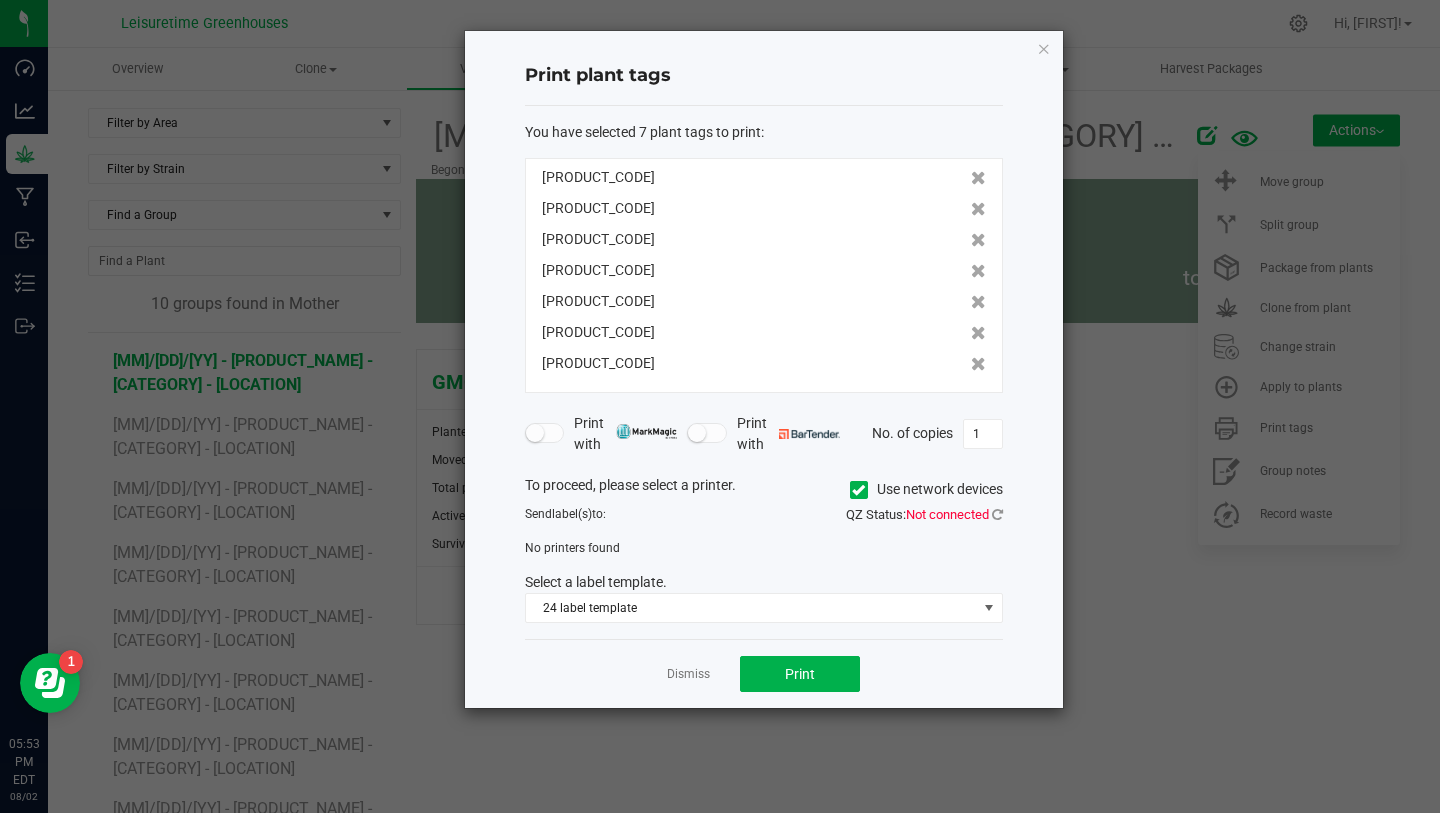 click at bounding box center [697, 433] 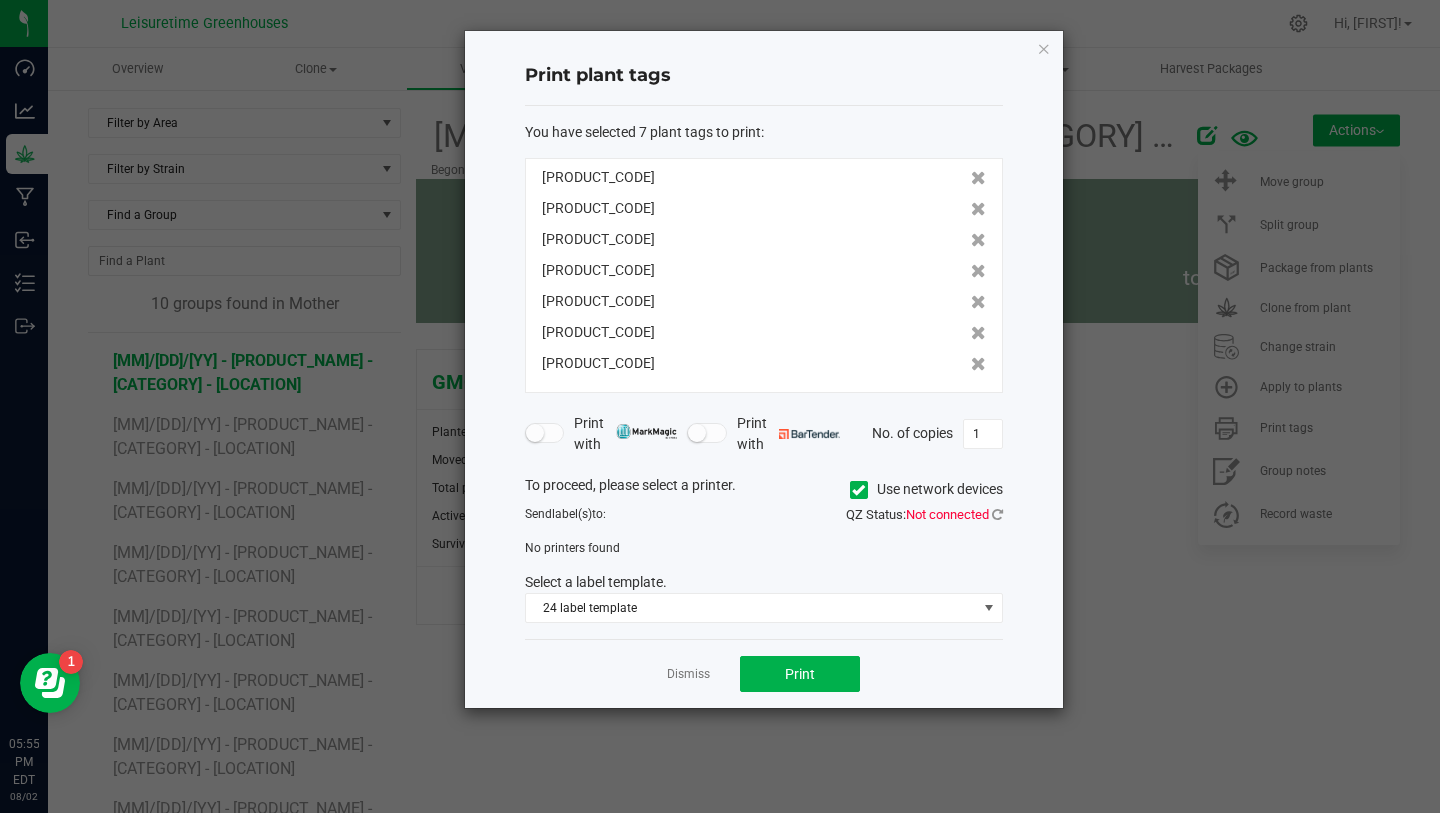 click on "To proceed, please select a printer.   Use network devices  Send  label(s)  to:  QZ Status:   Not connected   No printers found   Select a label template.  24 label template" 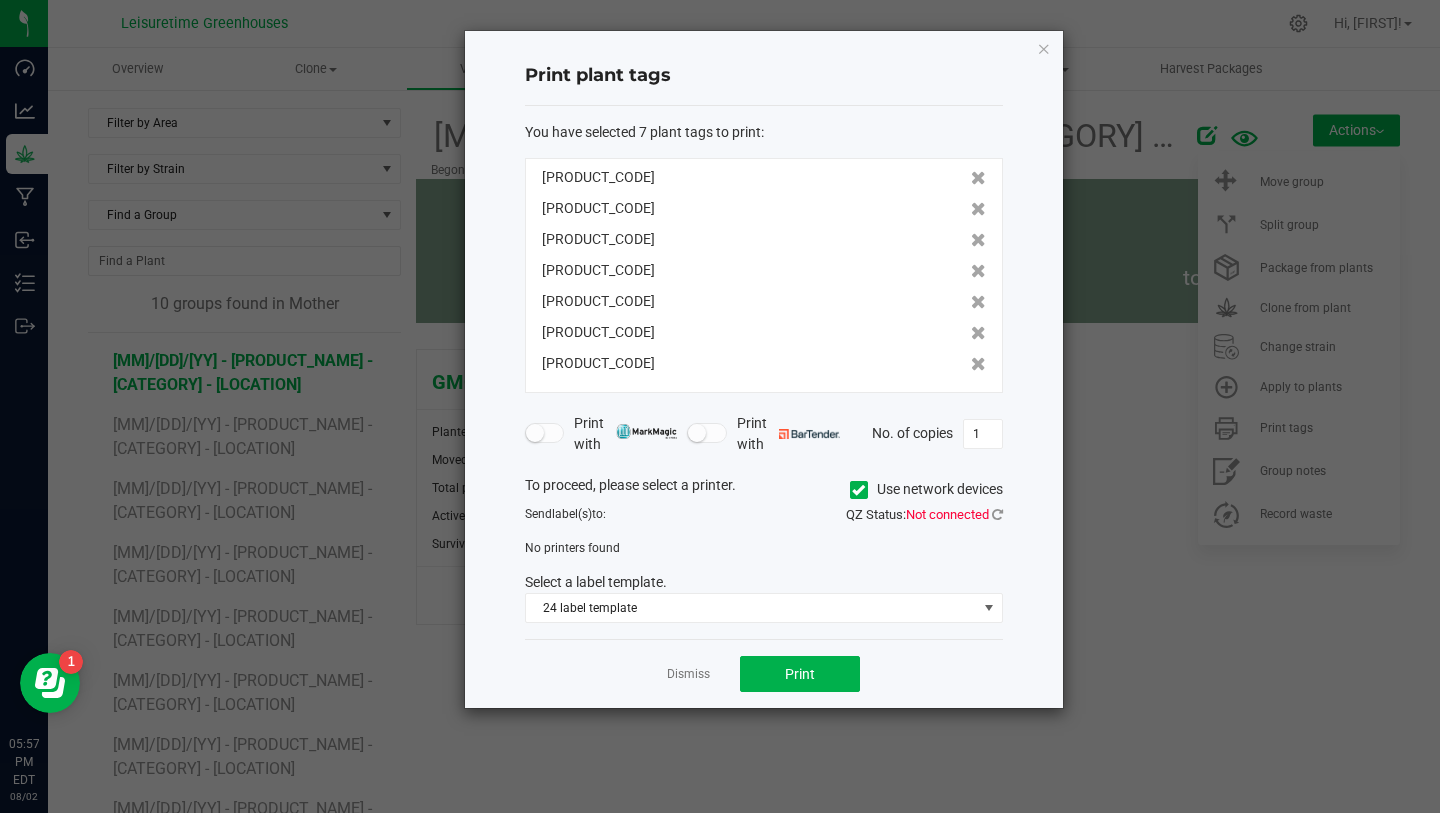 click on "Not connected" 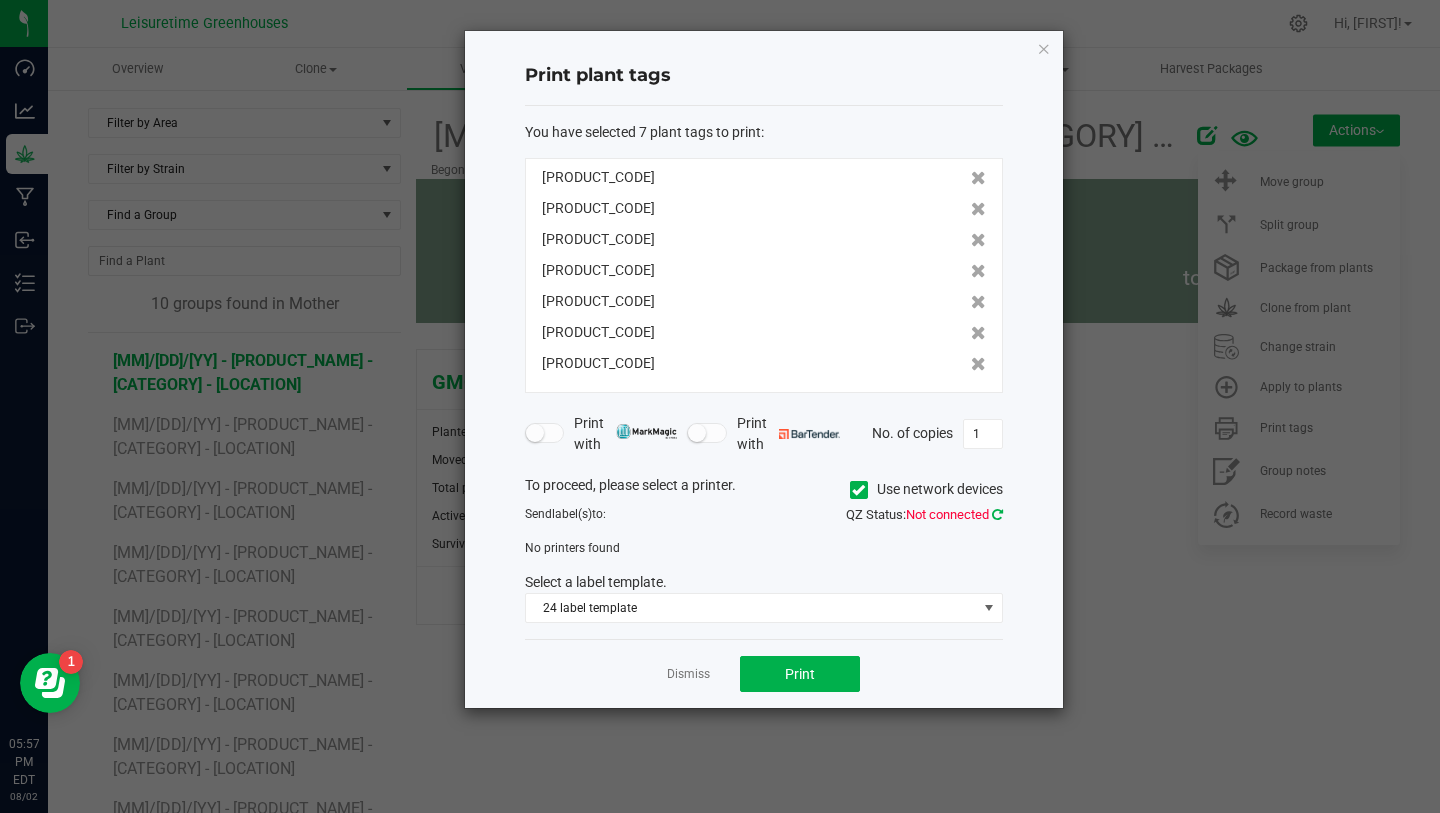 click 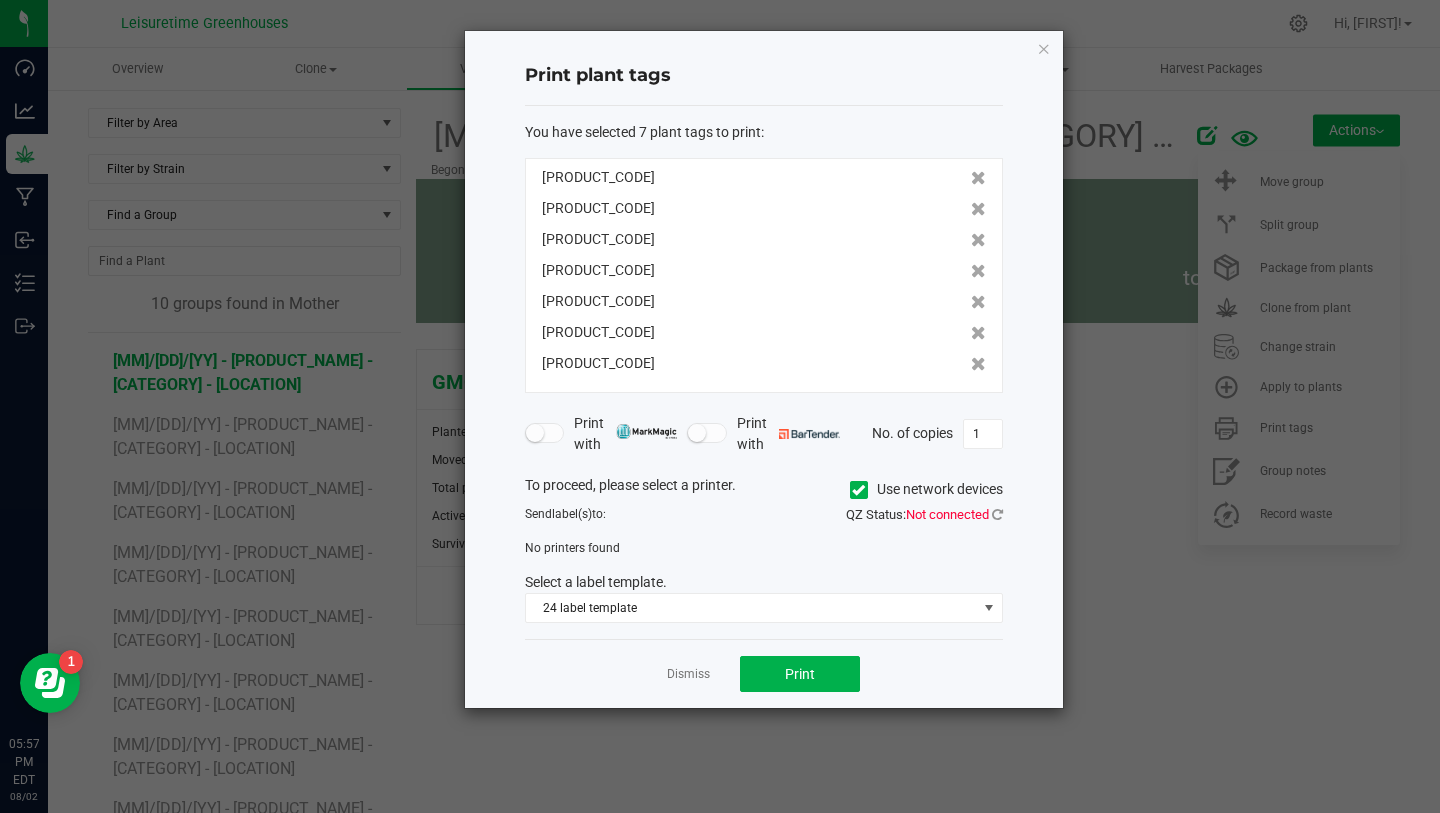 click at bounding box center [707, 433] 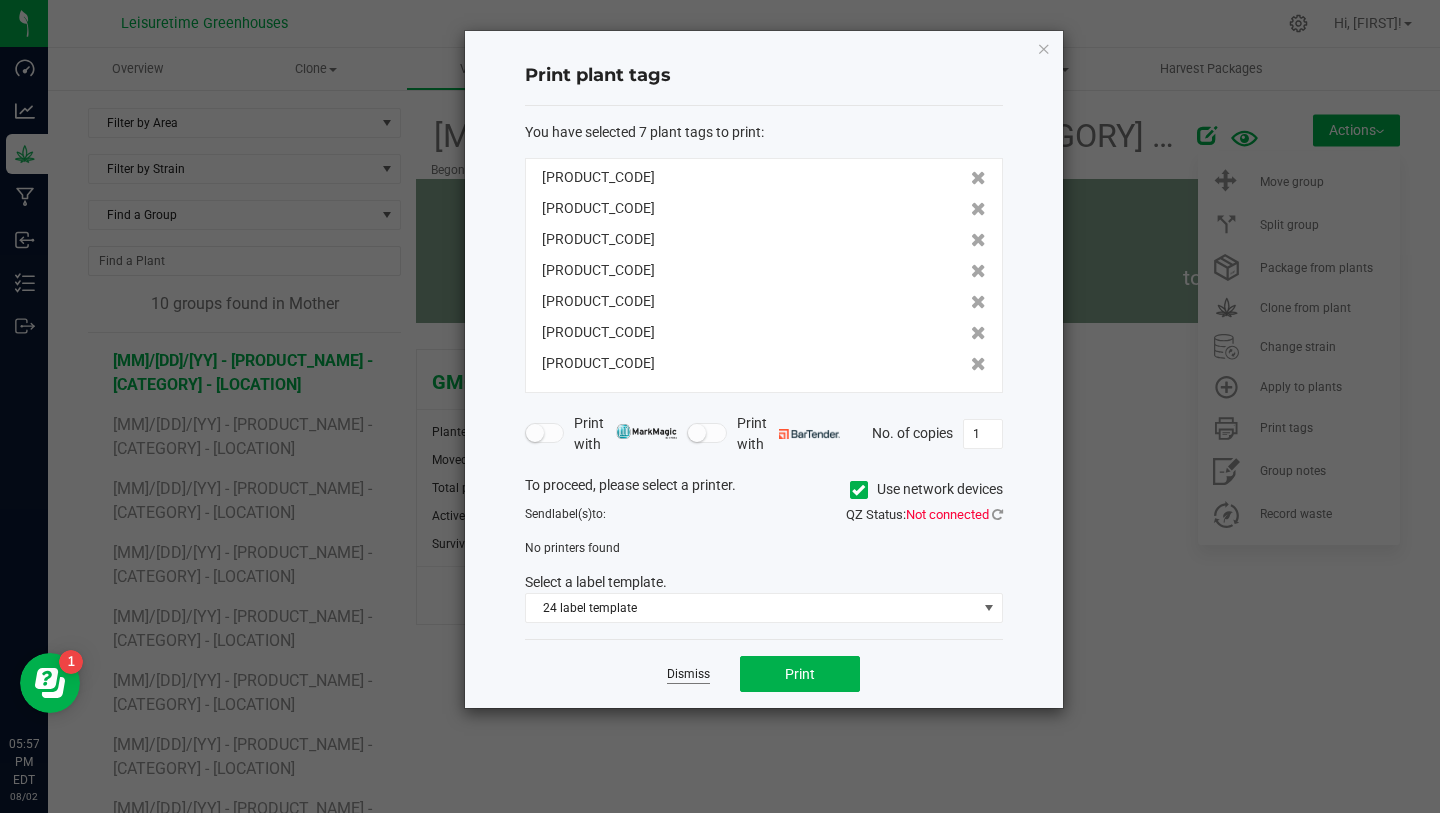 click on "Dismiss" 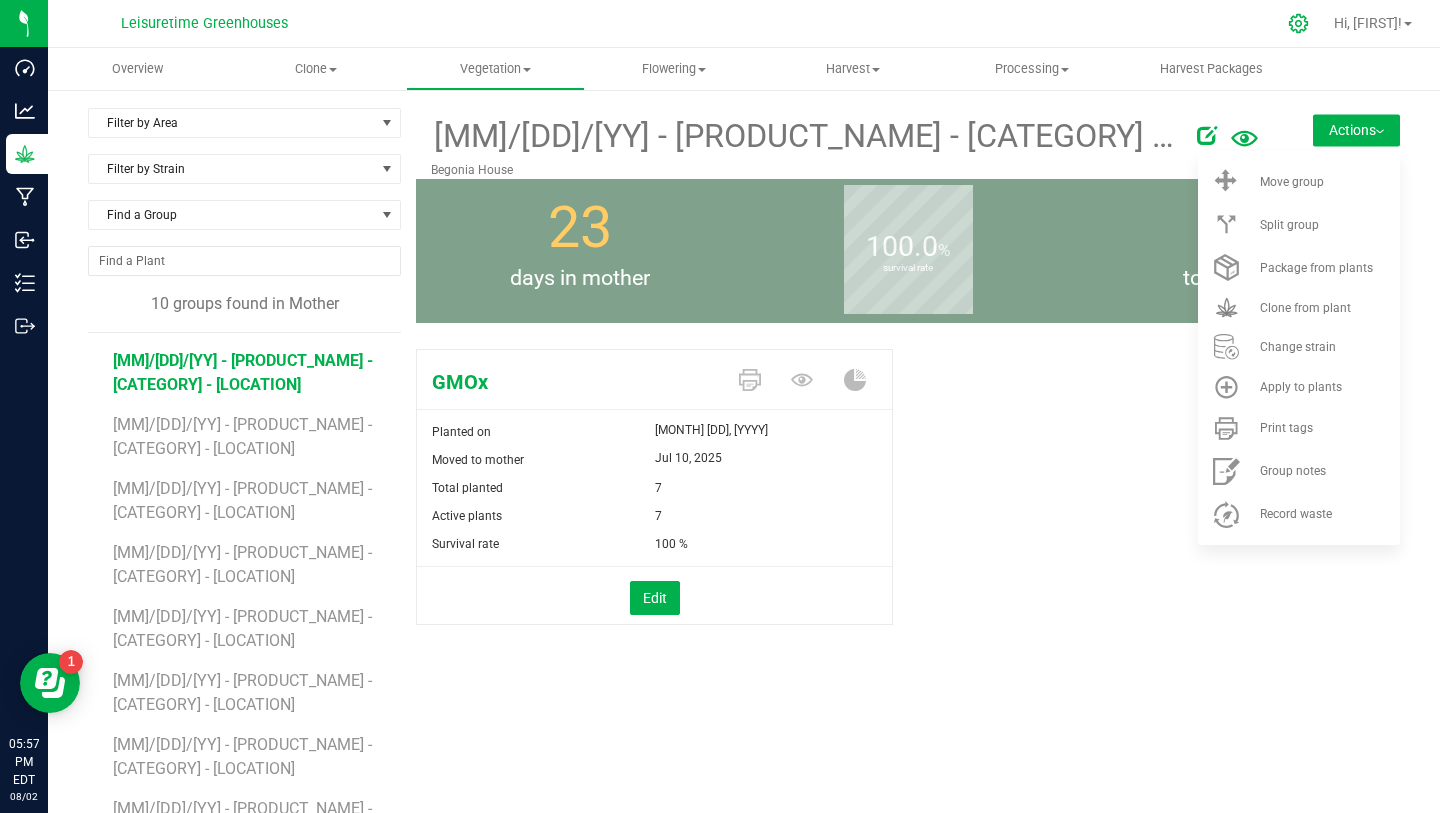 click at bounding box center [1299, 23] 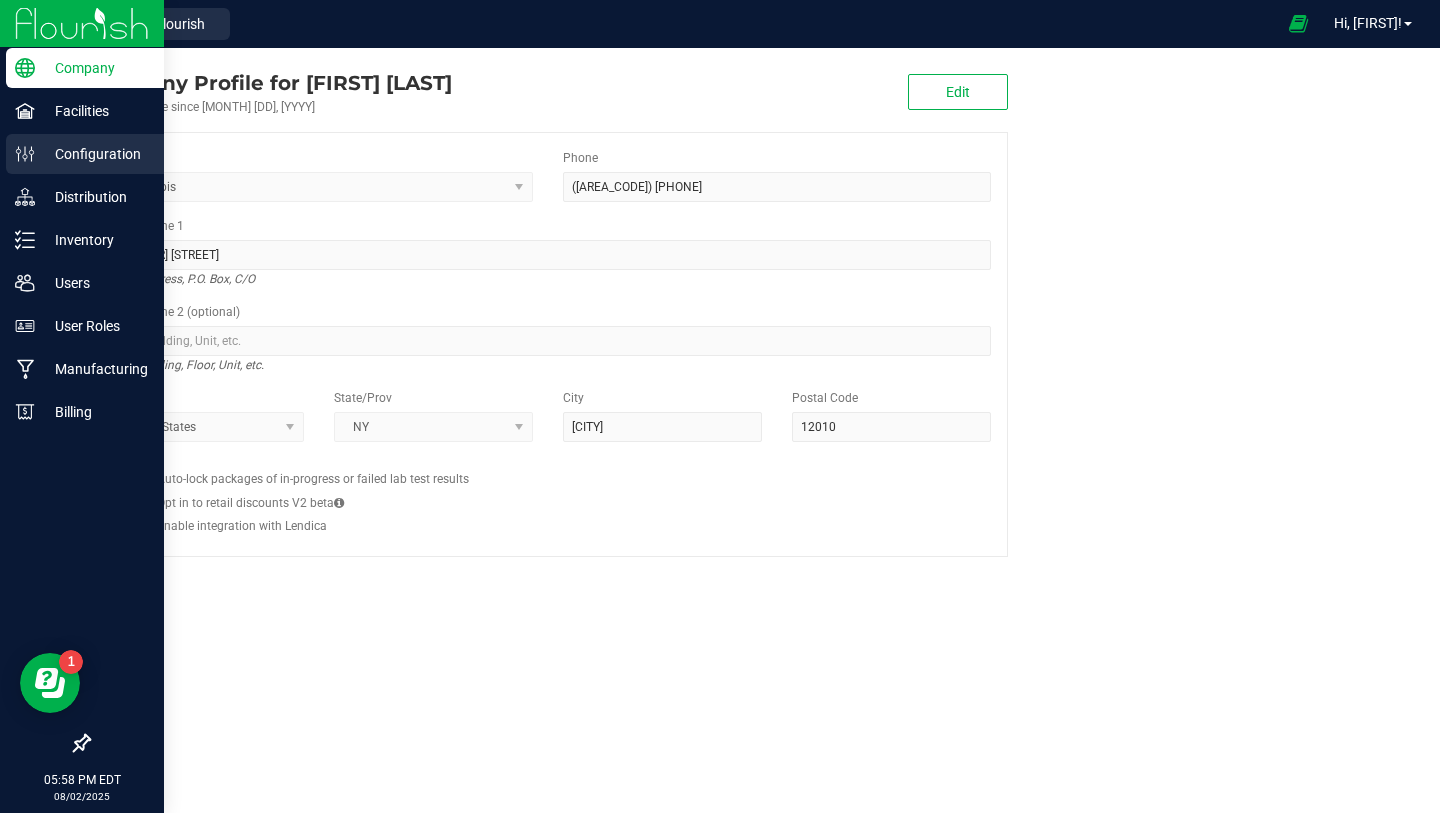 click on "Configuration" at bounding box center (95, 154) 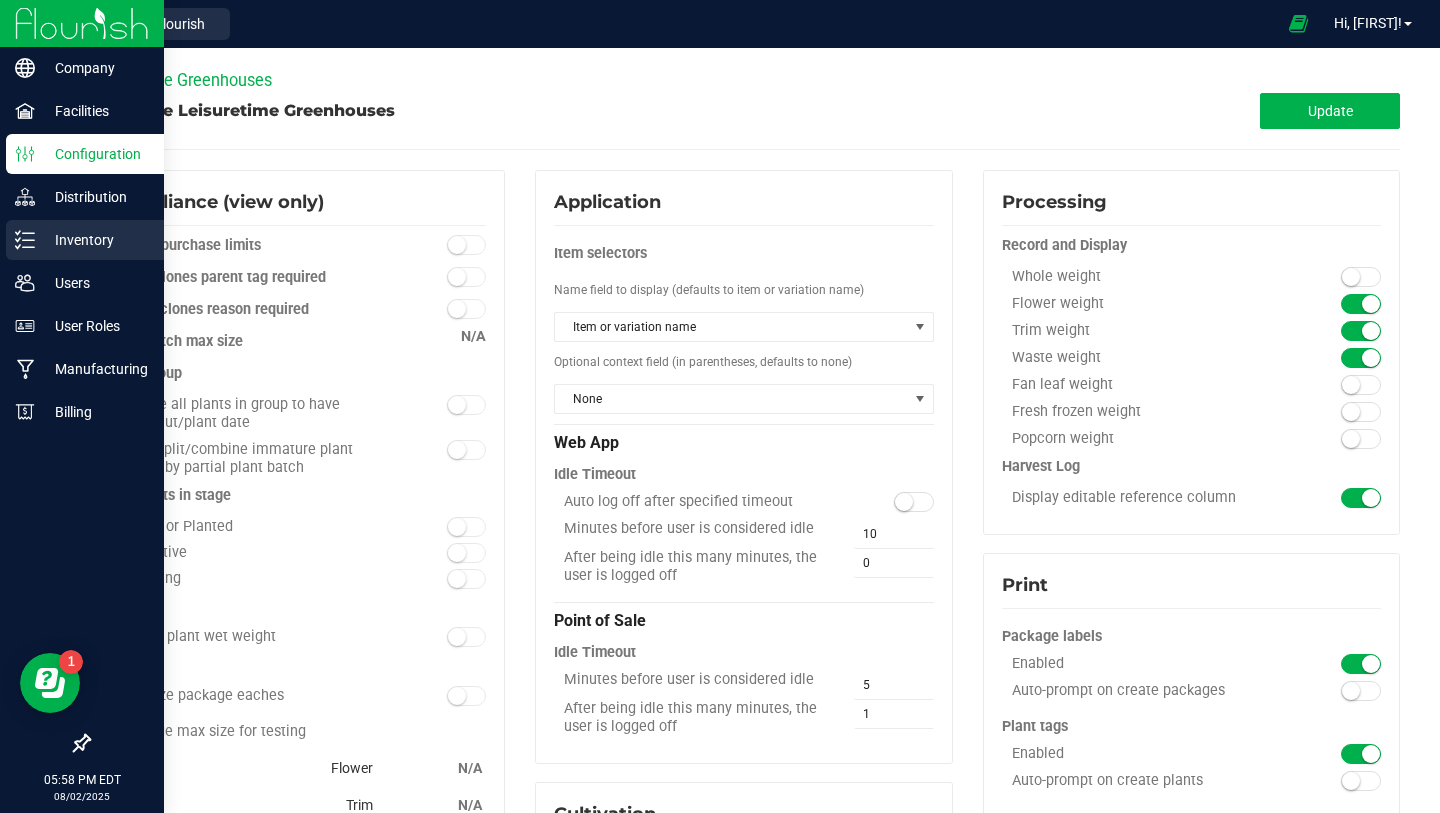 click on "Inventory" at bounding box center (95, 240) 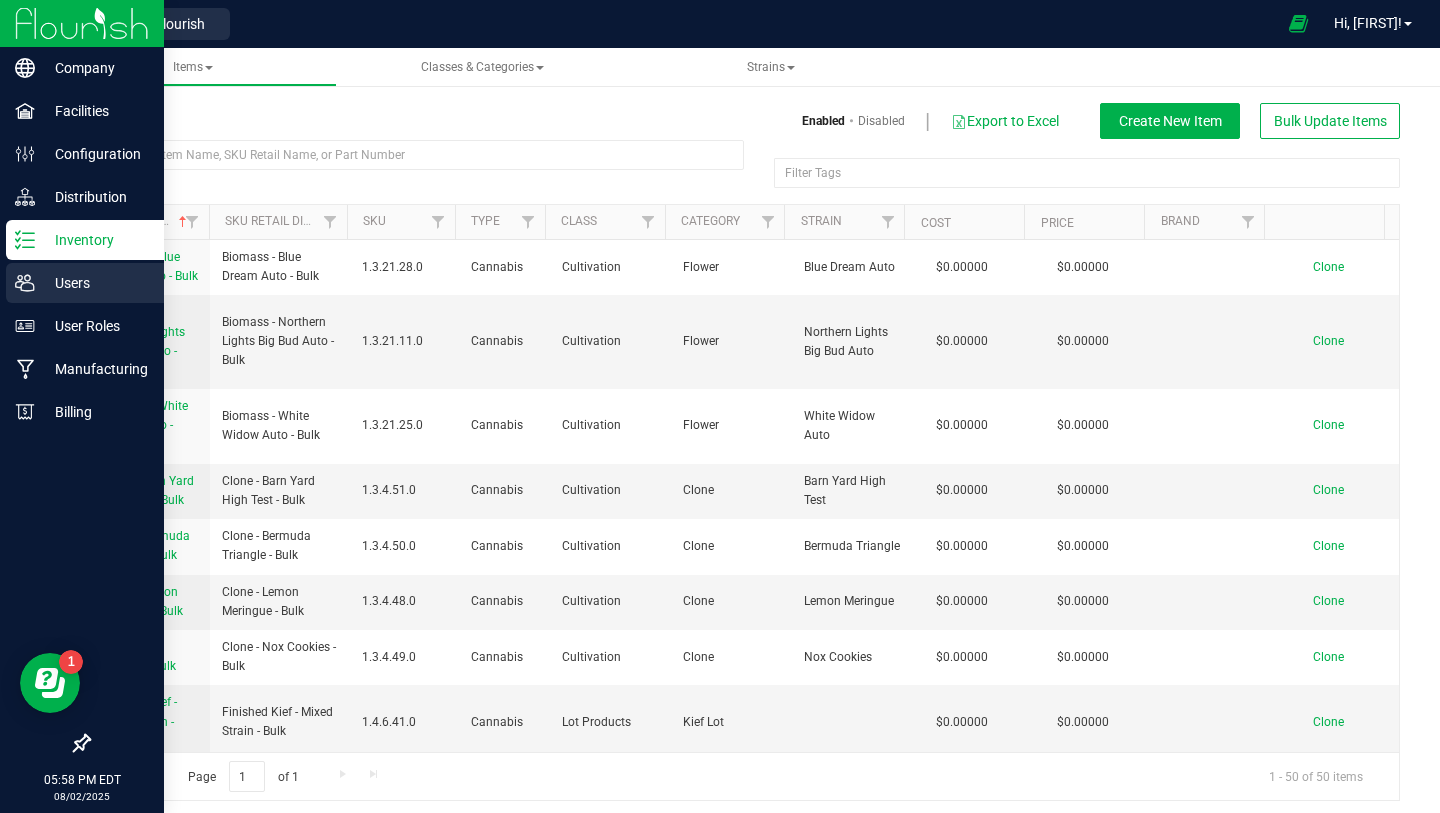 click on "Users" at bounding box center (95, 283) 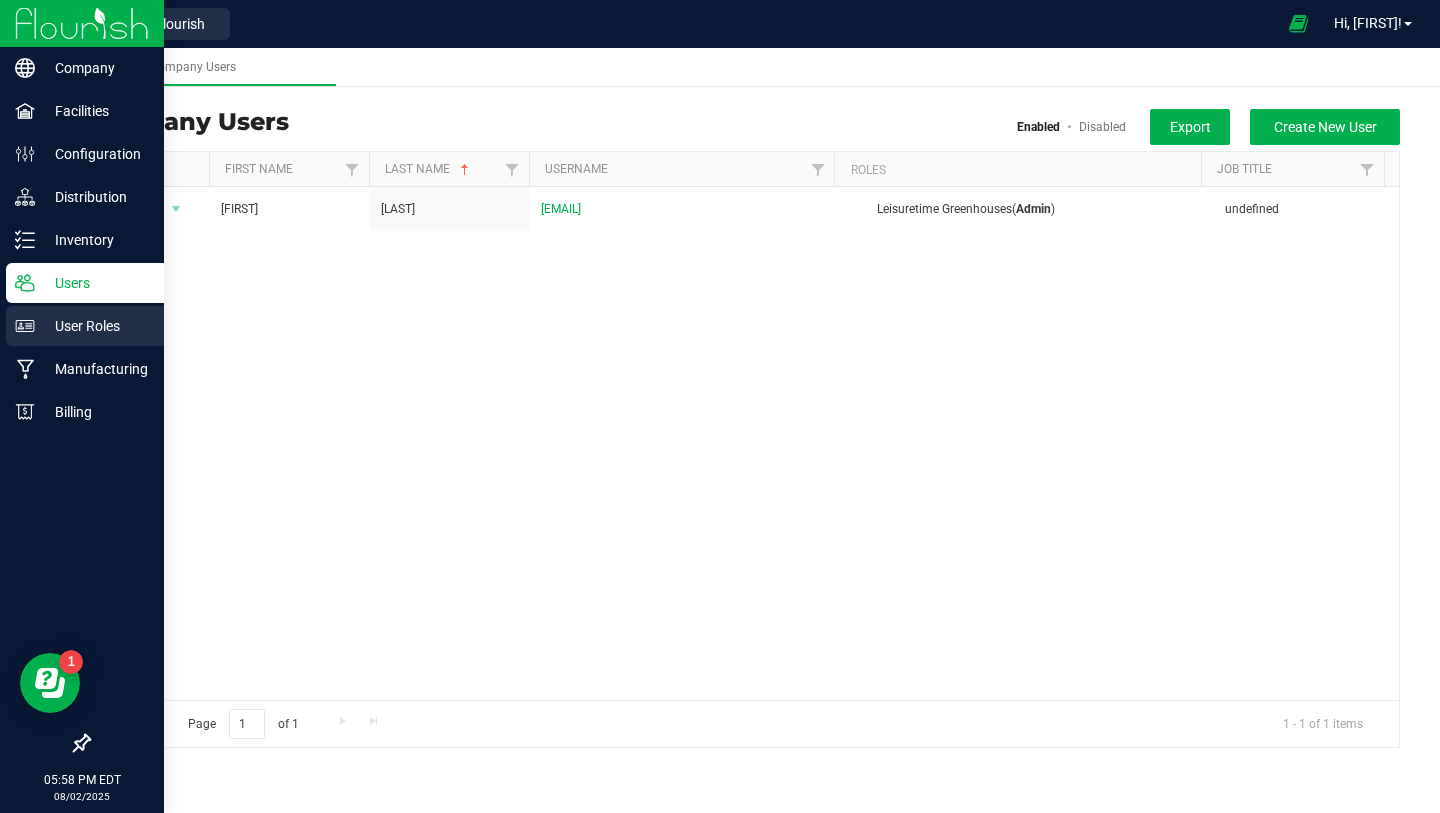 click on "User Roles" at bounding box center [95, 326] 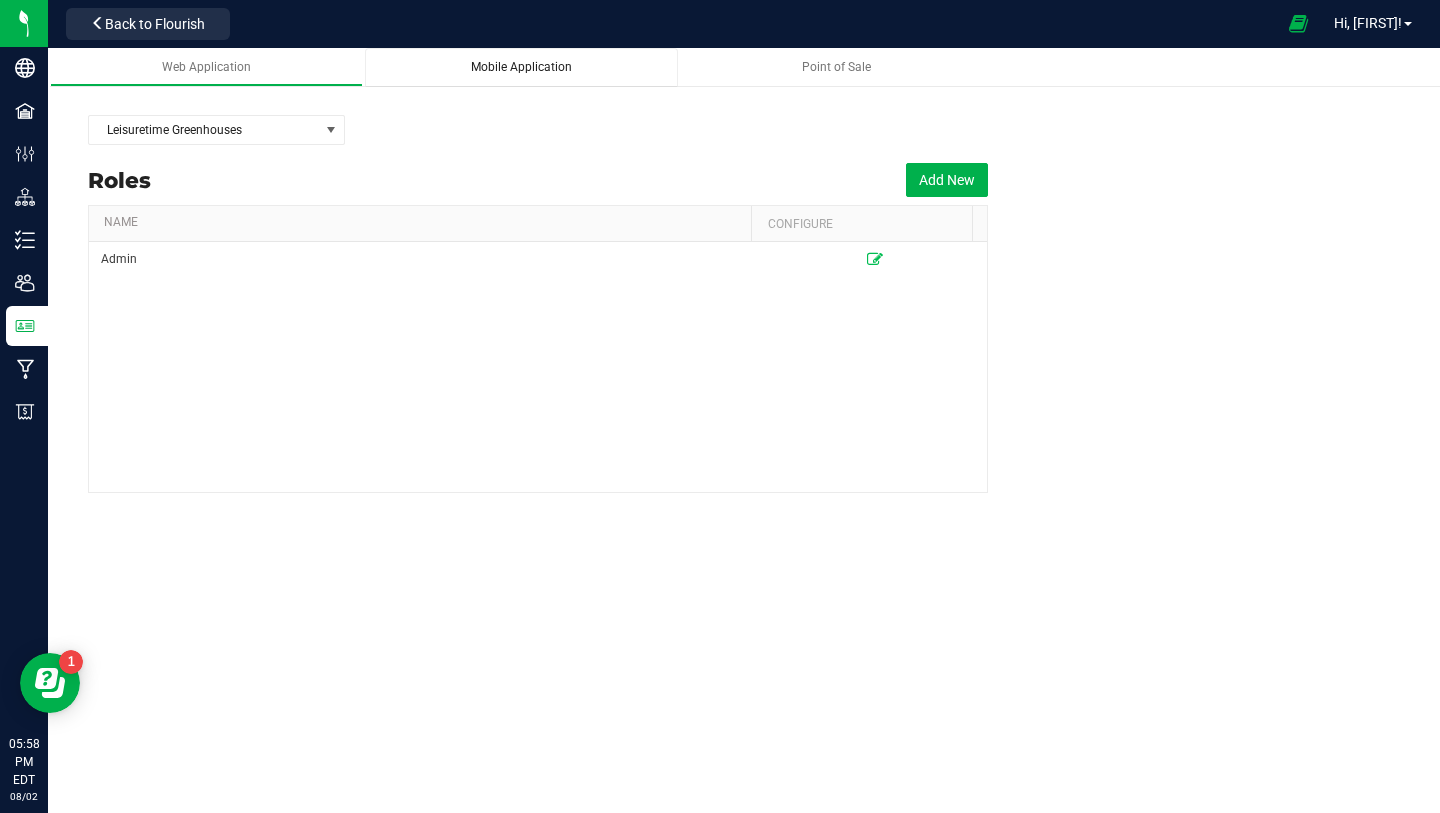click on "Mobile Application" at bounding box center [521, 67] 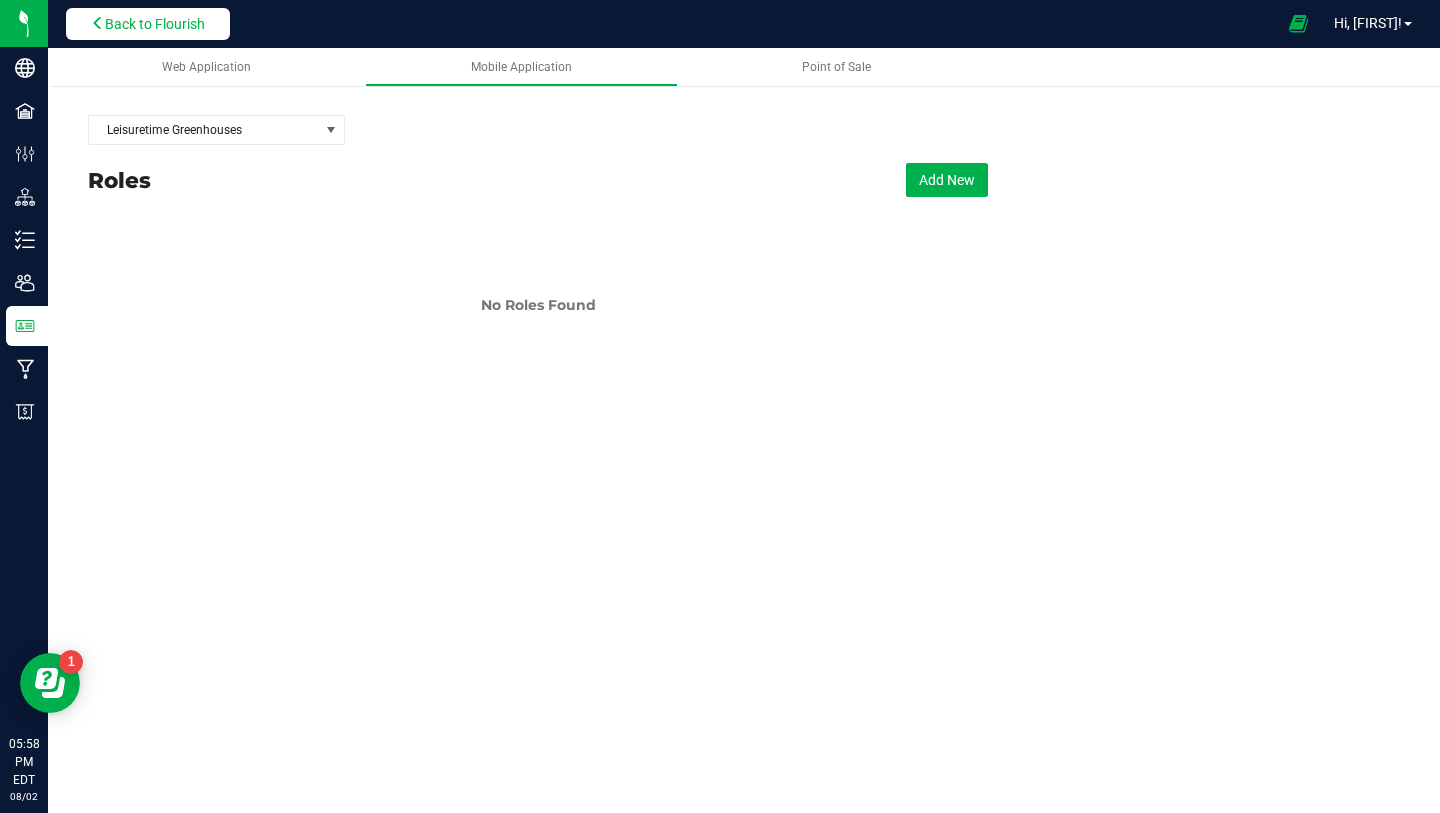 click on "Back to Flourish" at bounding box center (155, 24) 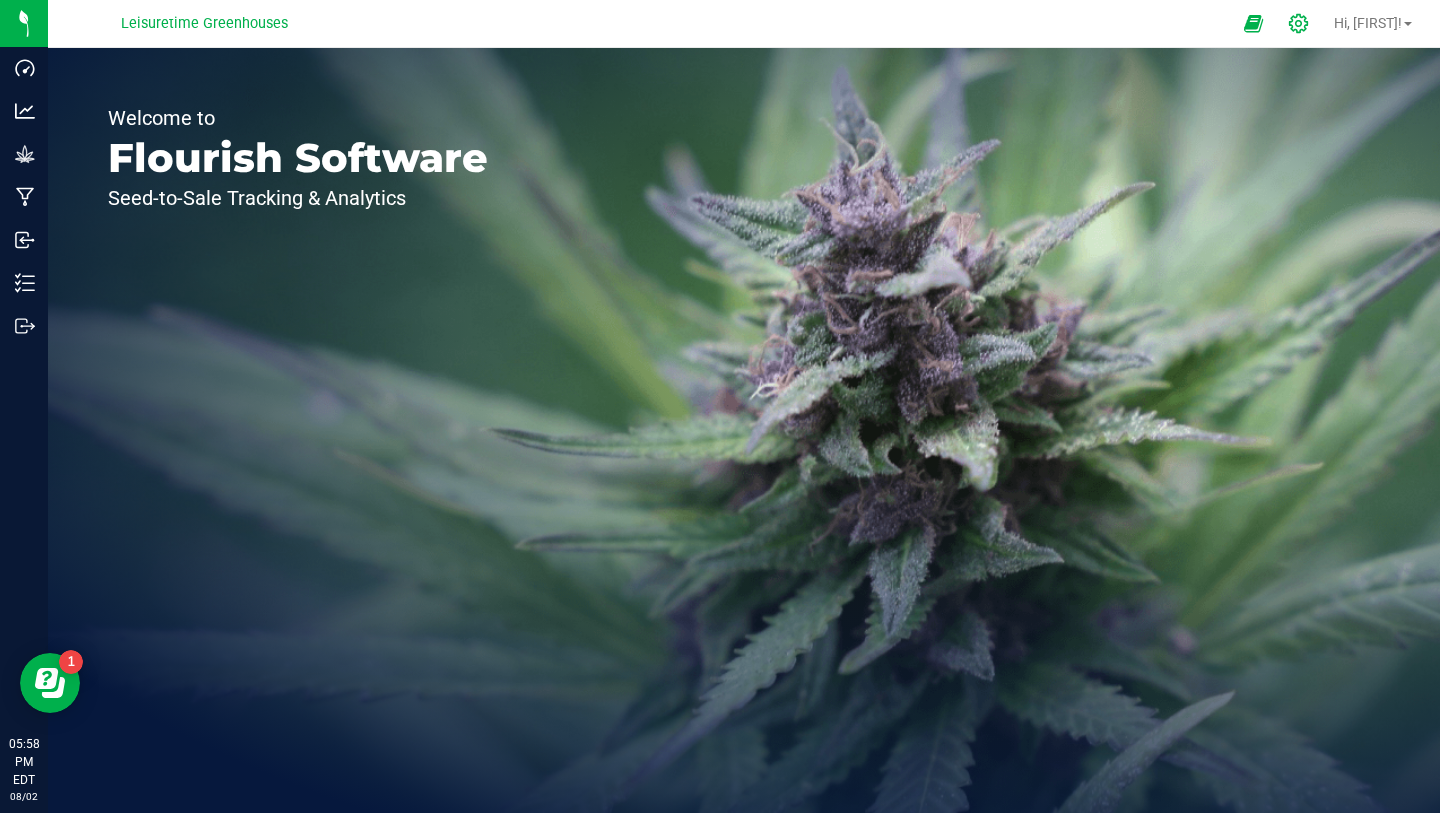 click 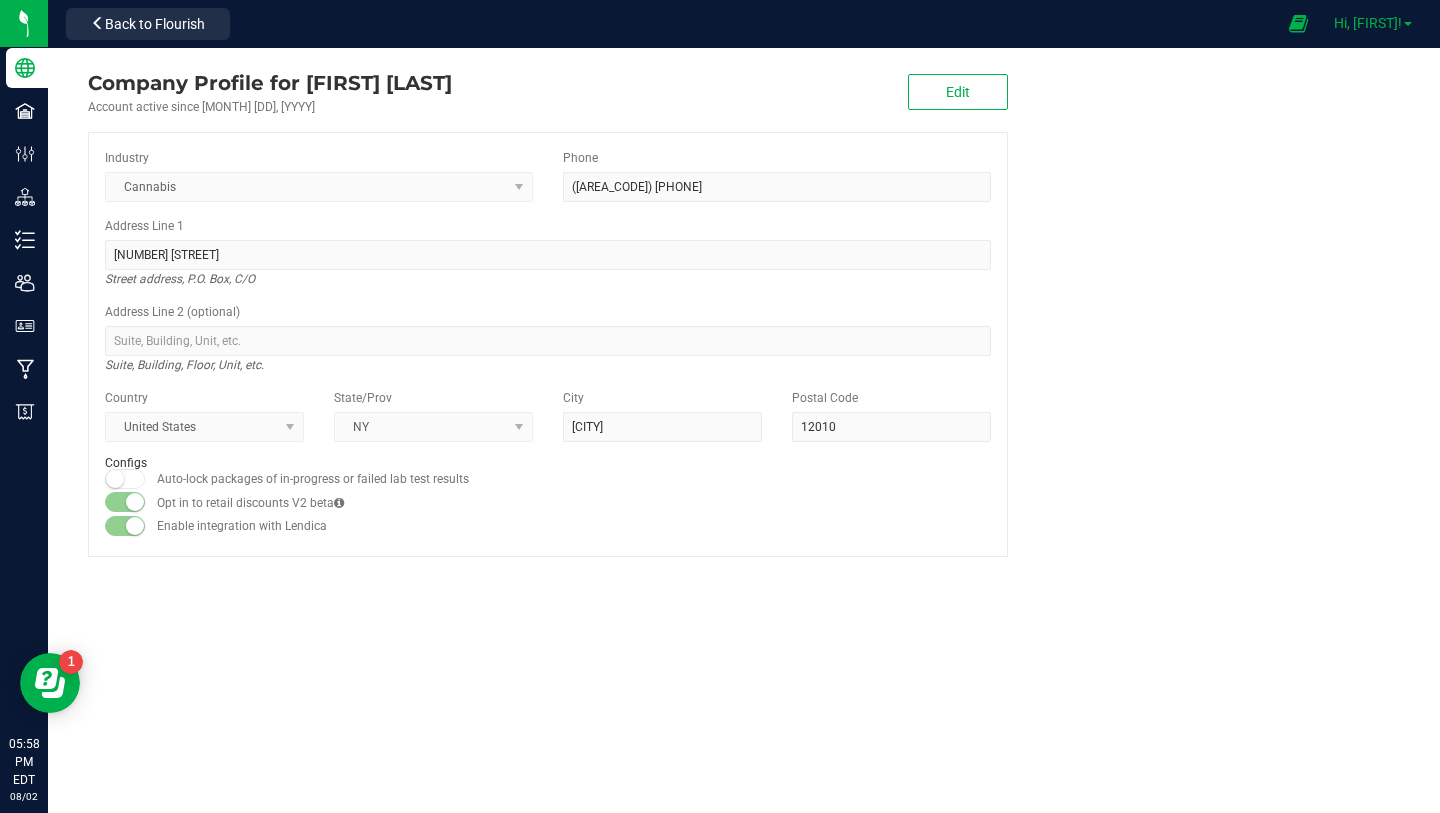 click on "Hi, [FIRST]!" at bounding box center [1368, 23] 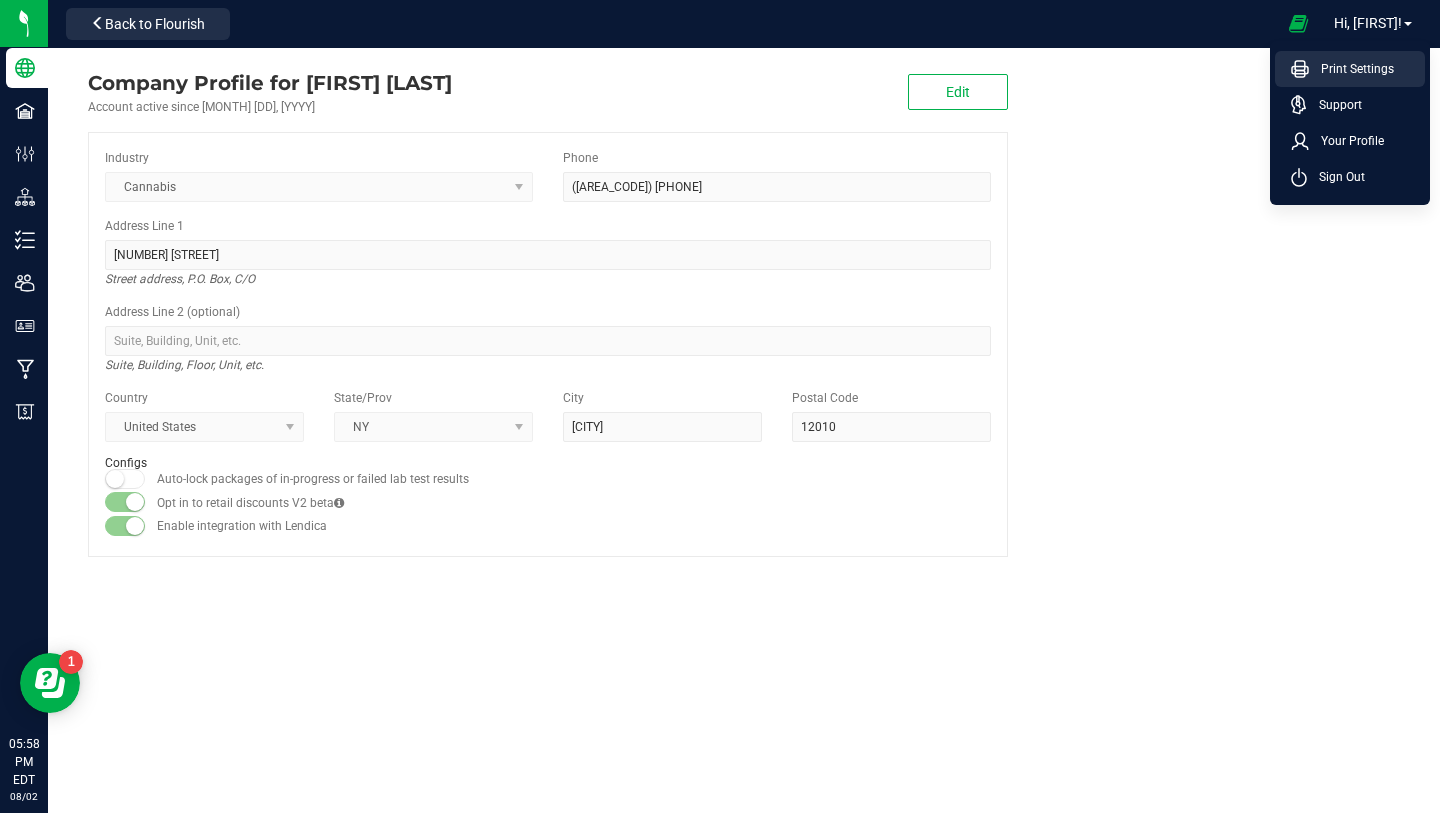 click on "Print Settings" at bounding box center (1351, 69) 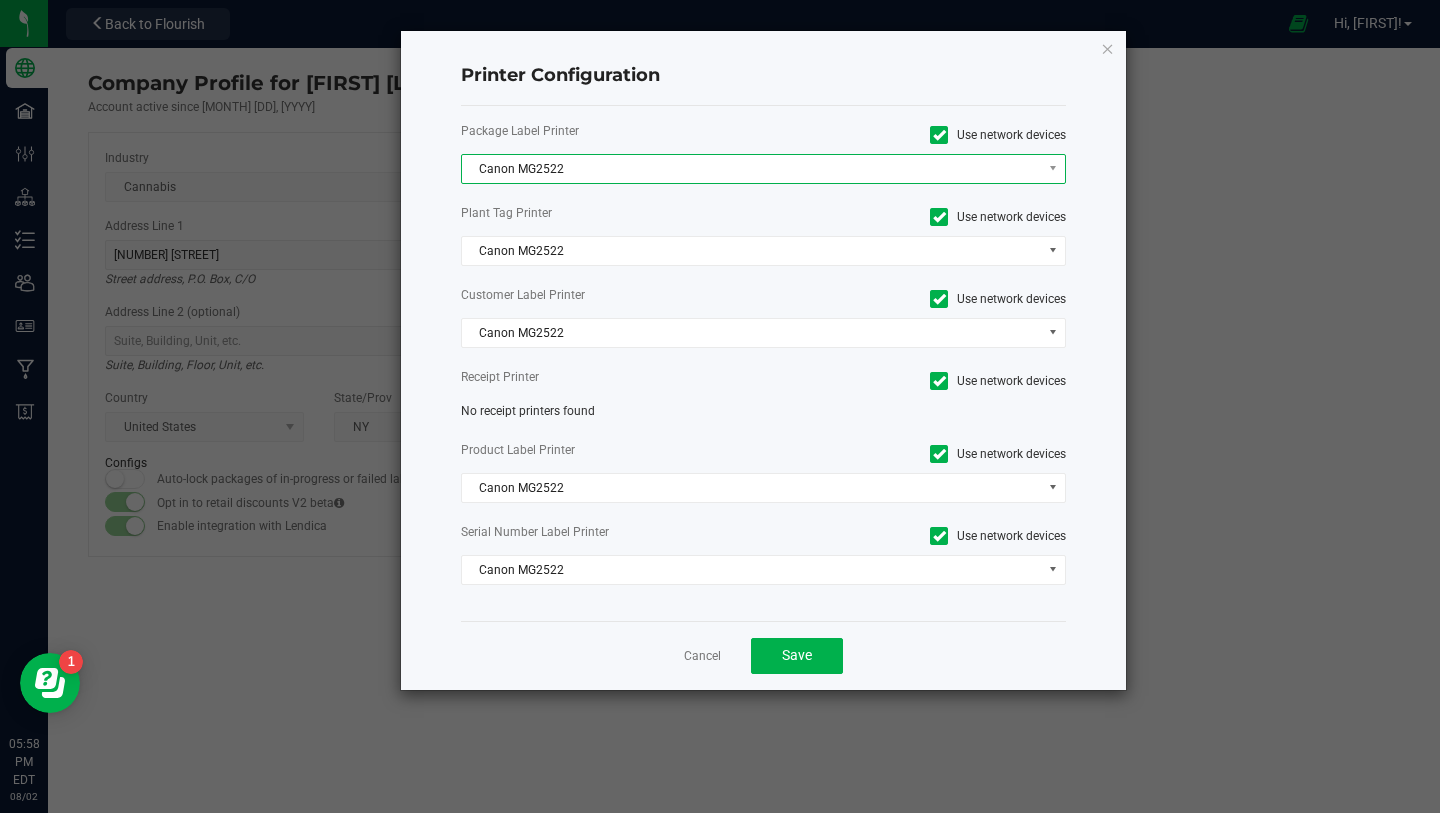 click on "Canon  MG2522" at bounding box center [764, 169] 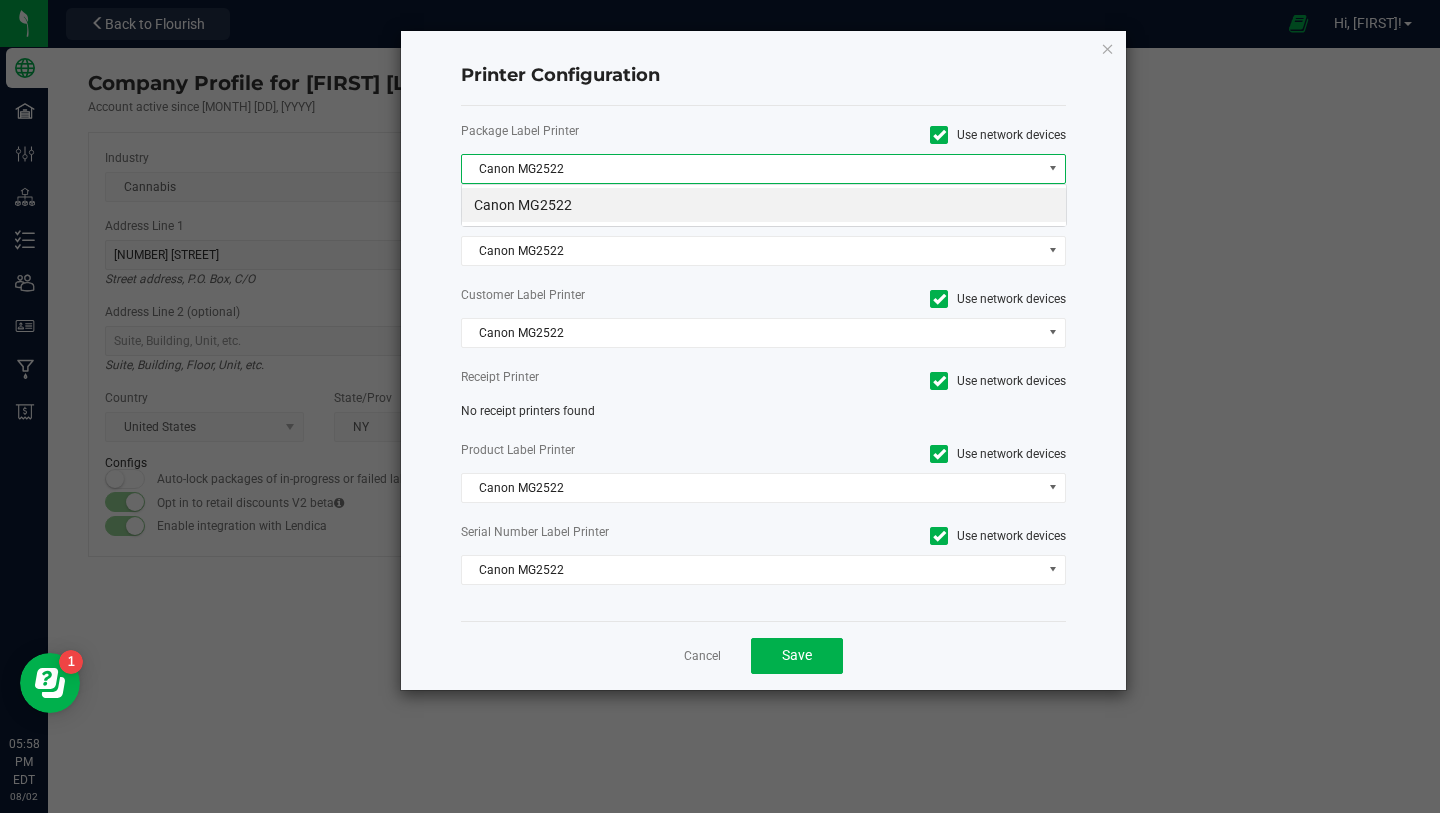 scroll, scrollTop: 99970, scrollLeft: 99394, axis: both 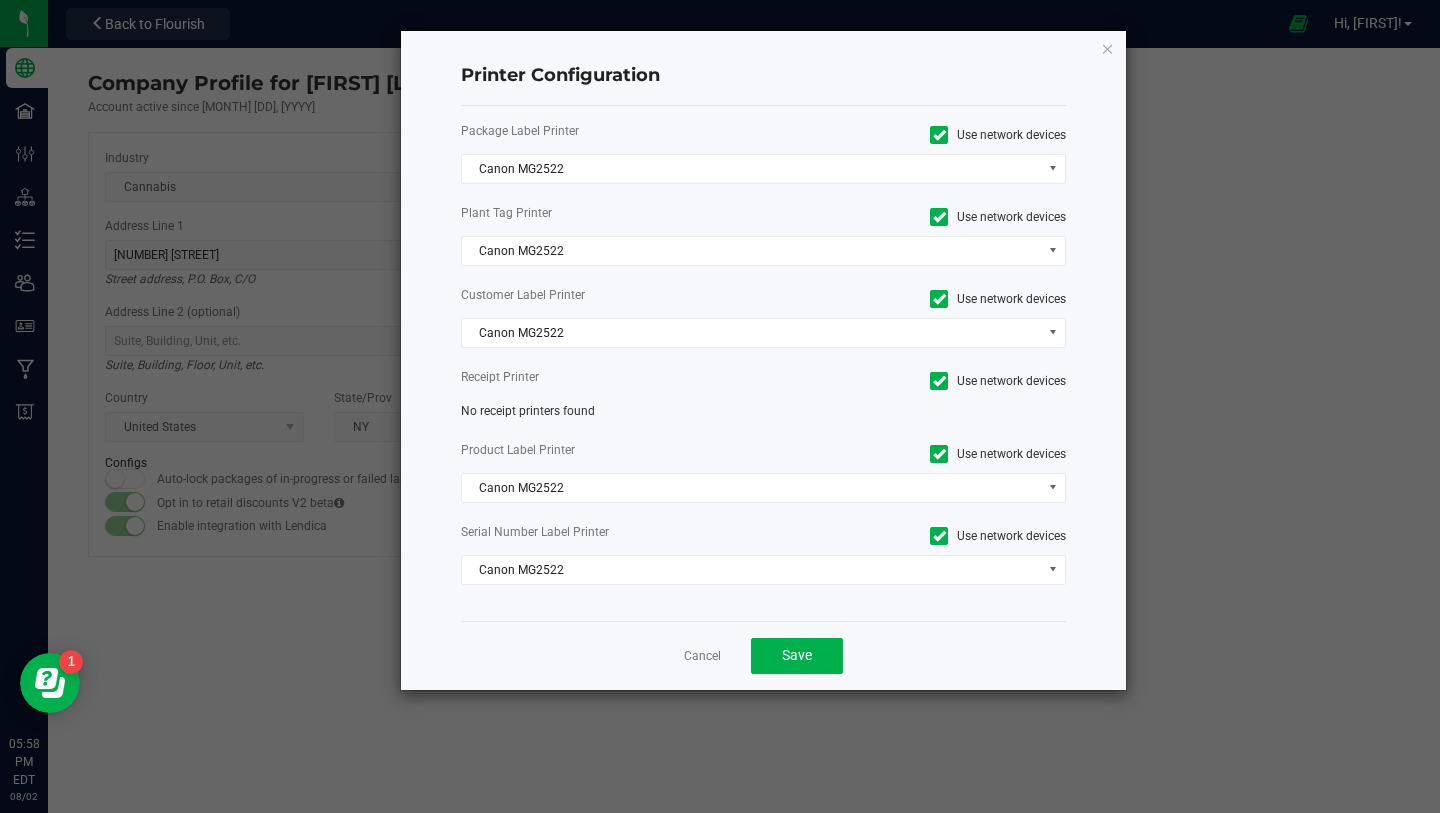 click on "Package Label Printer   Use network devices  Canon  MG2522  Plant Tag Printer   Use network devices  Canon  MG2522  Customer Label Printer   Use network devices  Canon  MG2522  Receipt Printer   Use network devices   No receipt printers found   Product Label Printer   Use network devices  Canon  MG2522  Serial Number Label Printer   Use network devices  Canon  MG2522" 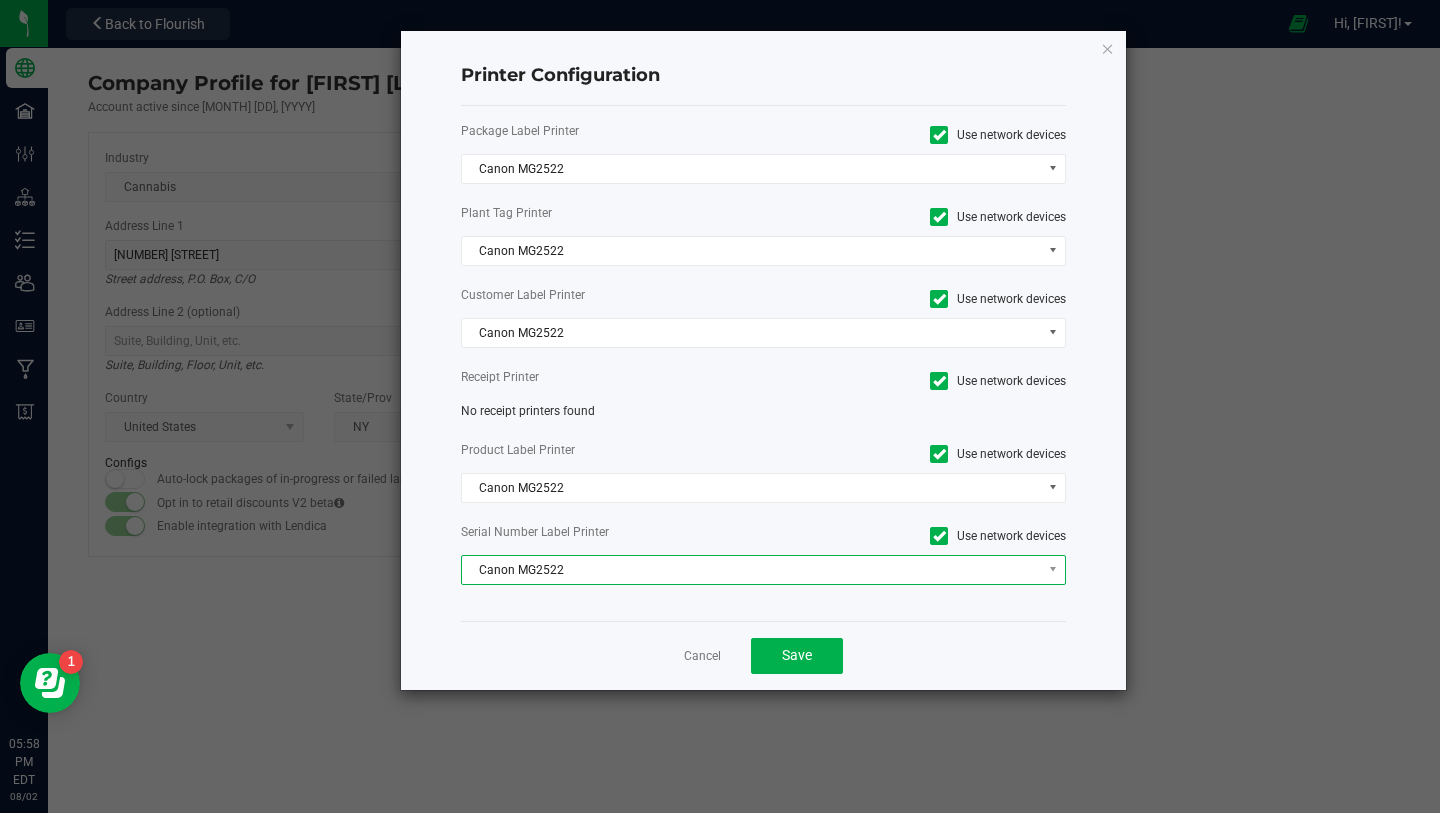 click on "Canon  MG2522" at bounding box center [751, 570] 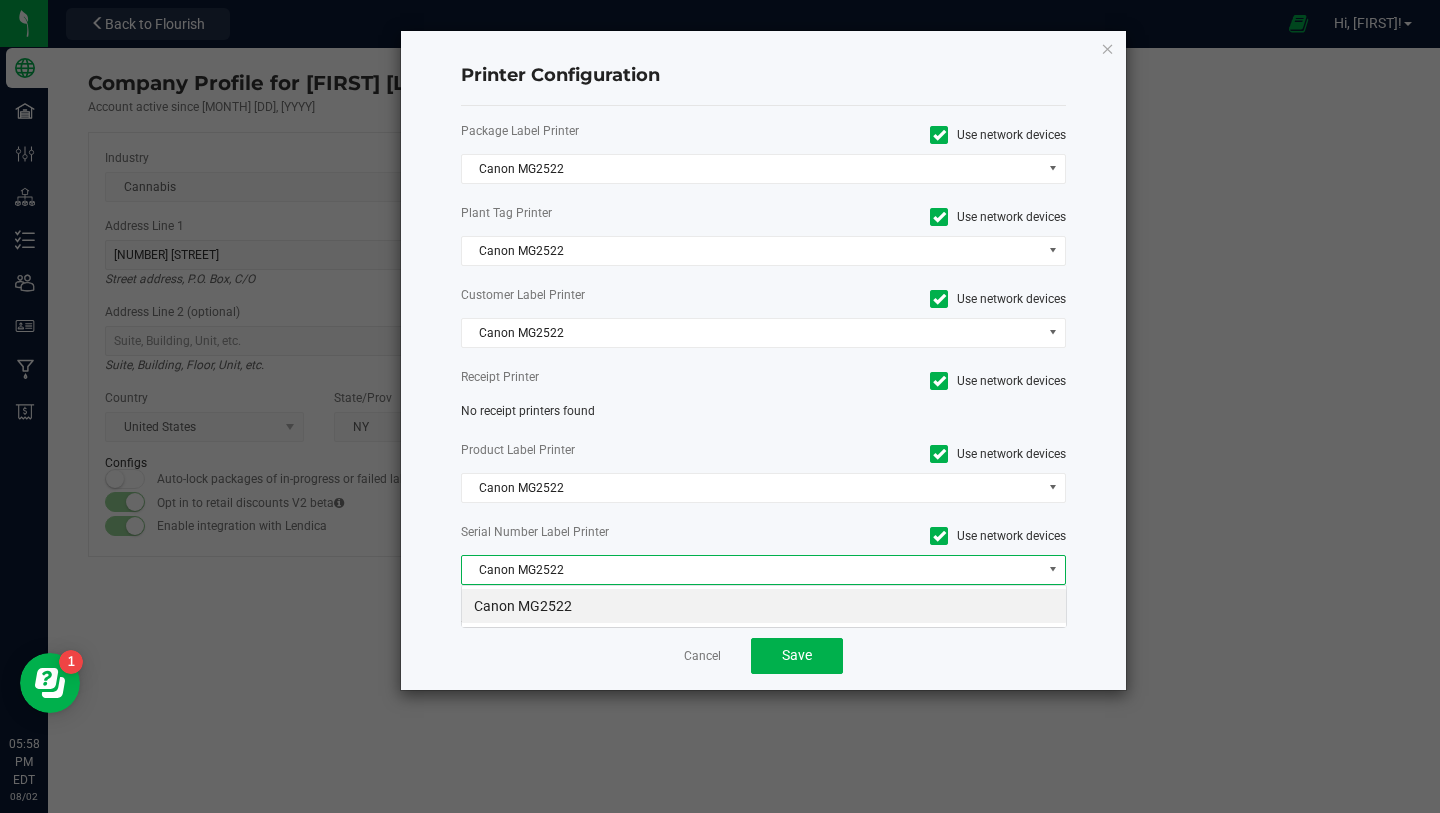 scroll, scrollTop: 99970, scrollLeft: 99394, axis: both 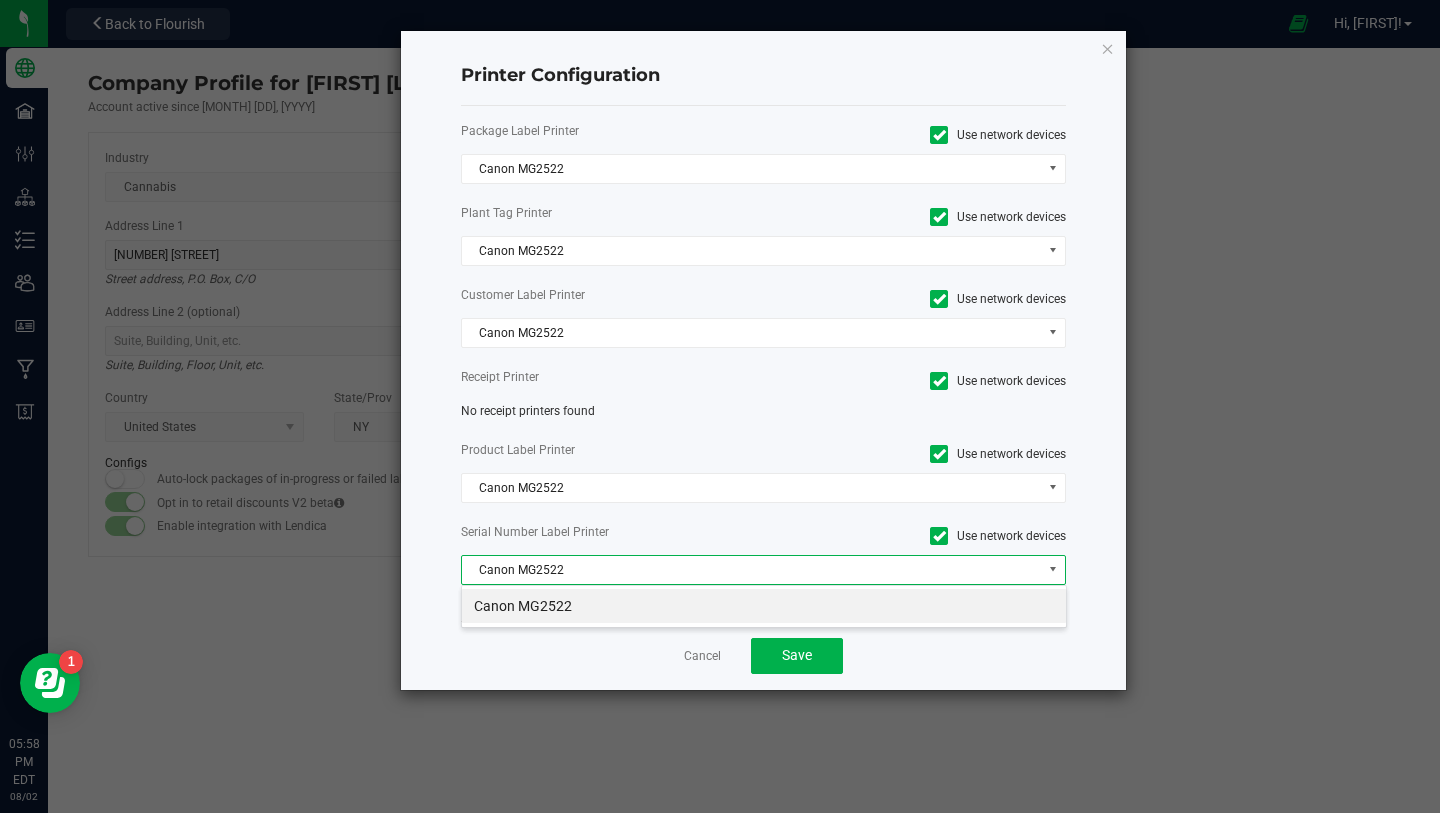 click on "Canon  MG2522" at bounding box center [764, 606] 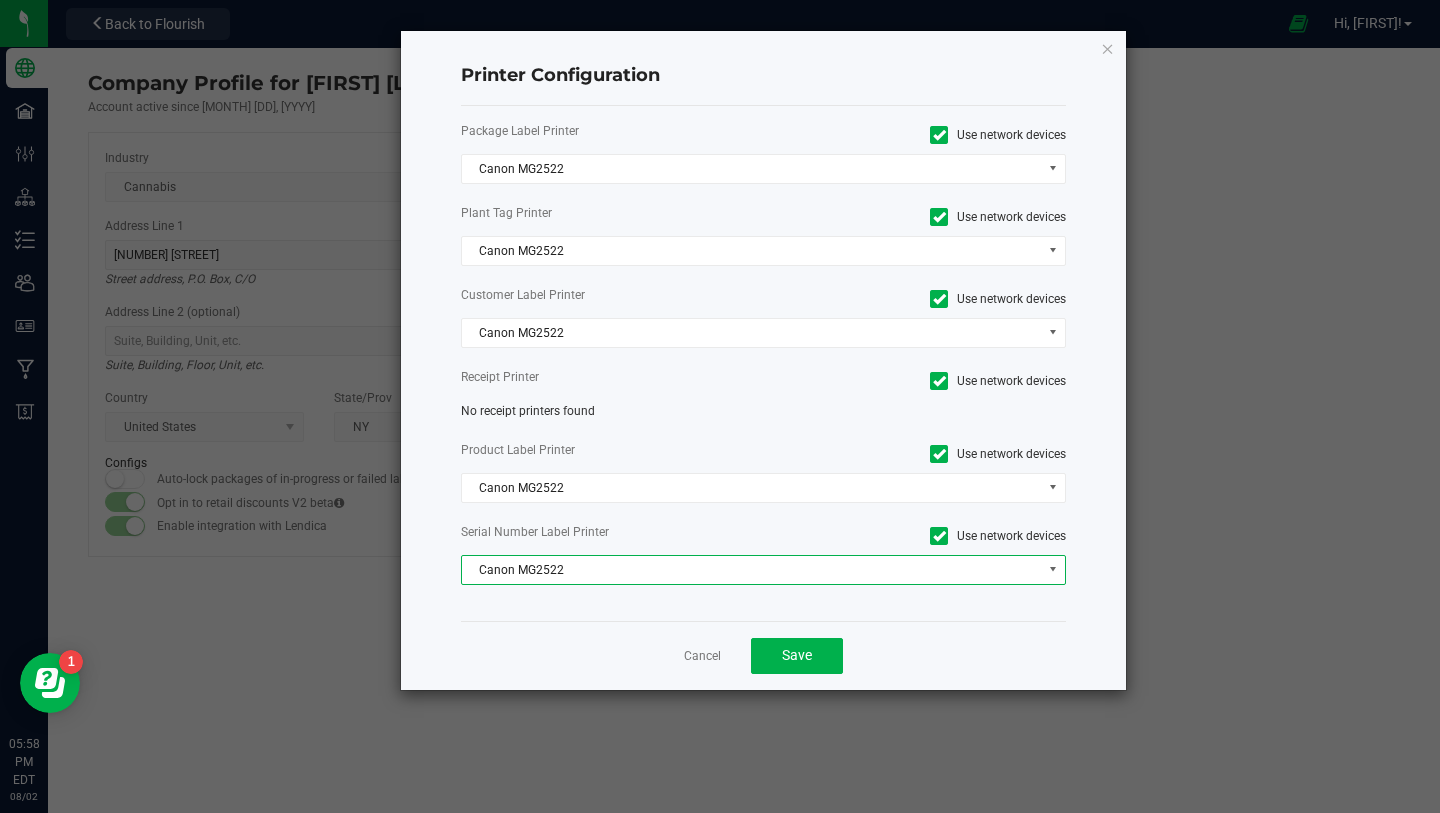 click 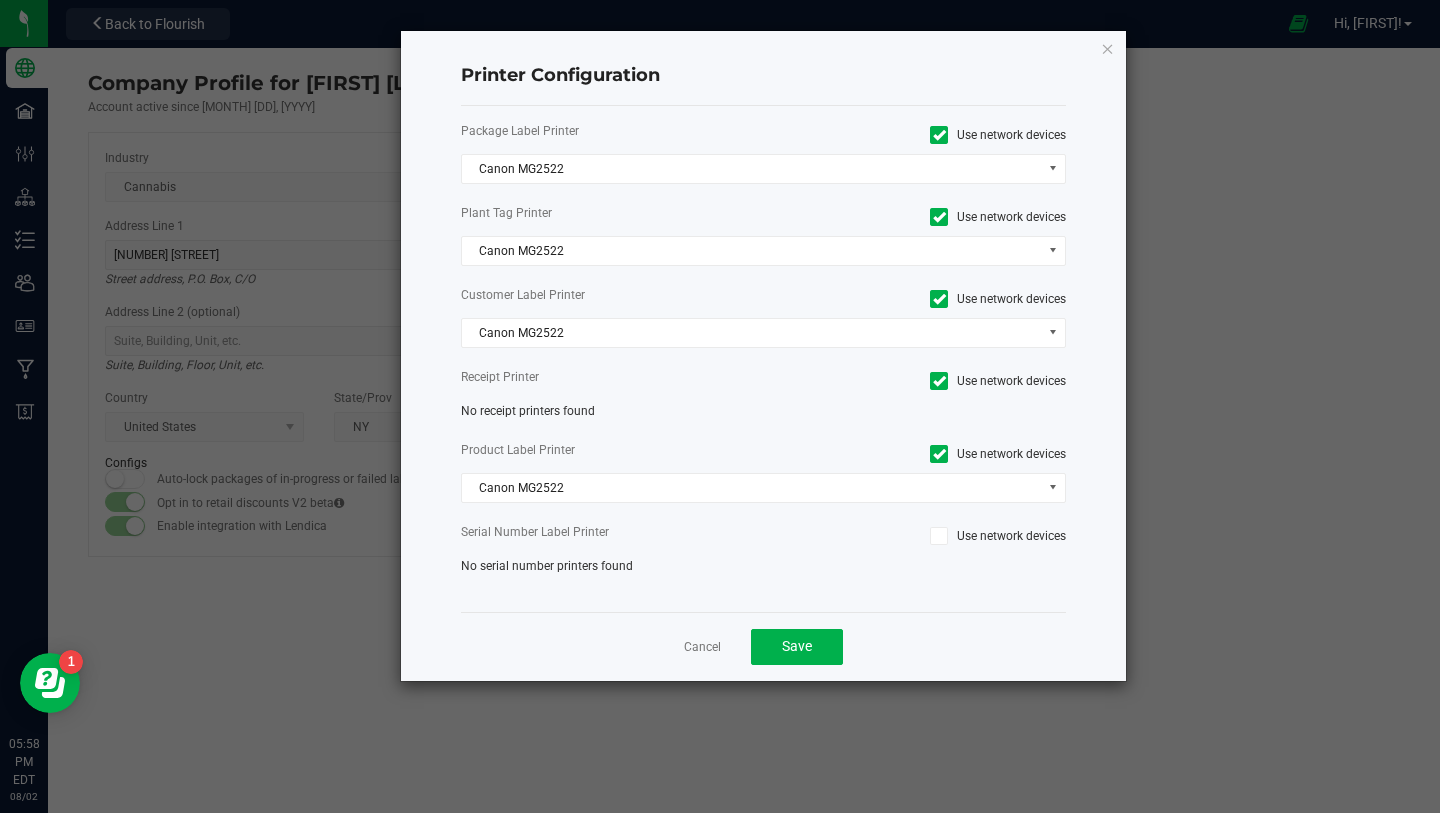 click 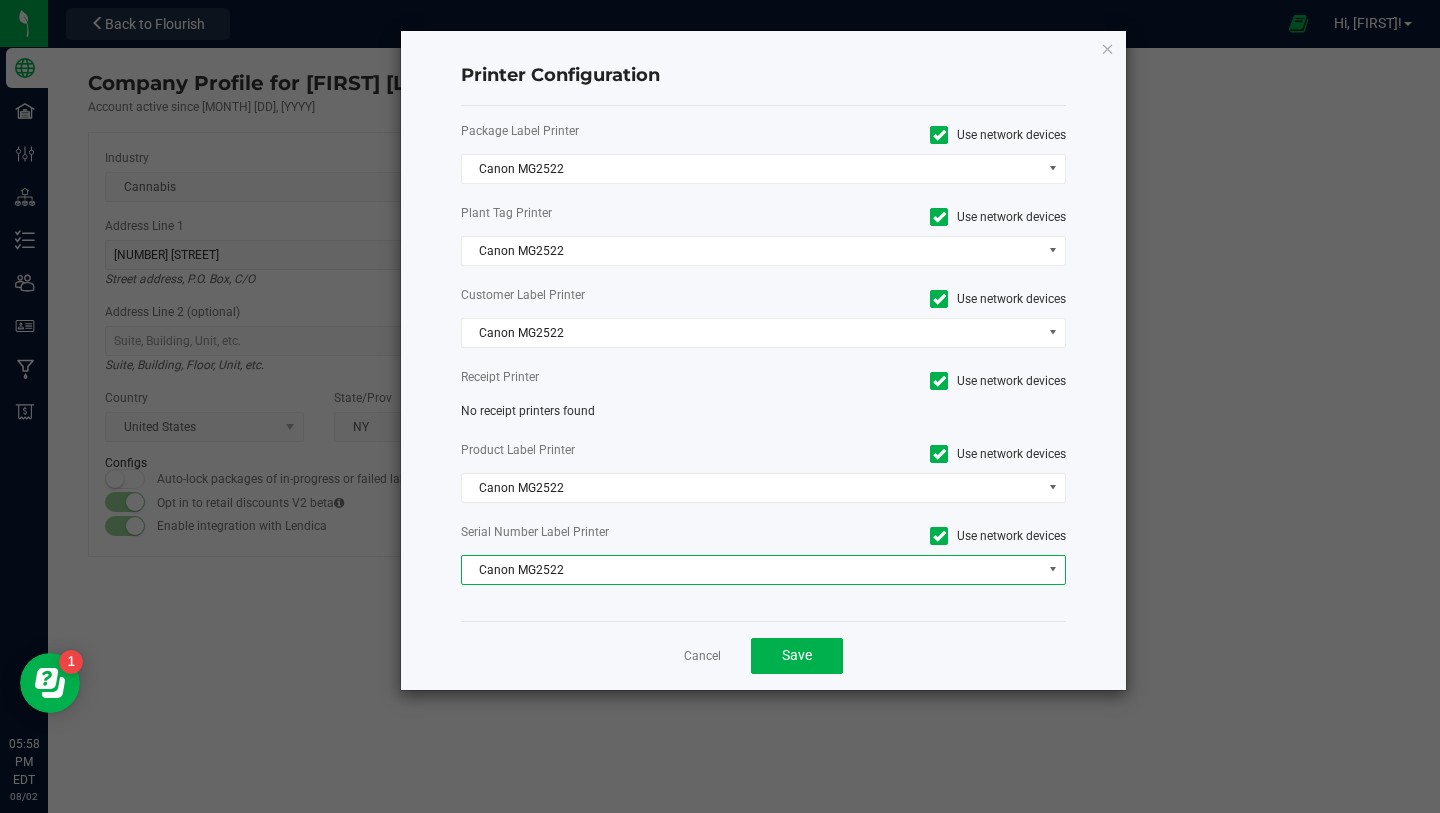 click on "Canon  MG2522" at bounding box center [751, 570] 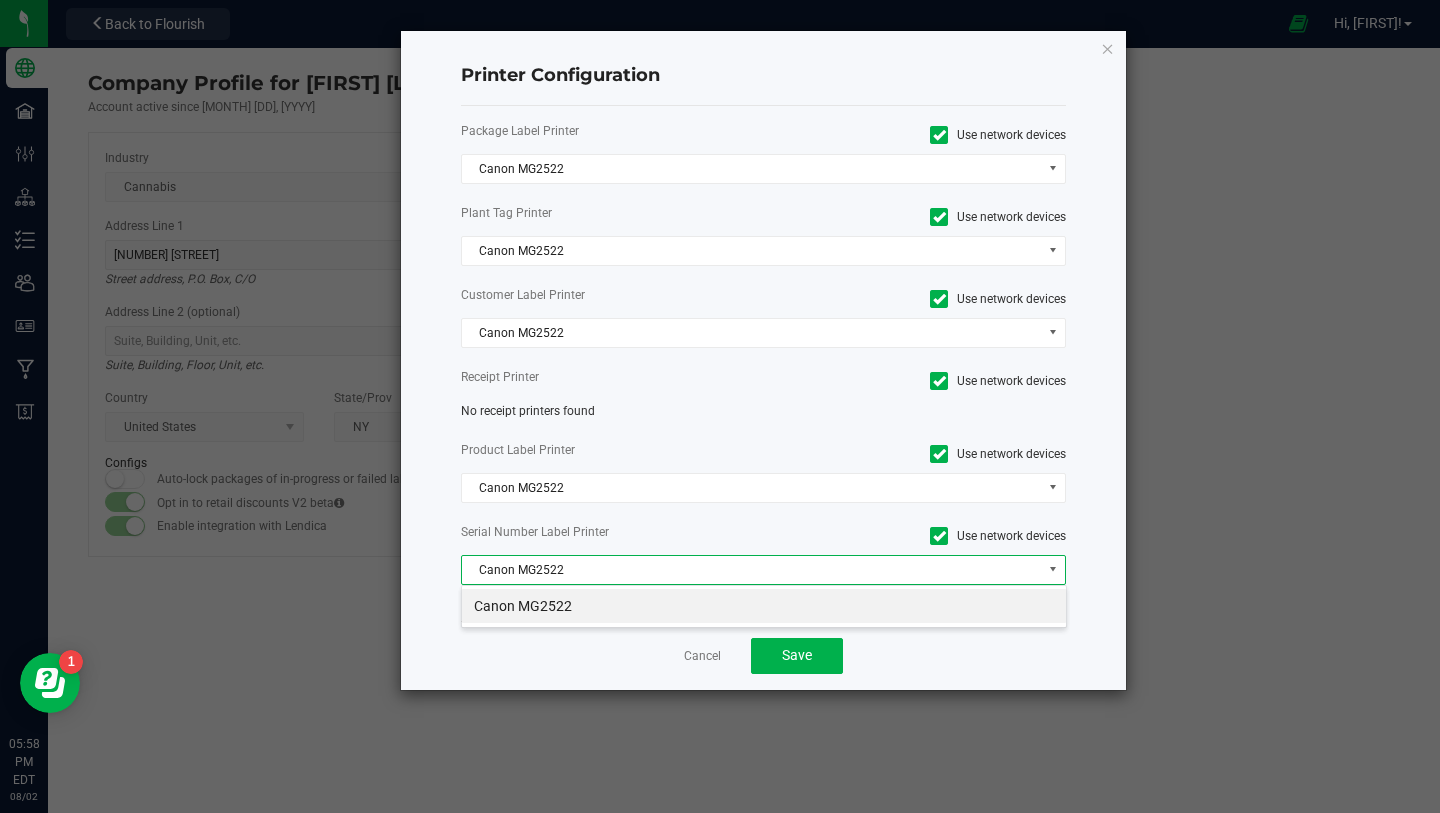 scroll, scrollTop: 99970, scrollLeft: 99394, axis: both 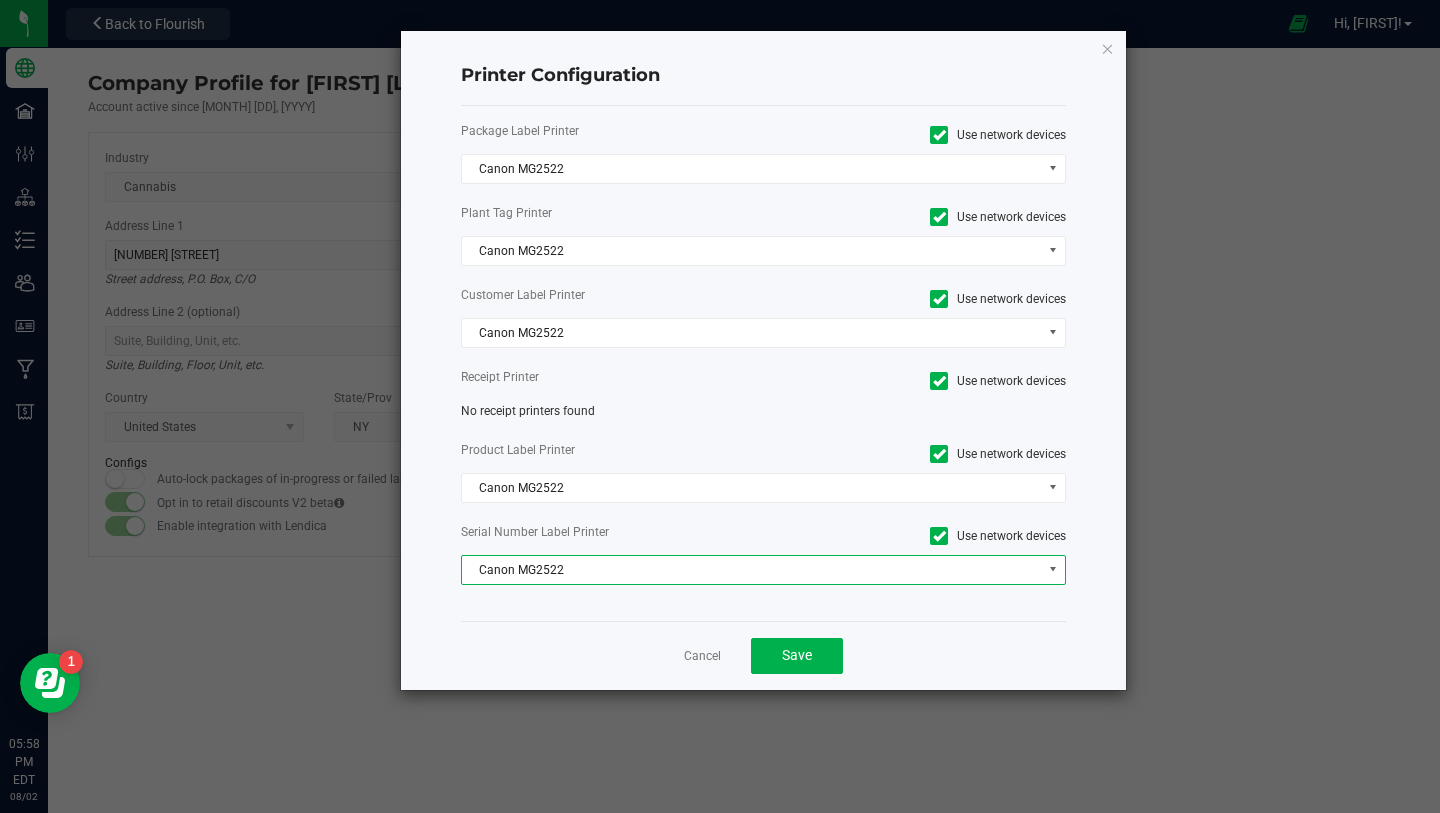 click on "Canon  MG2522" at bounding box center [751, 570] 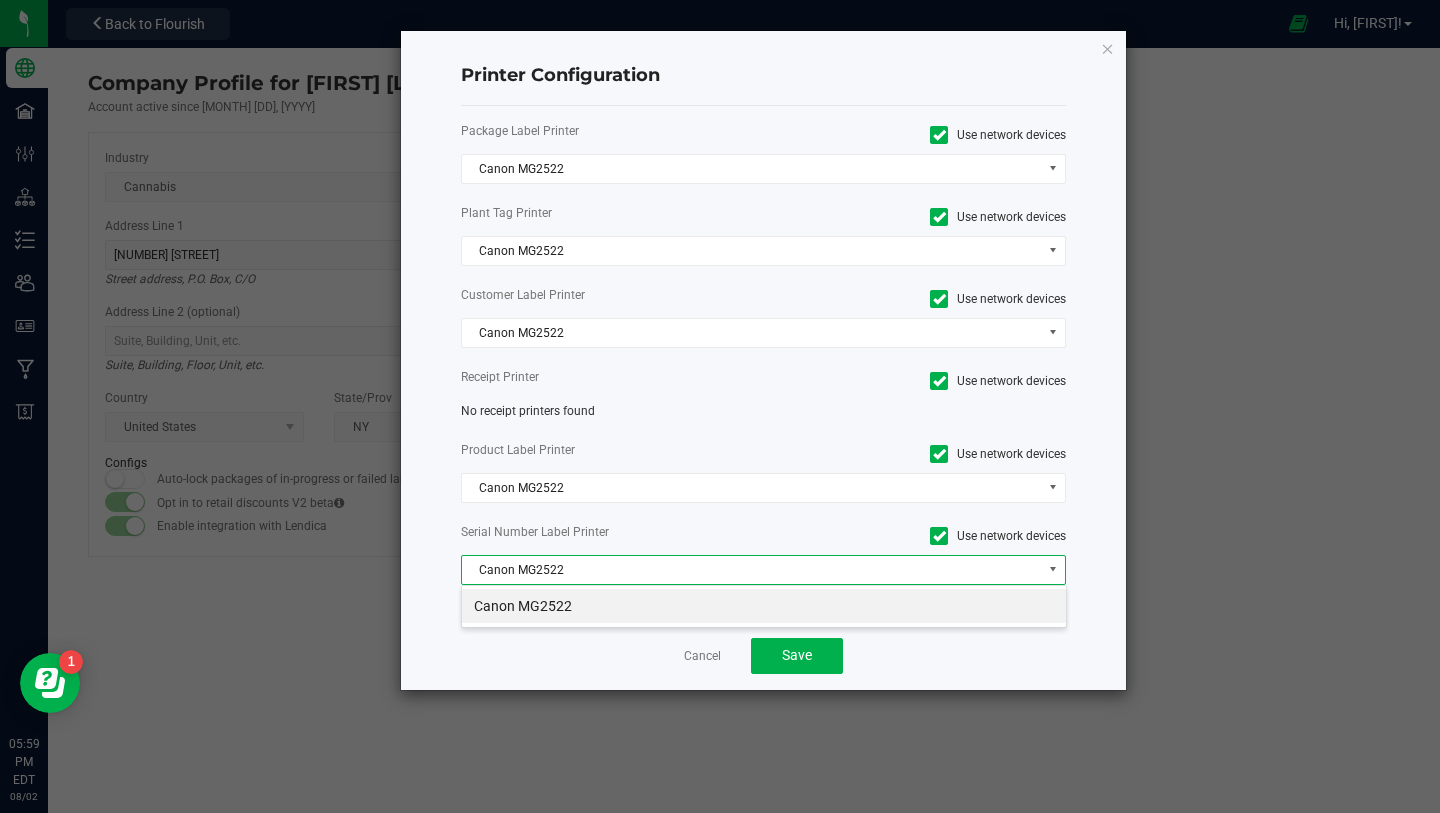 scroll, scrollTop: 99970, scrollLeft: 99394, axis: both 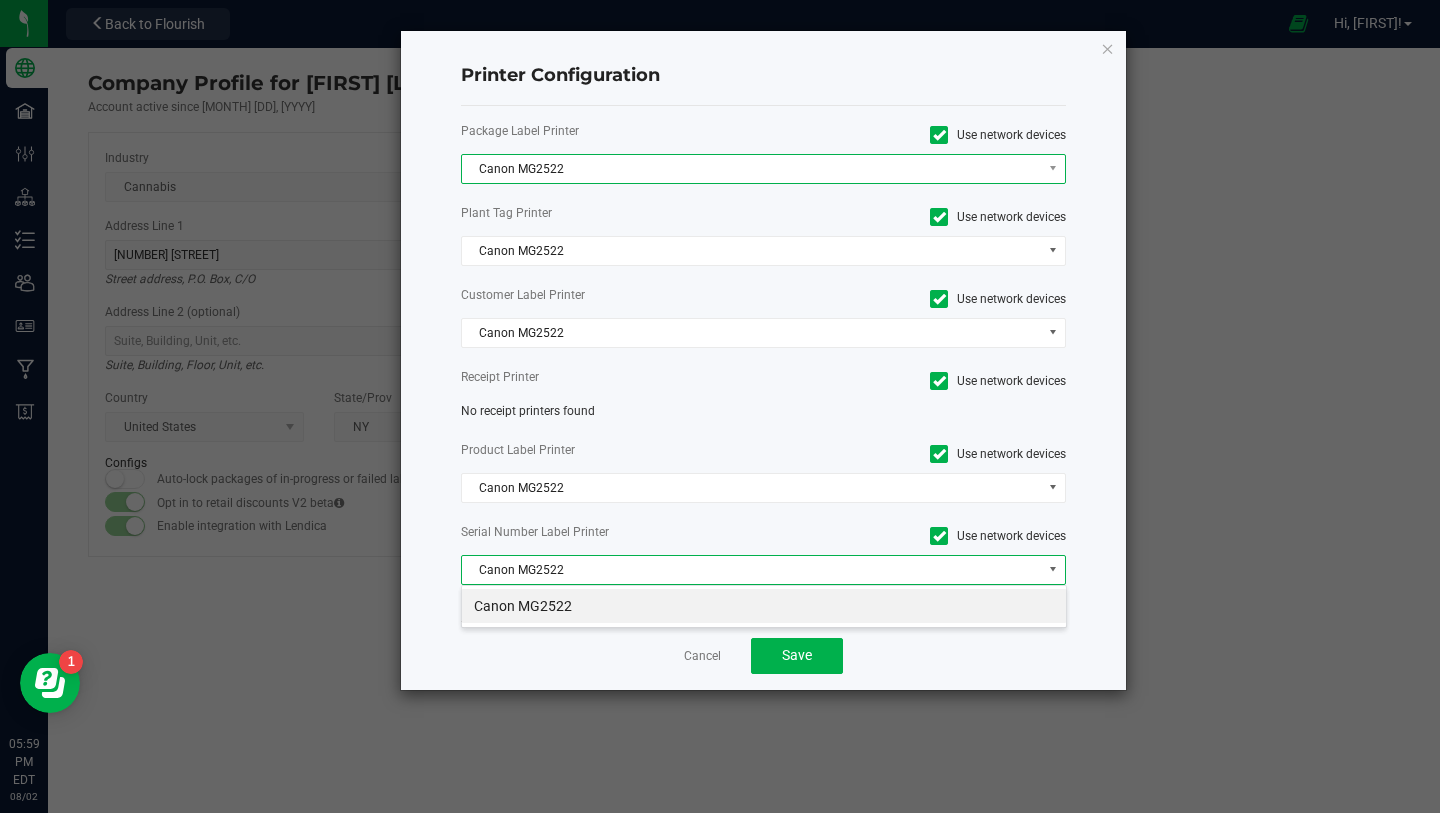 click on "Canon  MG2522" at bounding box center [751, 169] 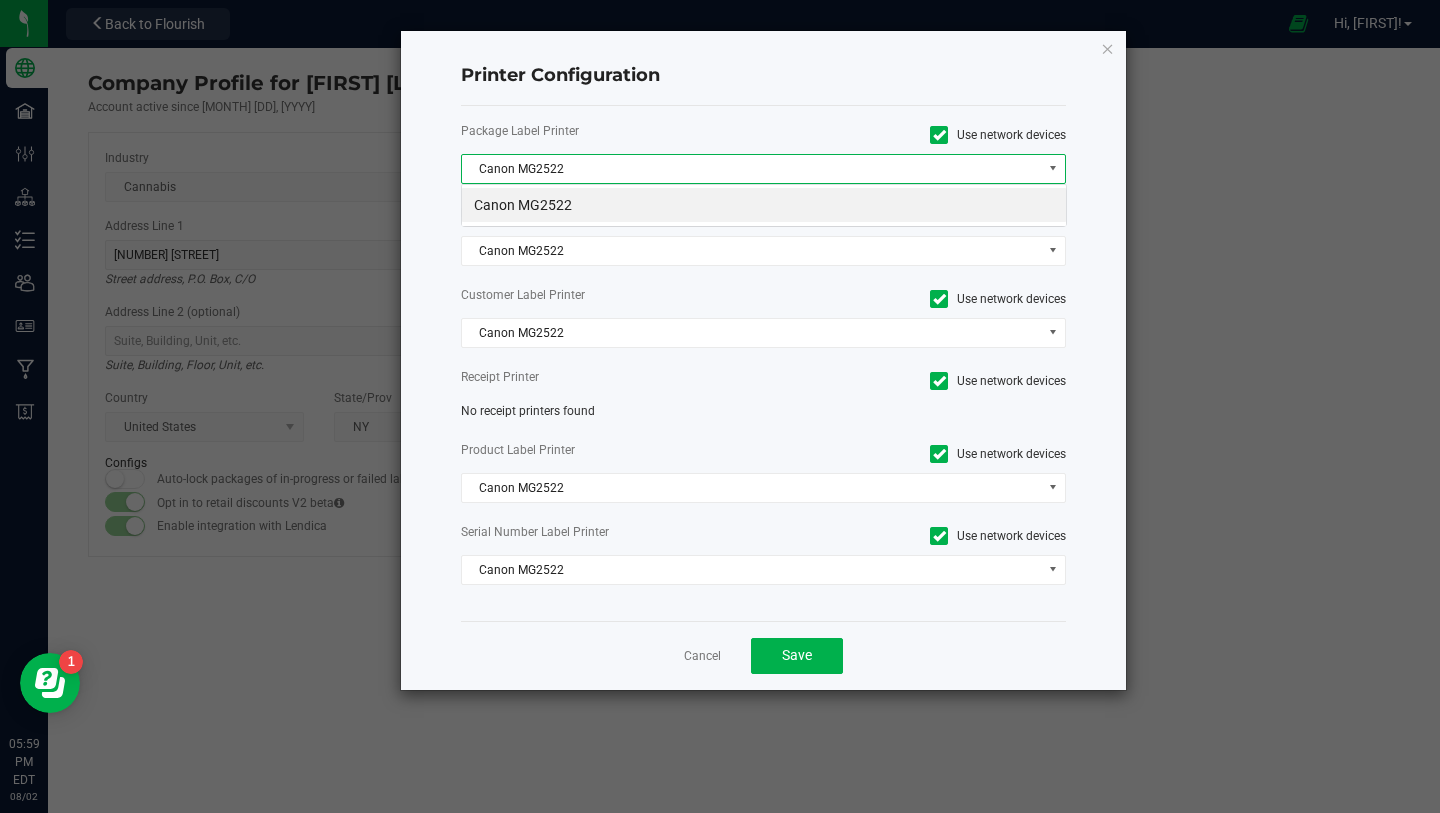scroll, scrollTop: 99970, scrollLeft: 99394, axis: both 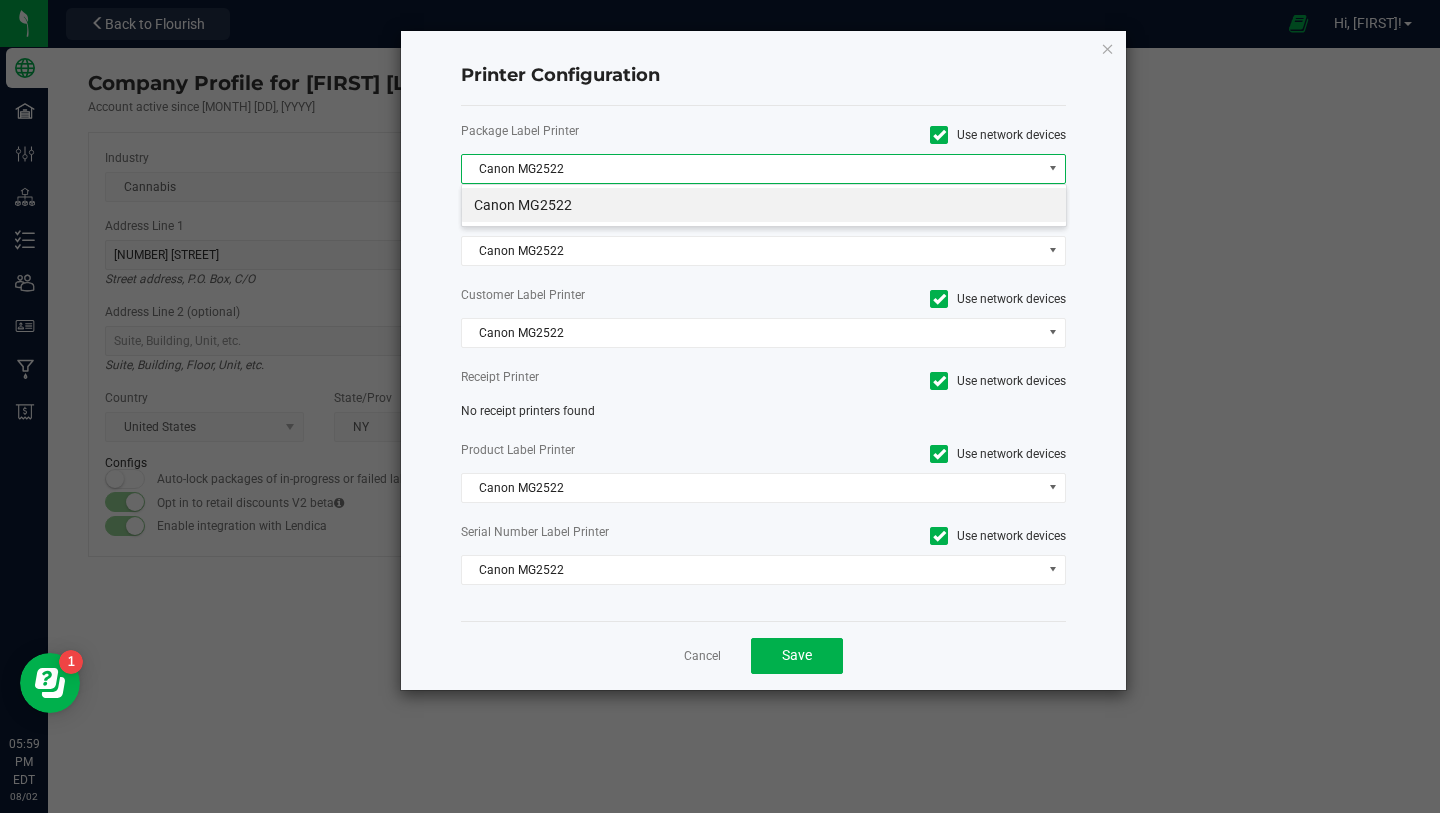 click on "Canon  MG2522" at bounding box center (764, 205) 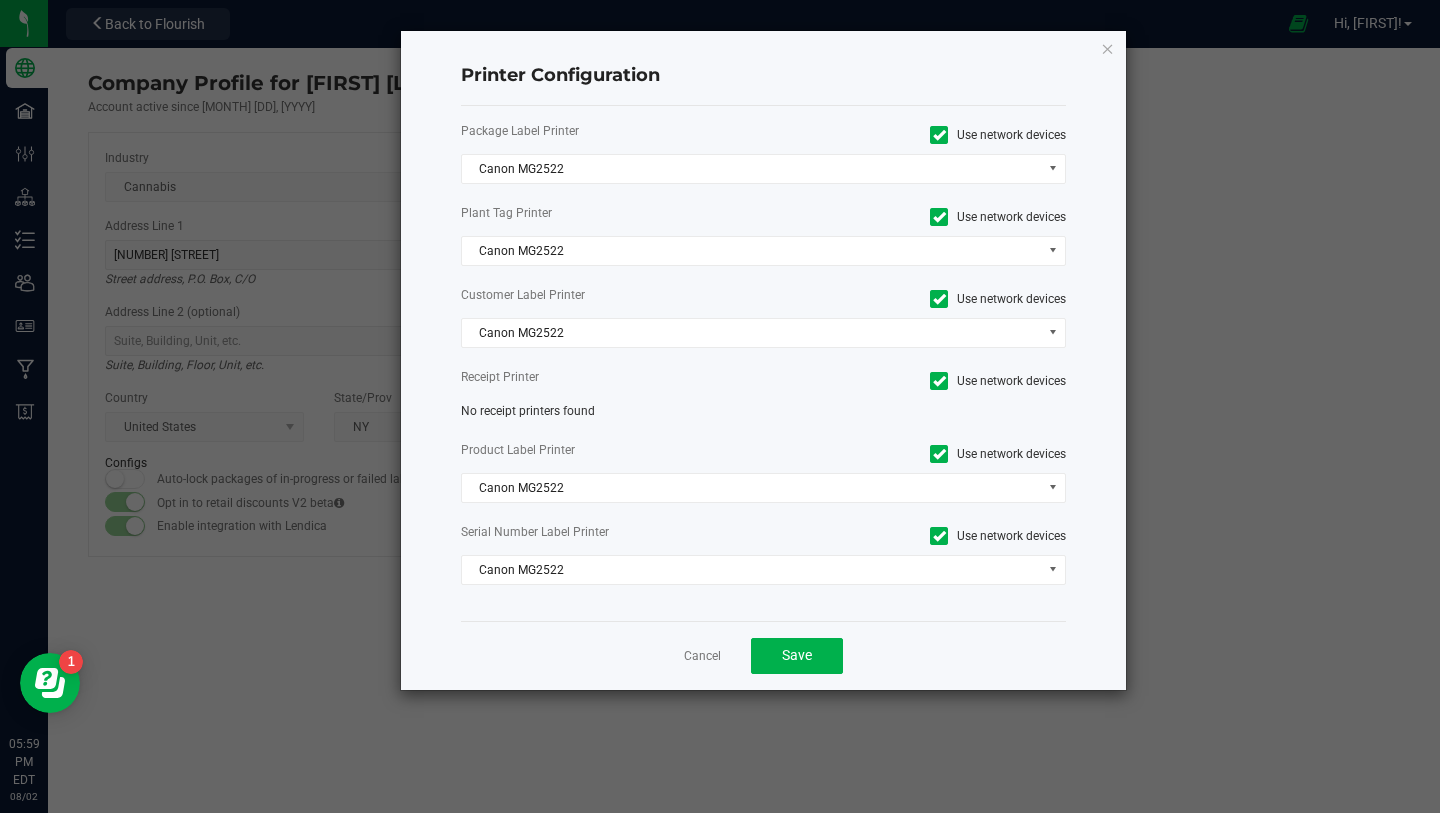 click on "Plant Tag Printer" 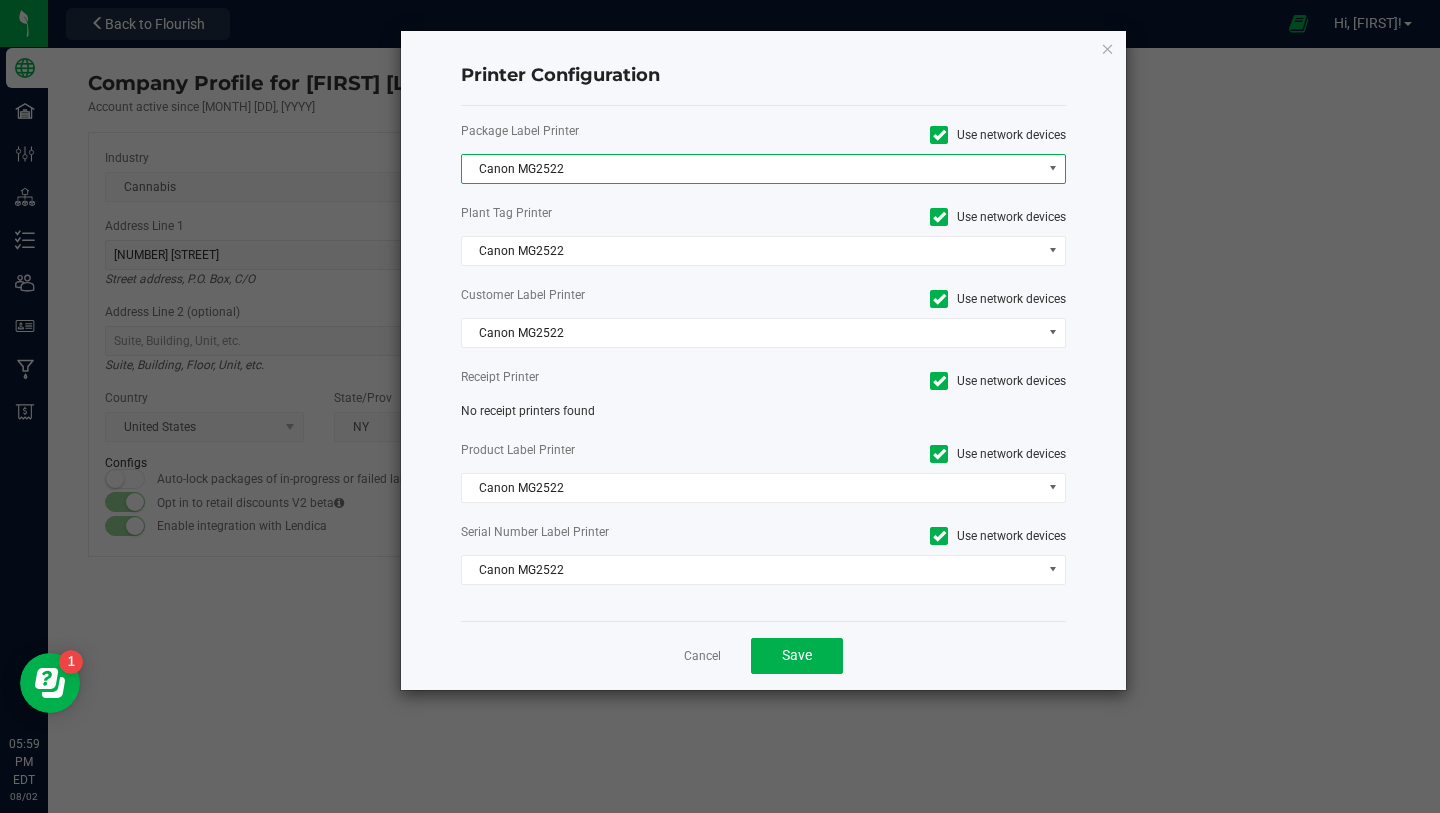 click on "Canon  MG2522" at bounding box center (751, 169) 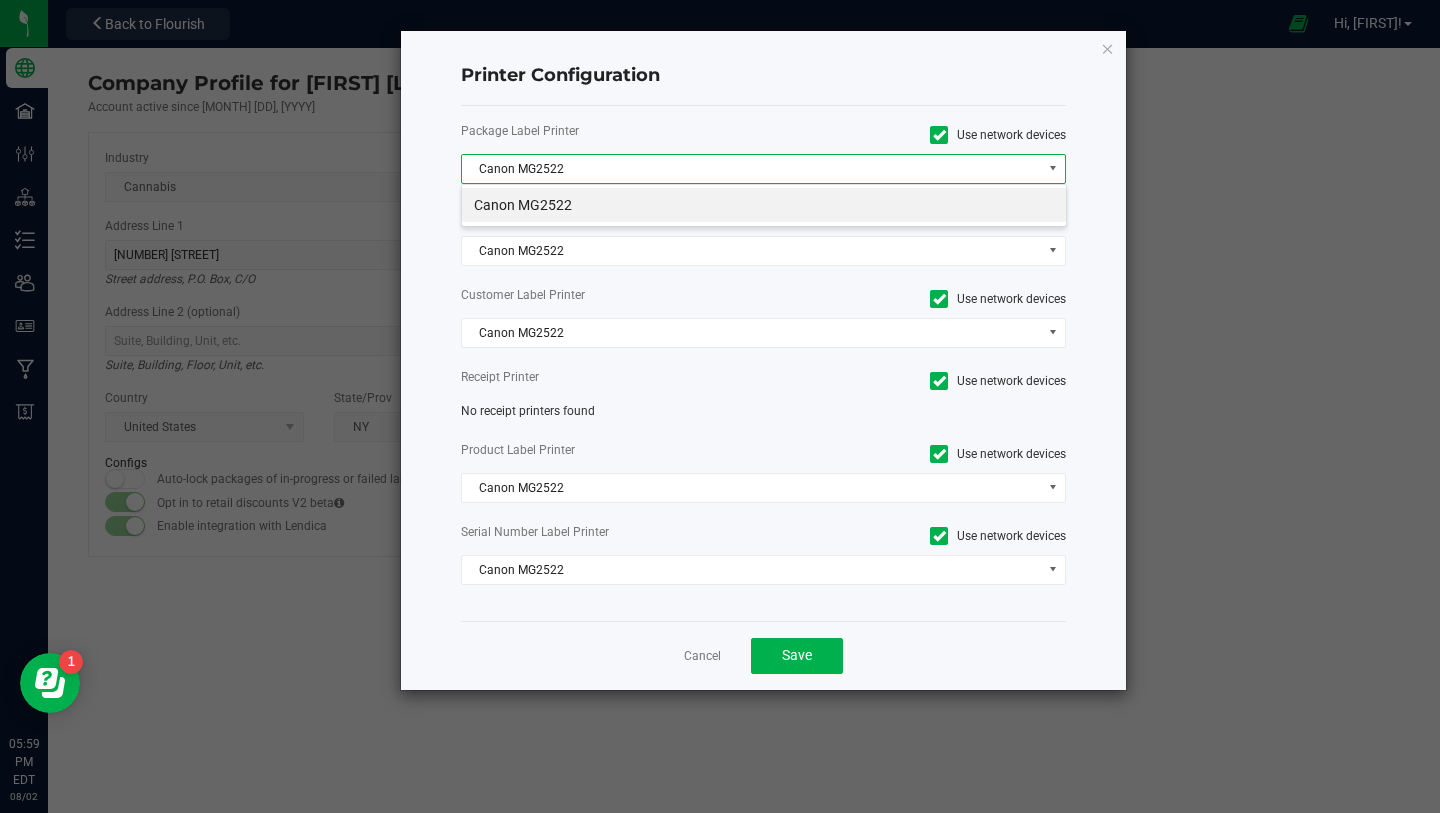 scroll, scrollTop: 99970, scrollLeft: 99394, axis: both 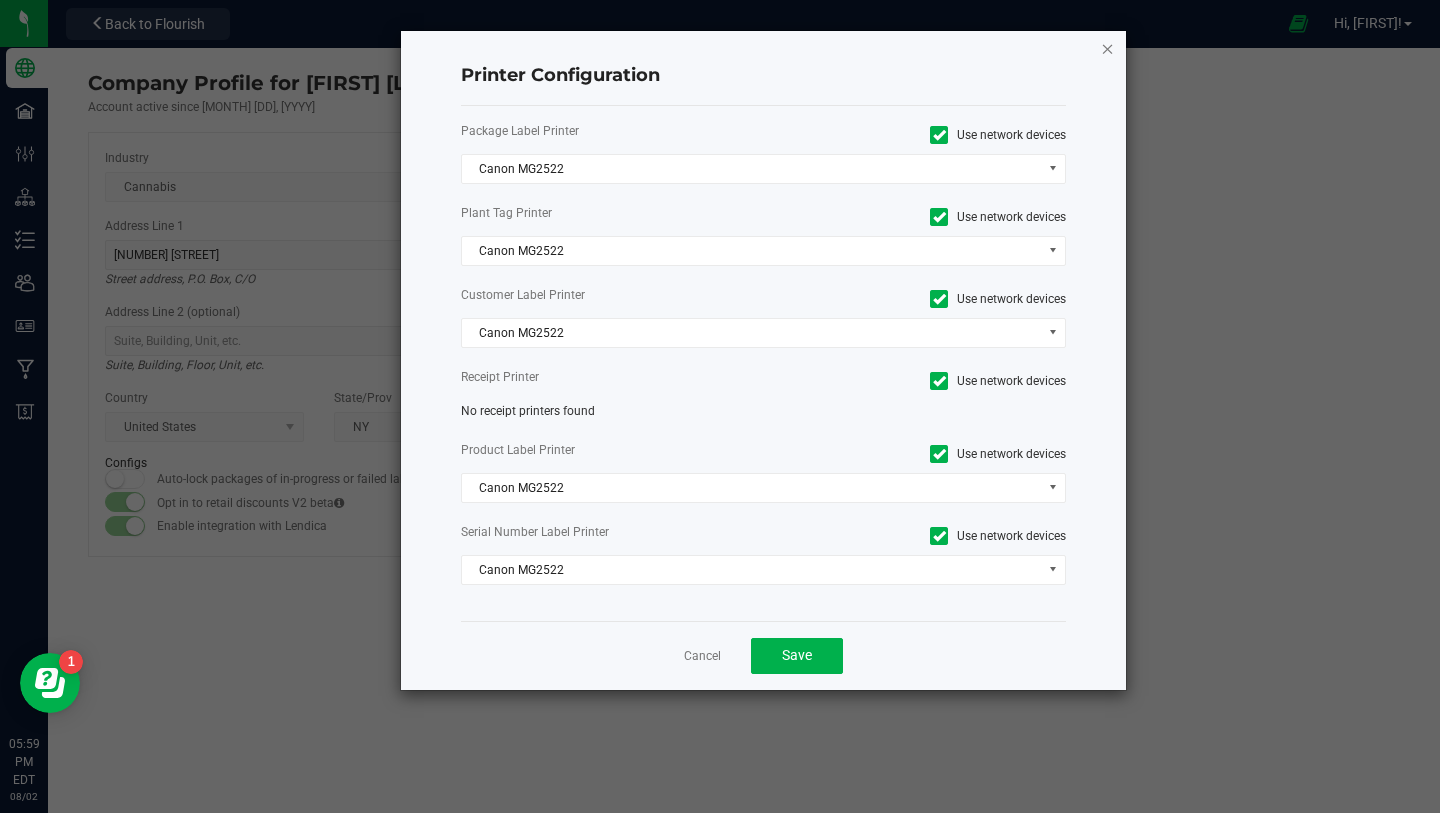 click 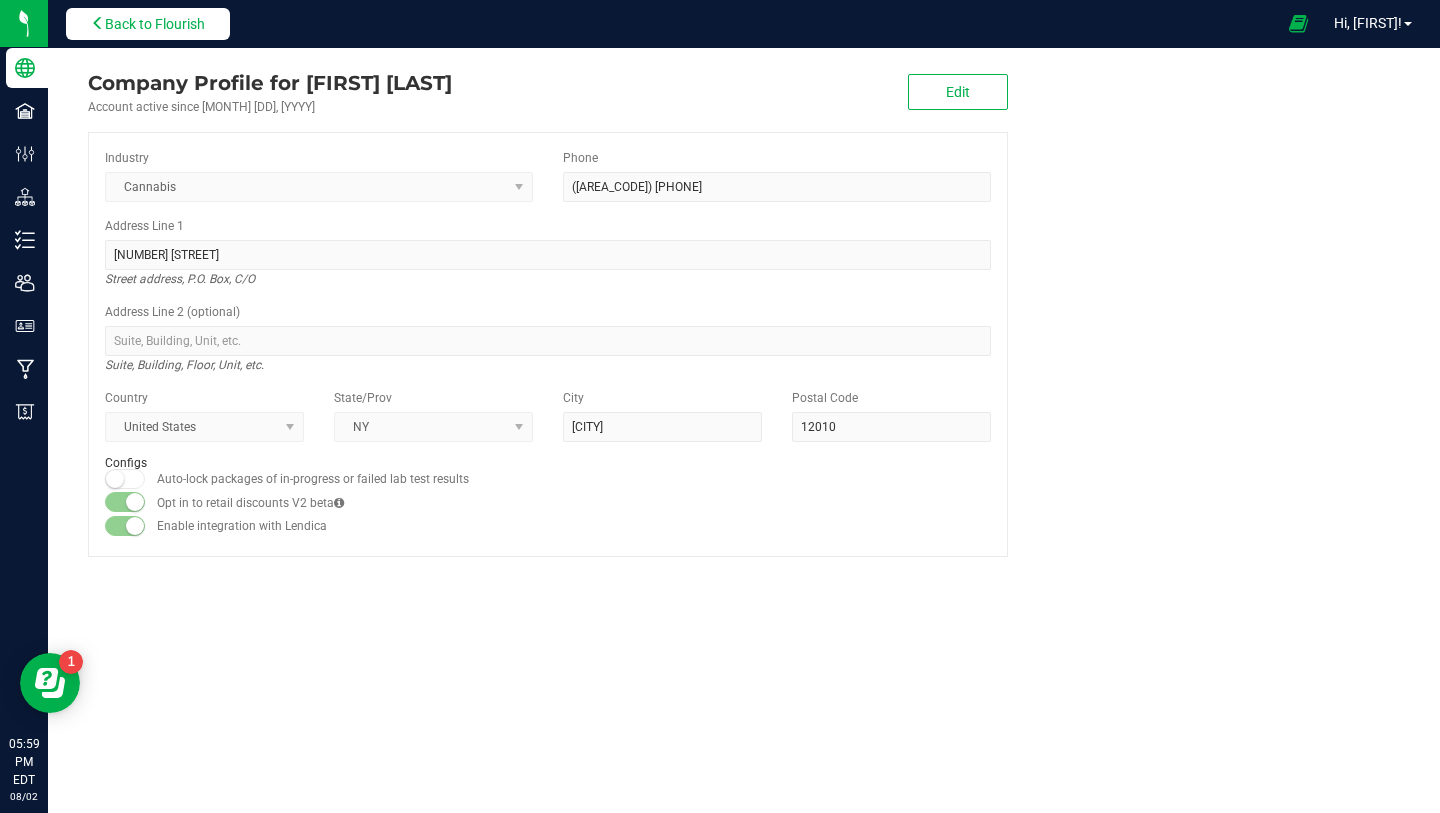 click on "Back to Flourish" at bounding box center [148, 24] 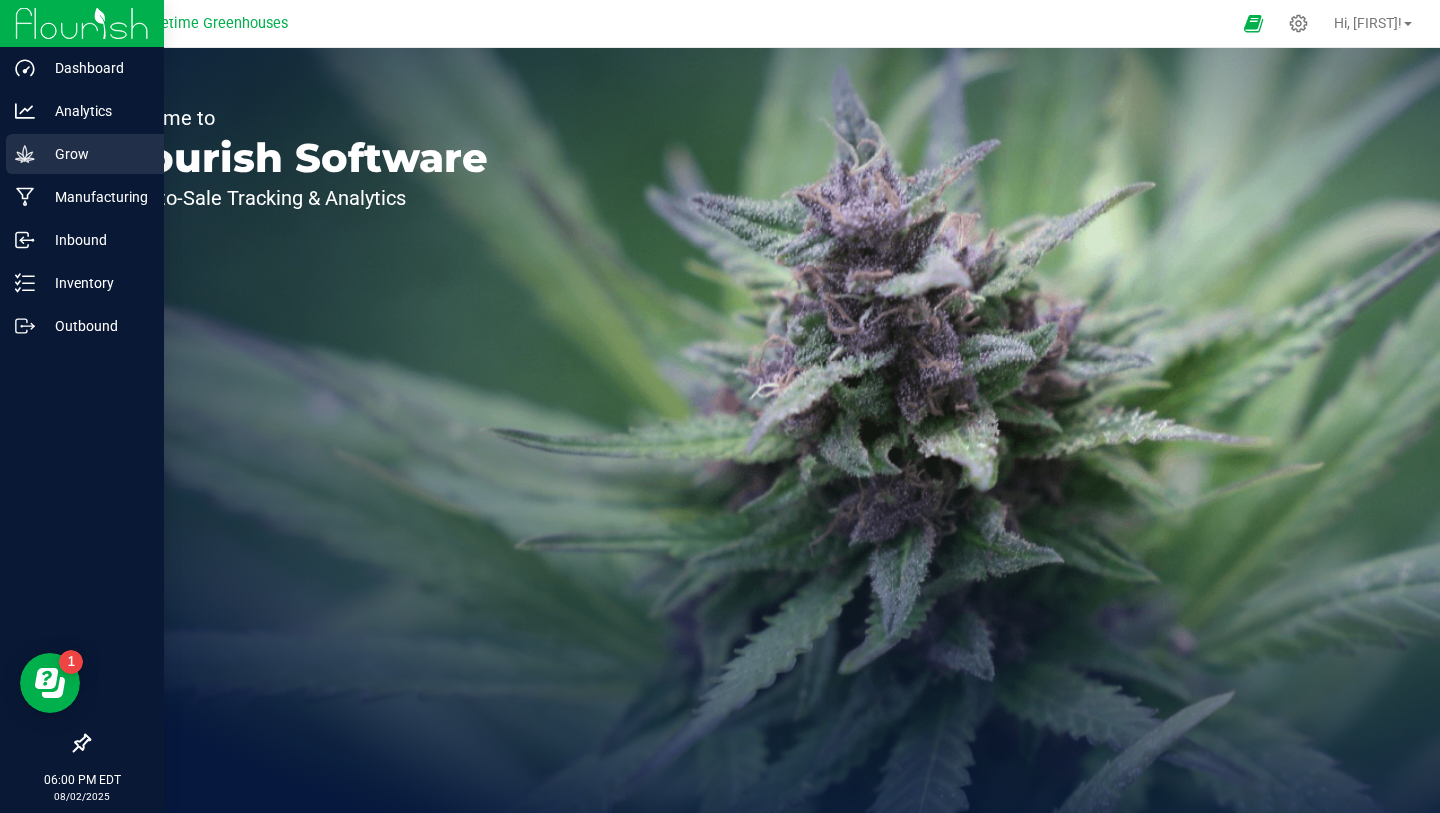 click on "Grow" at bounding box center (85, 154) 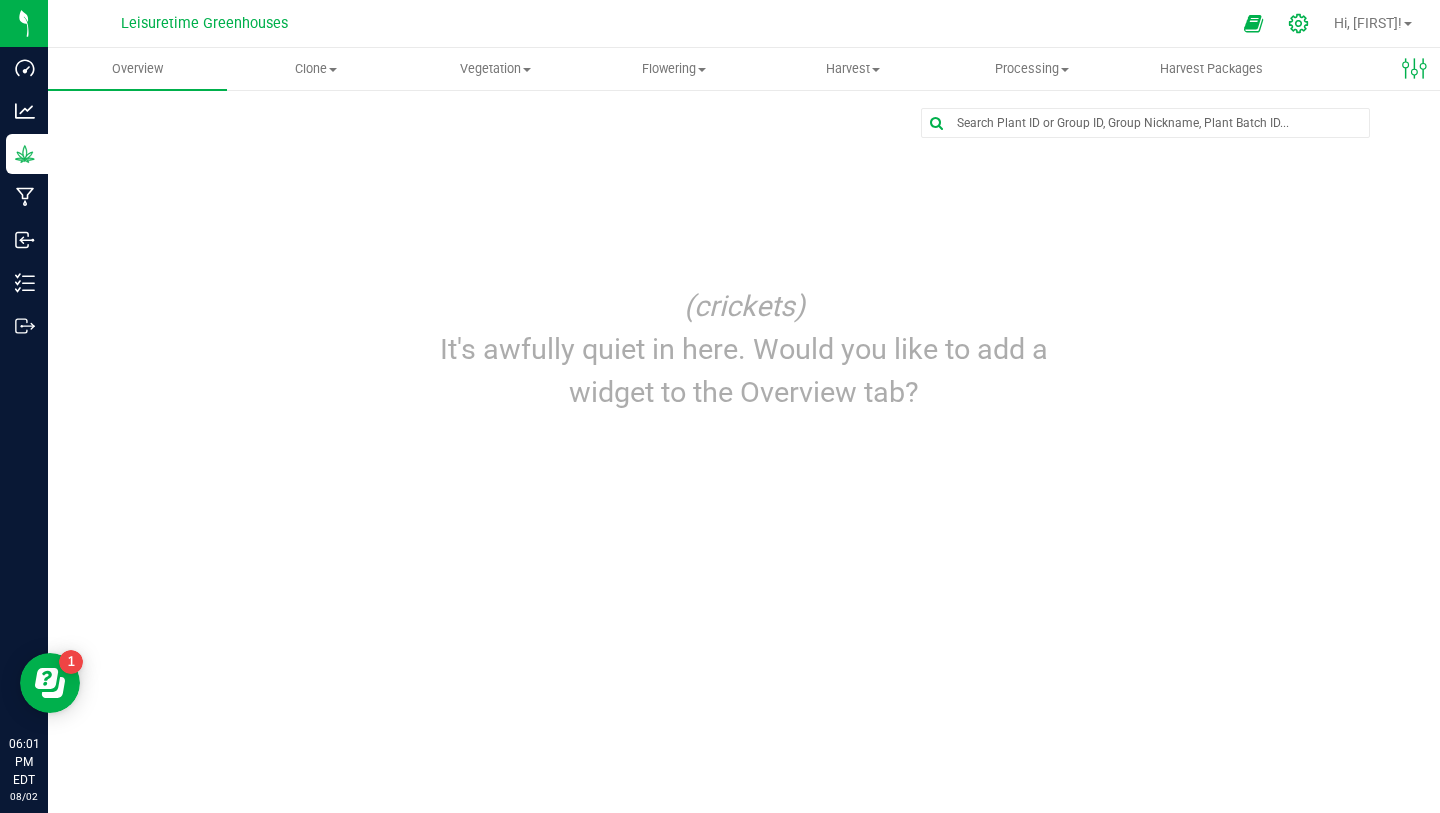 click at bounding box center (1299, 23) 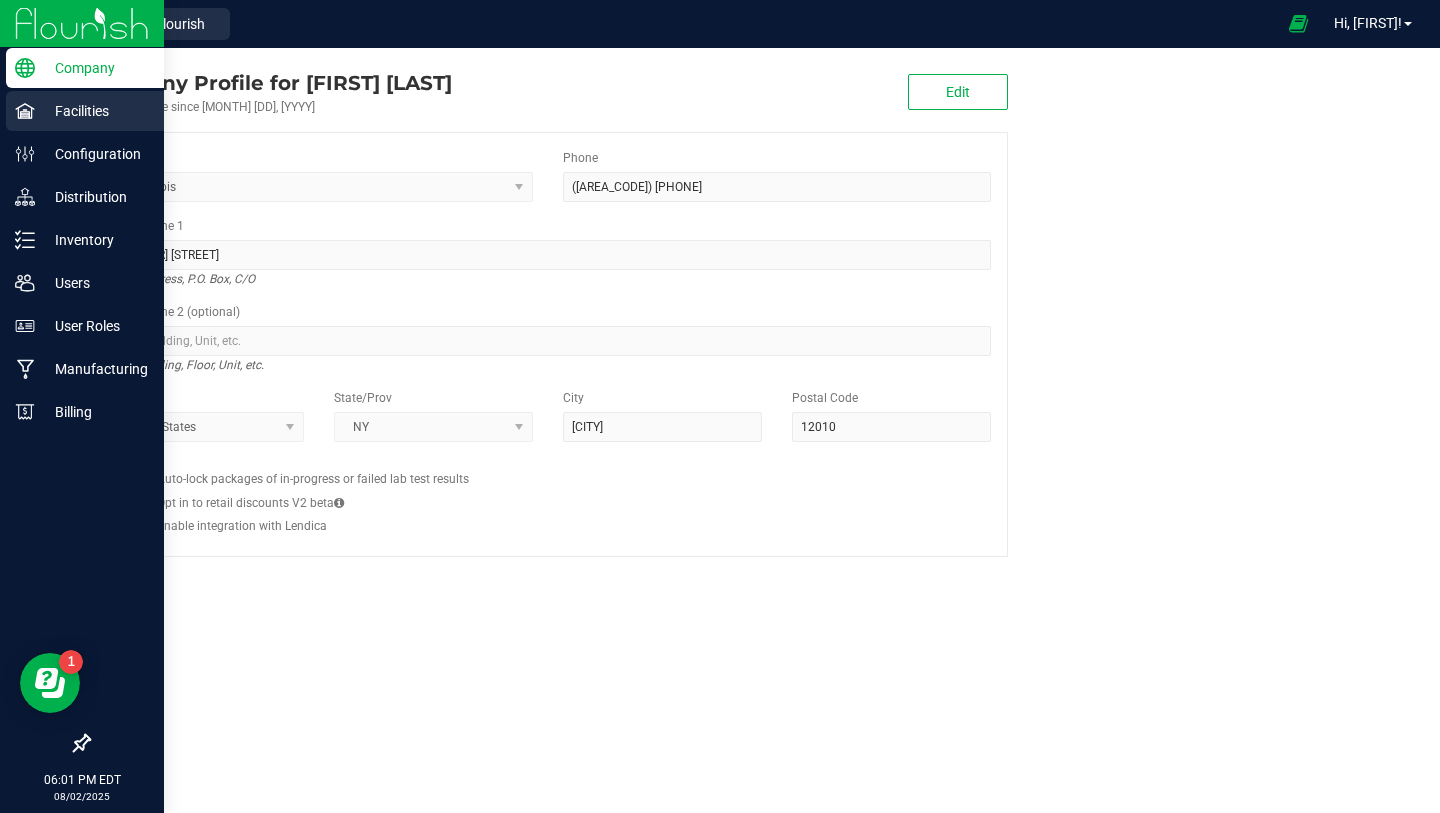 click on "Facilities" at bounding box center [95, 111] 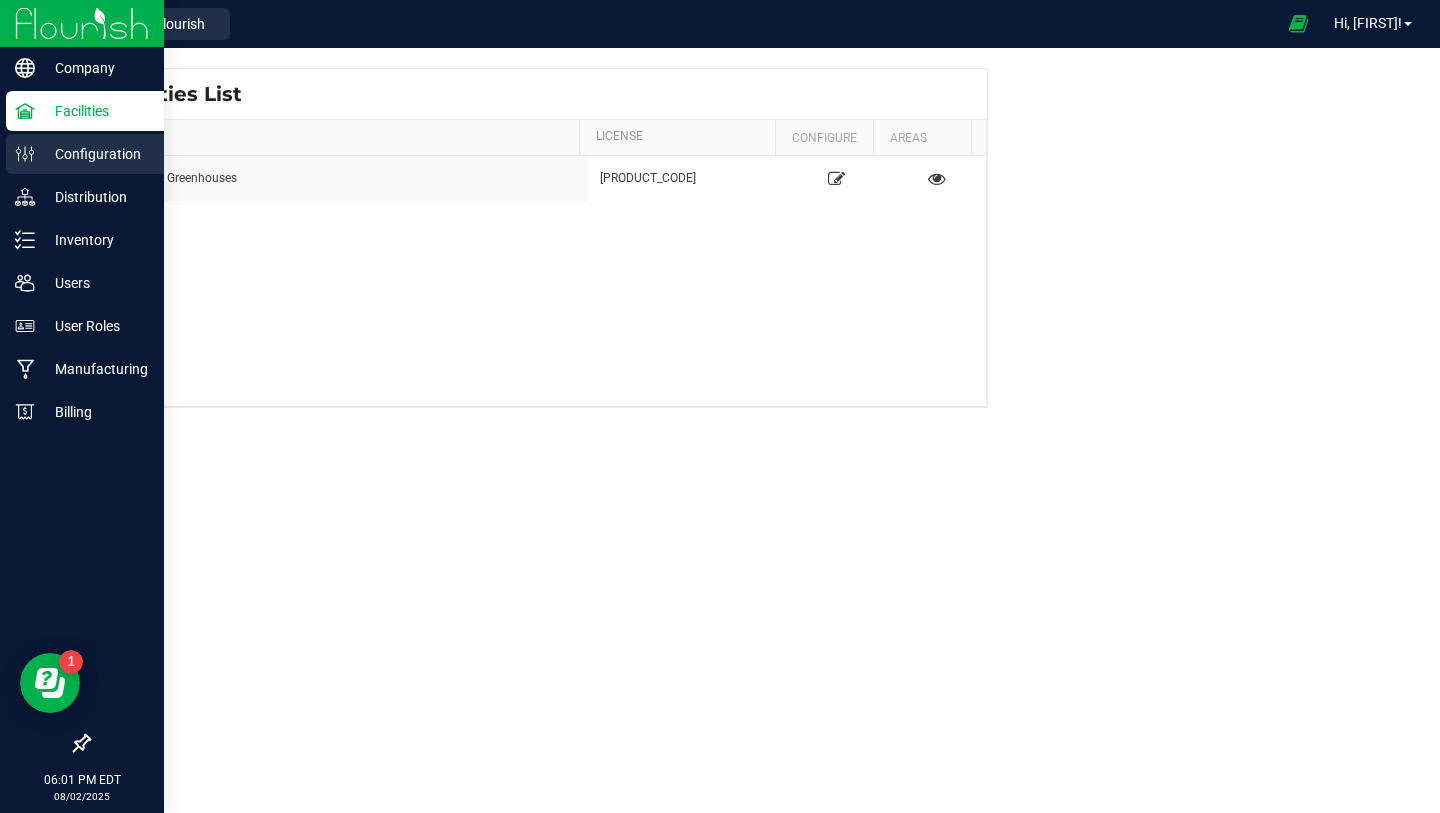 click on "Configuration" at bounding box center [95, 154] 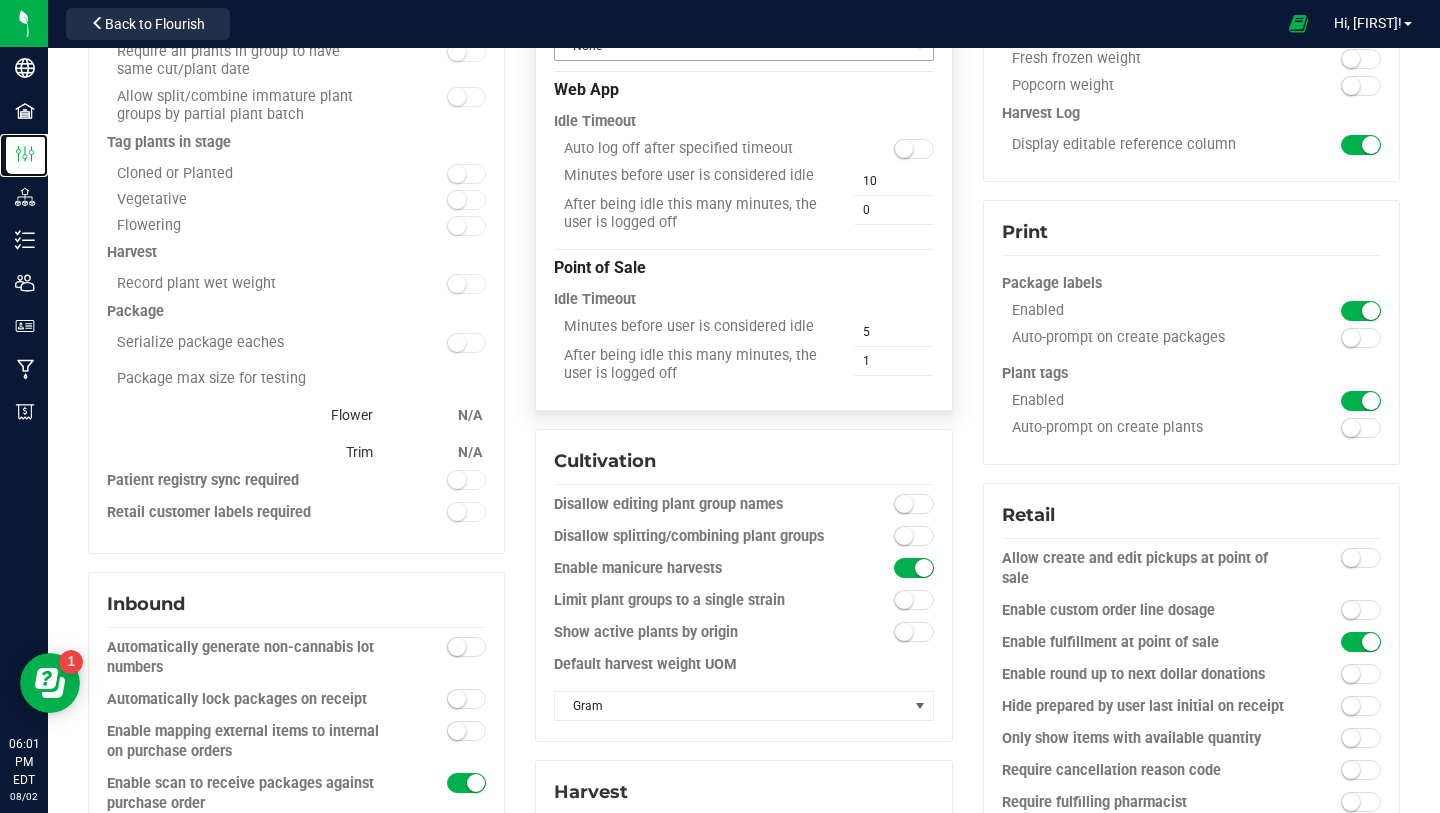 scroll, scrollTop: 0, scrollLeft: 0, axis: both 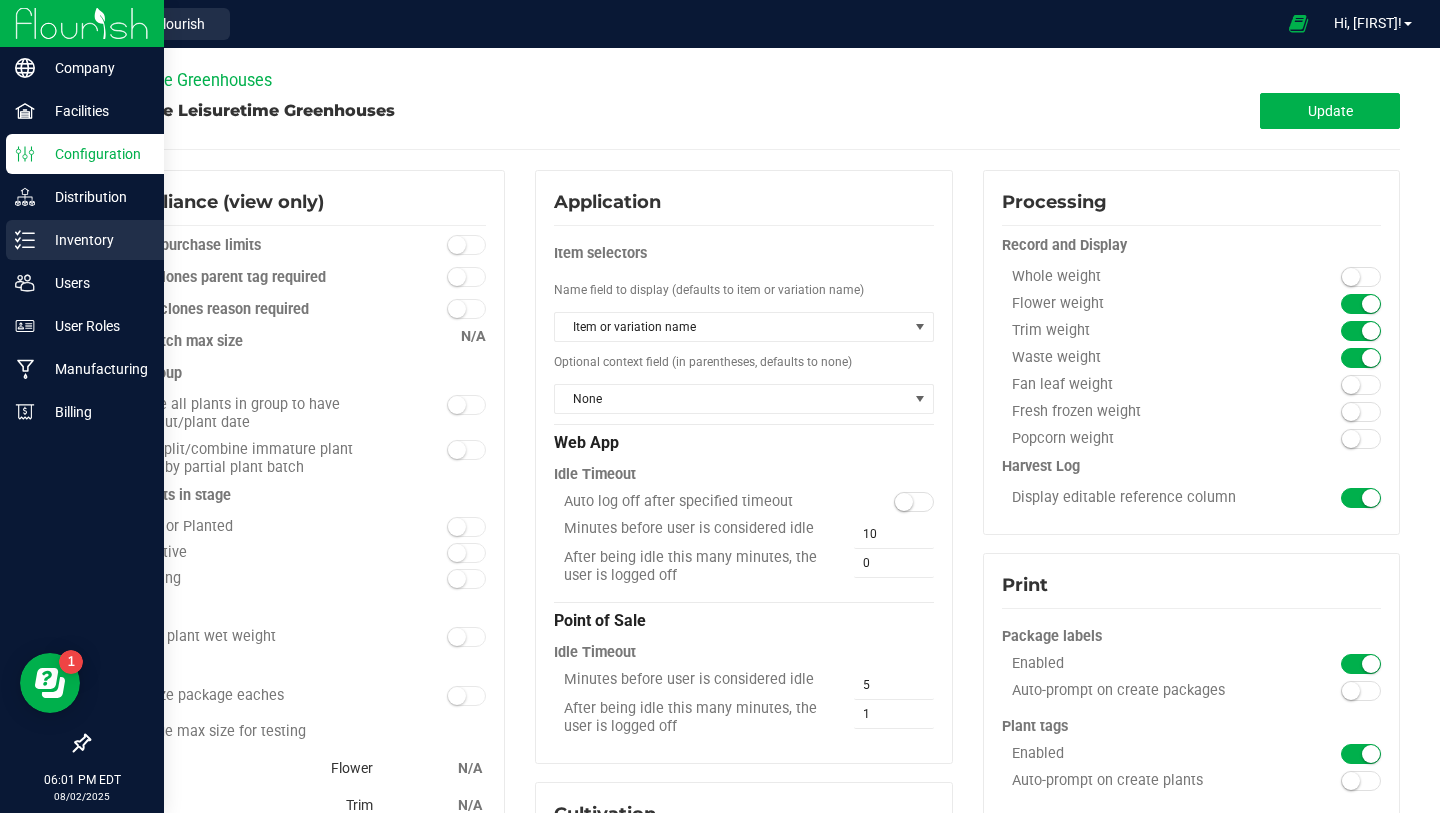 click on "Inventory" at bounding box center [95, 240] 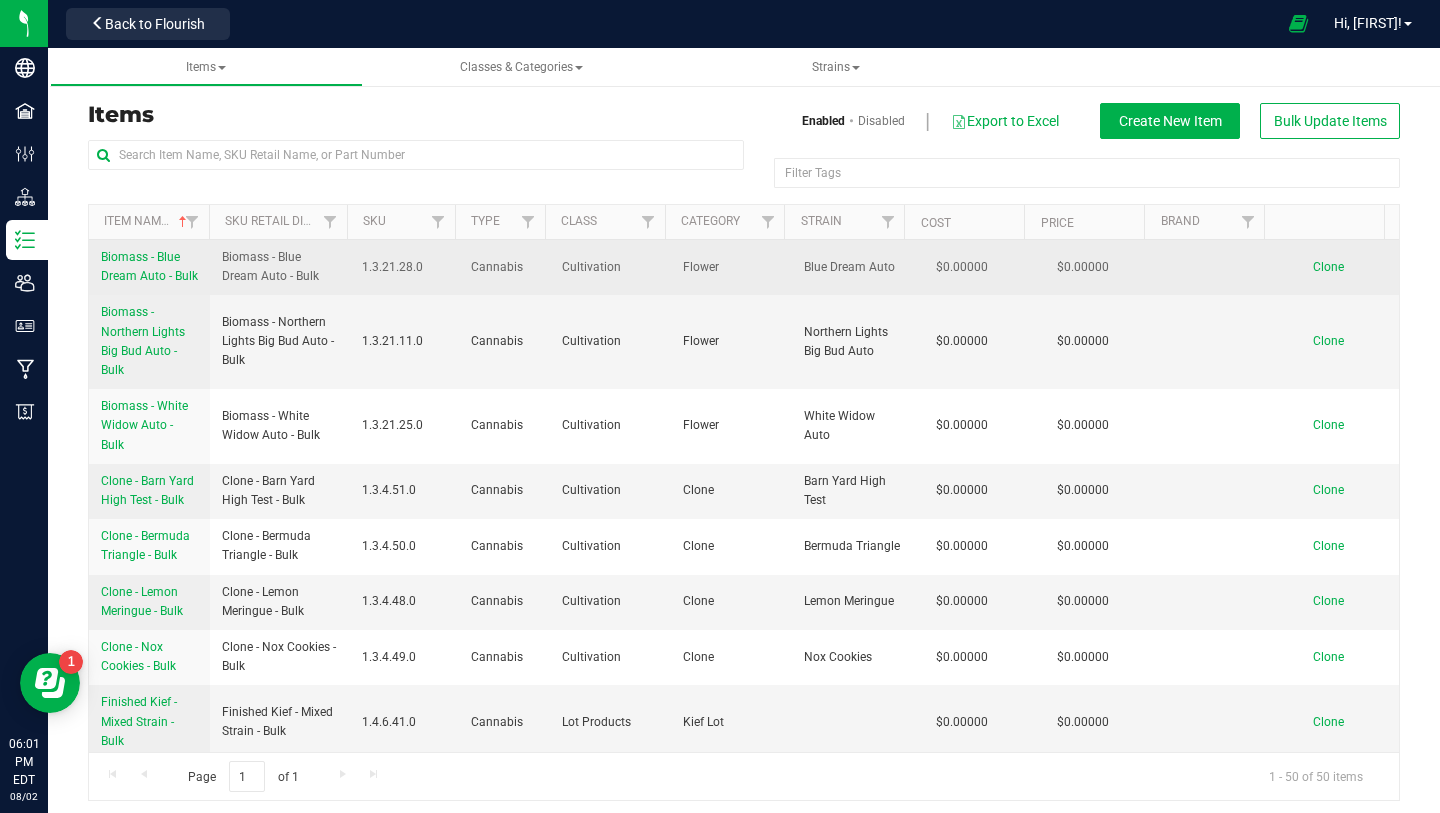 click on "Biomass - Blue Dream Auto - Bulk" at bounding box center (149, 266) 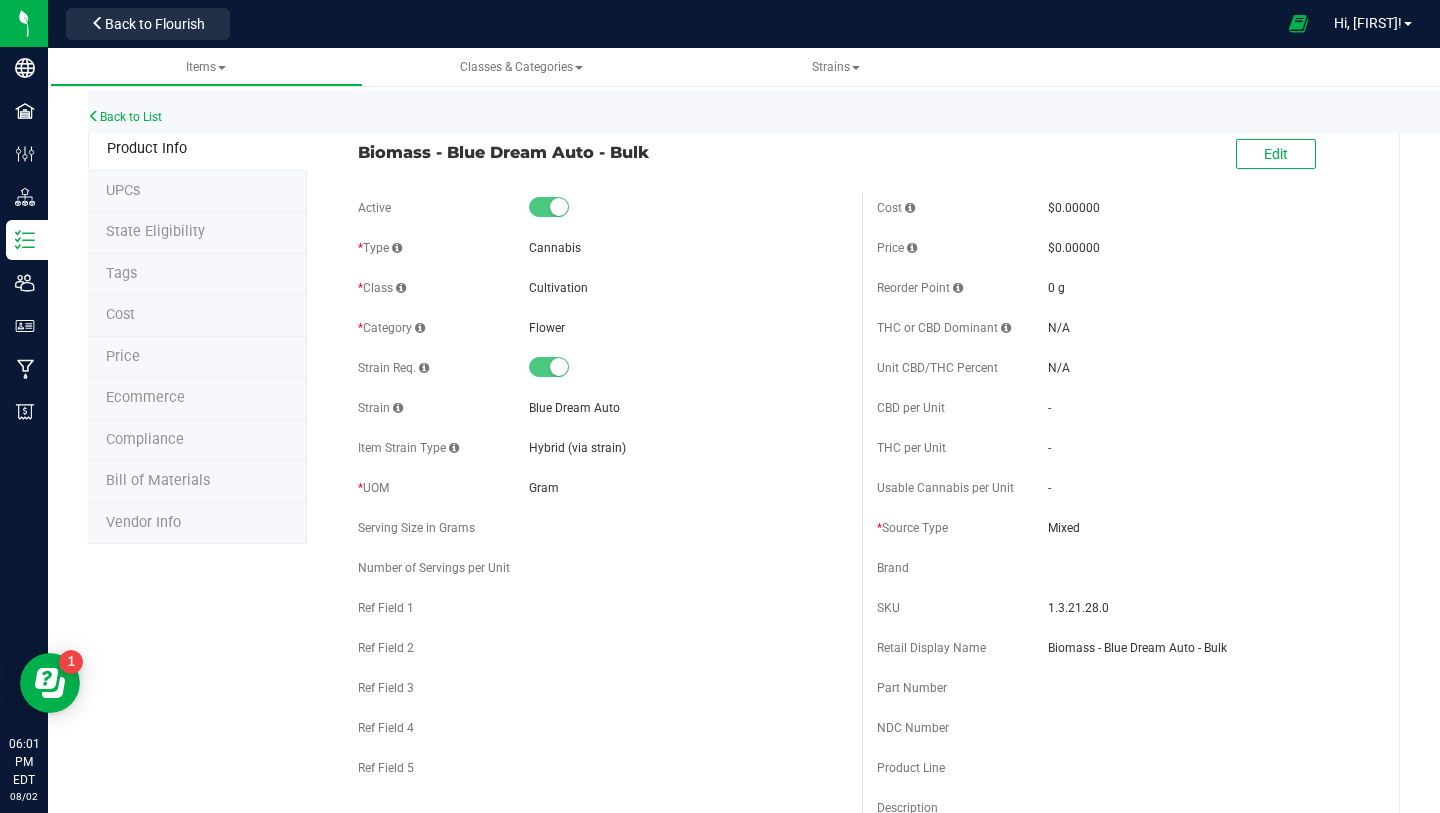 click on "Tags" at bounding box center [197, 275] 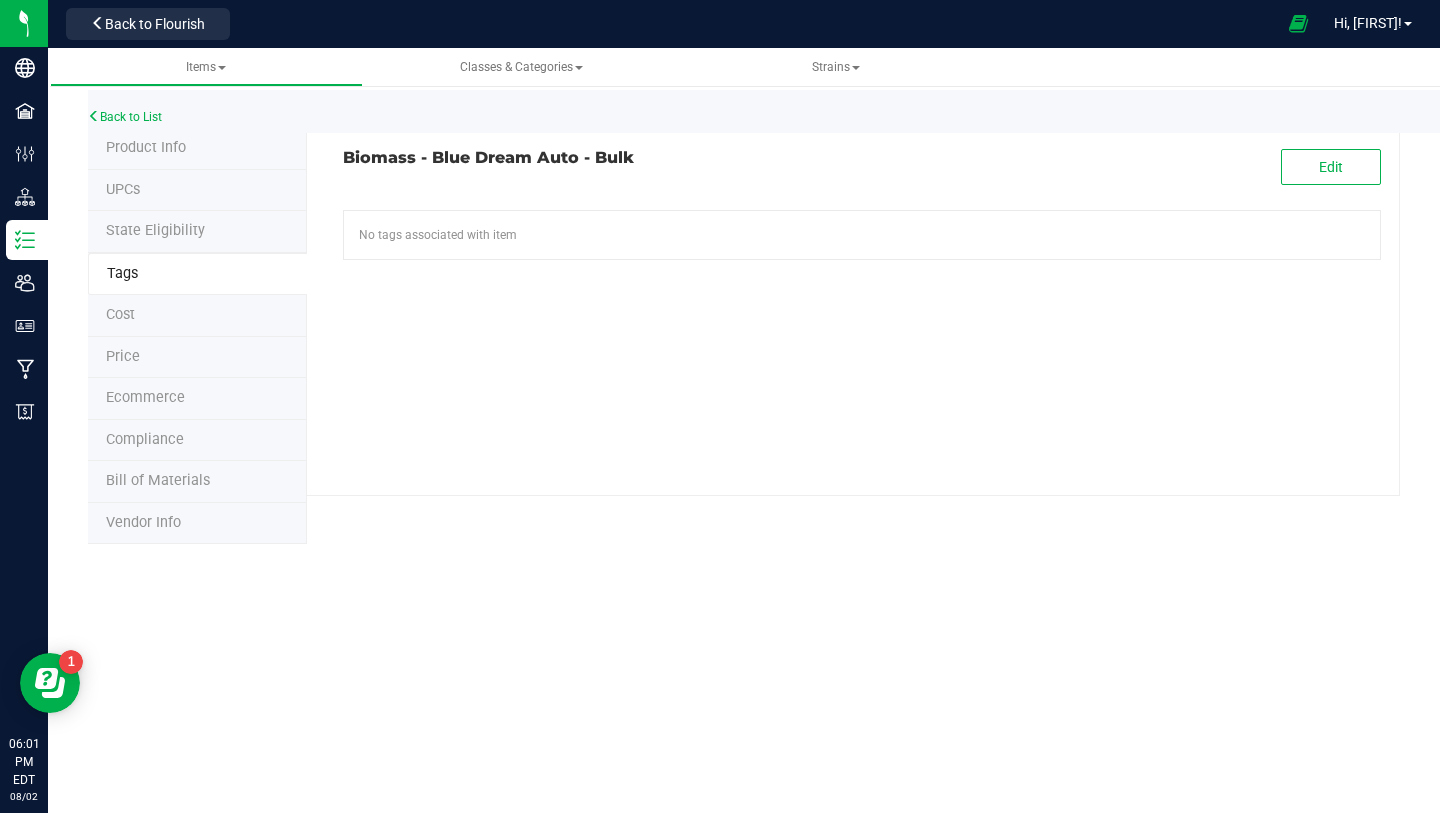 click on "No tags associated with item" at bounding box center [862, 235] 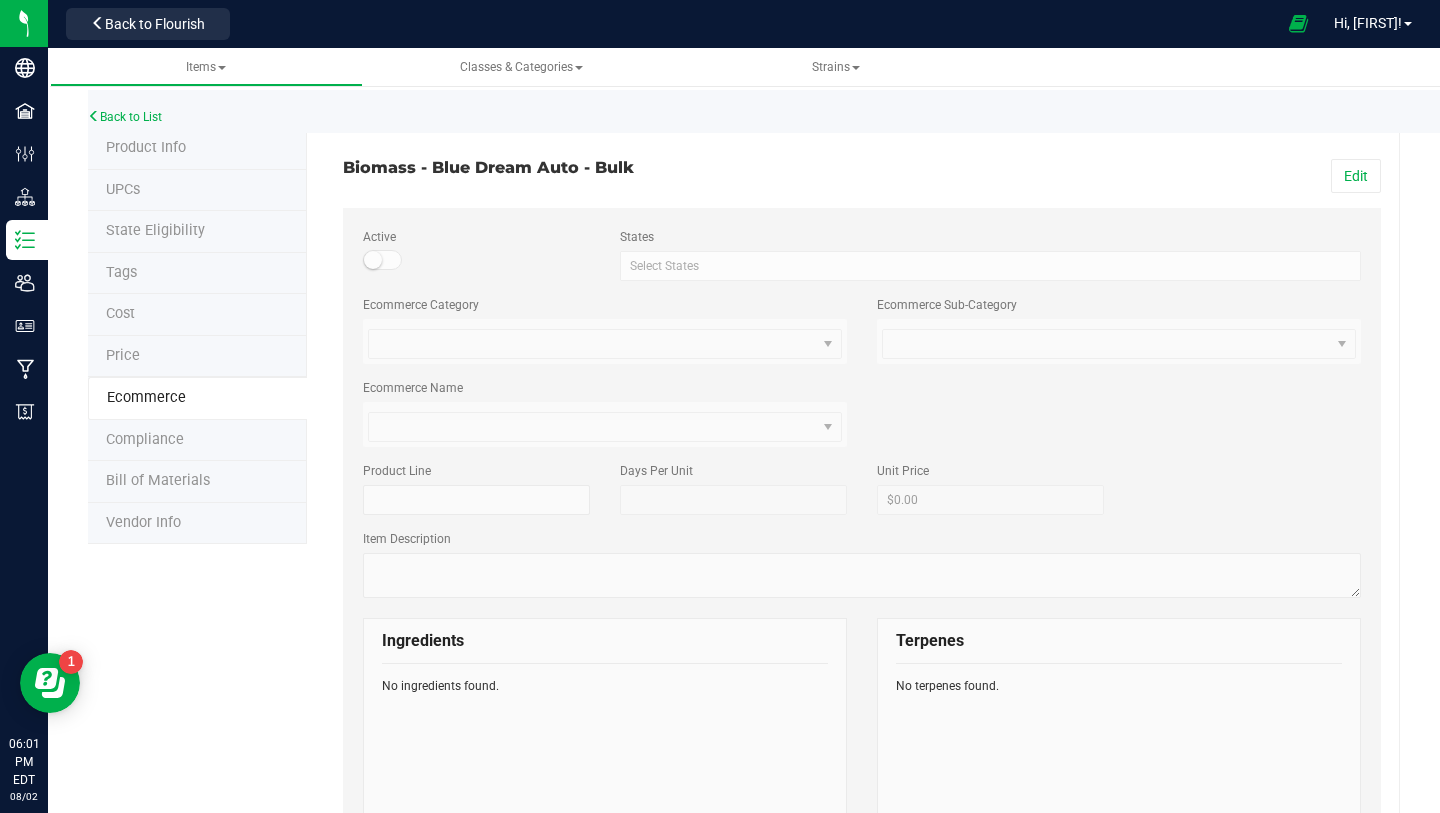 click on "Product Info" at bounding box center (146, 147) 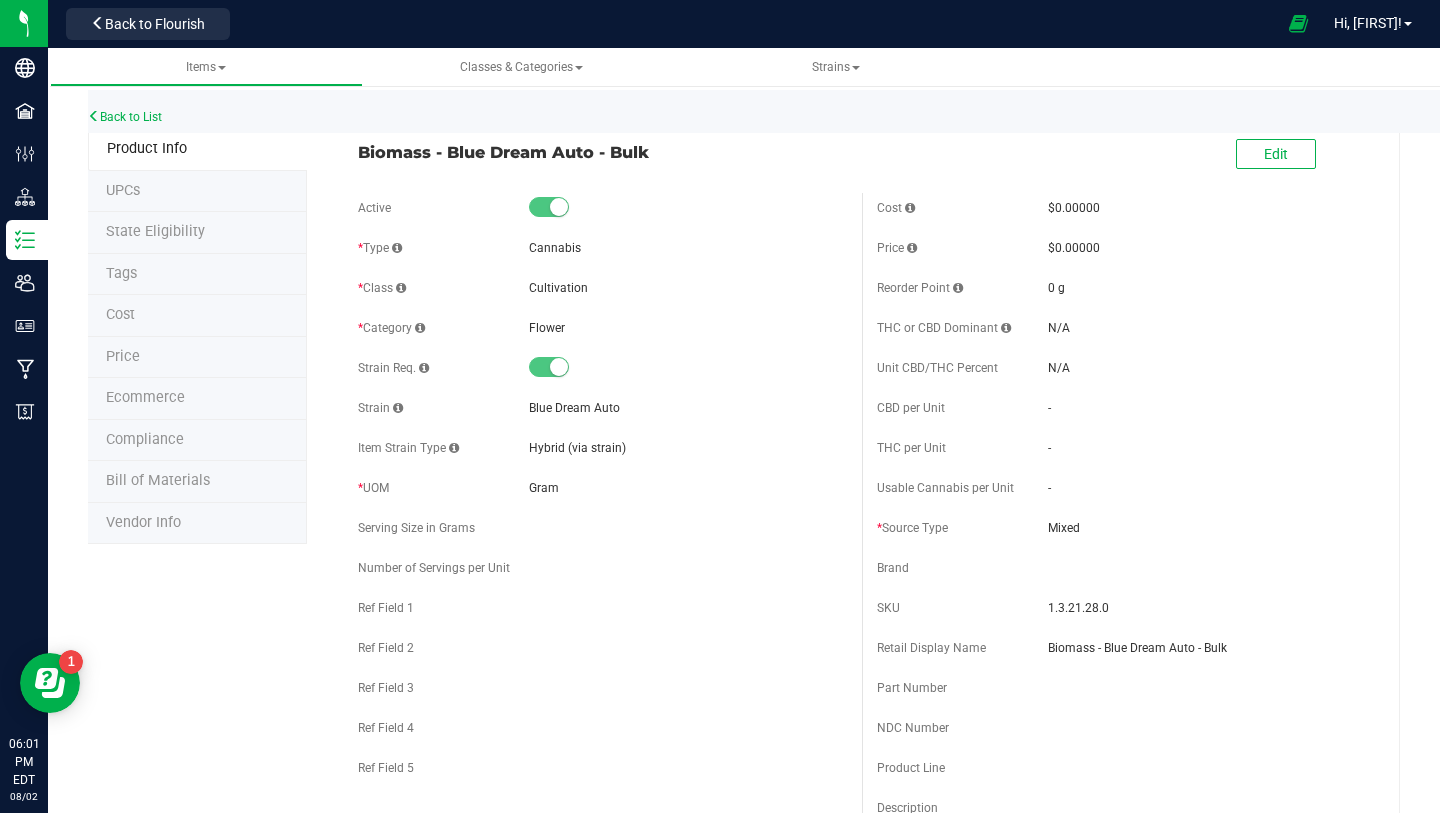 click on "Back to List" at bounding box center (808, 111) 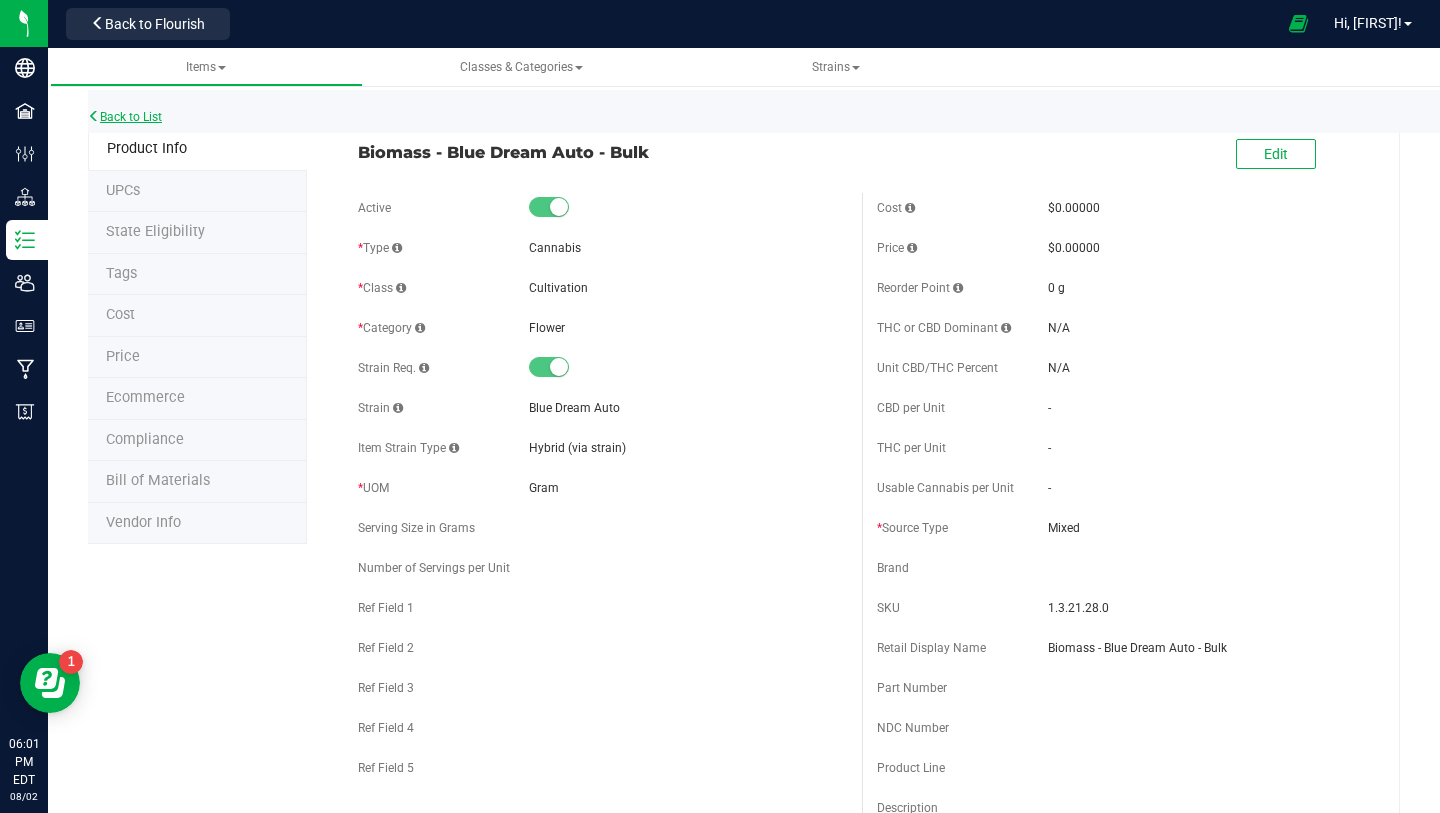 click on "Back to List" at bounding box center [125, 117] 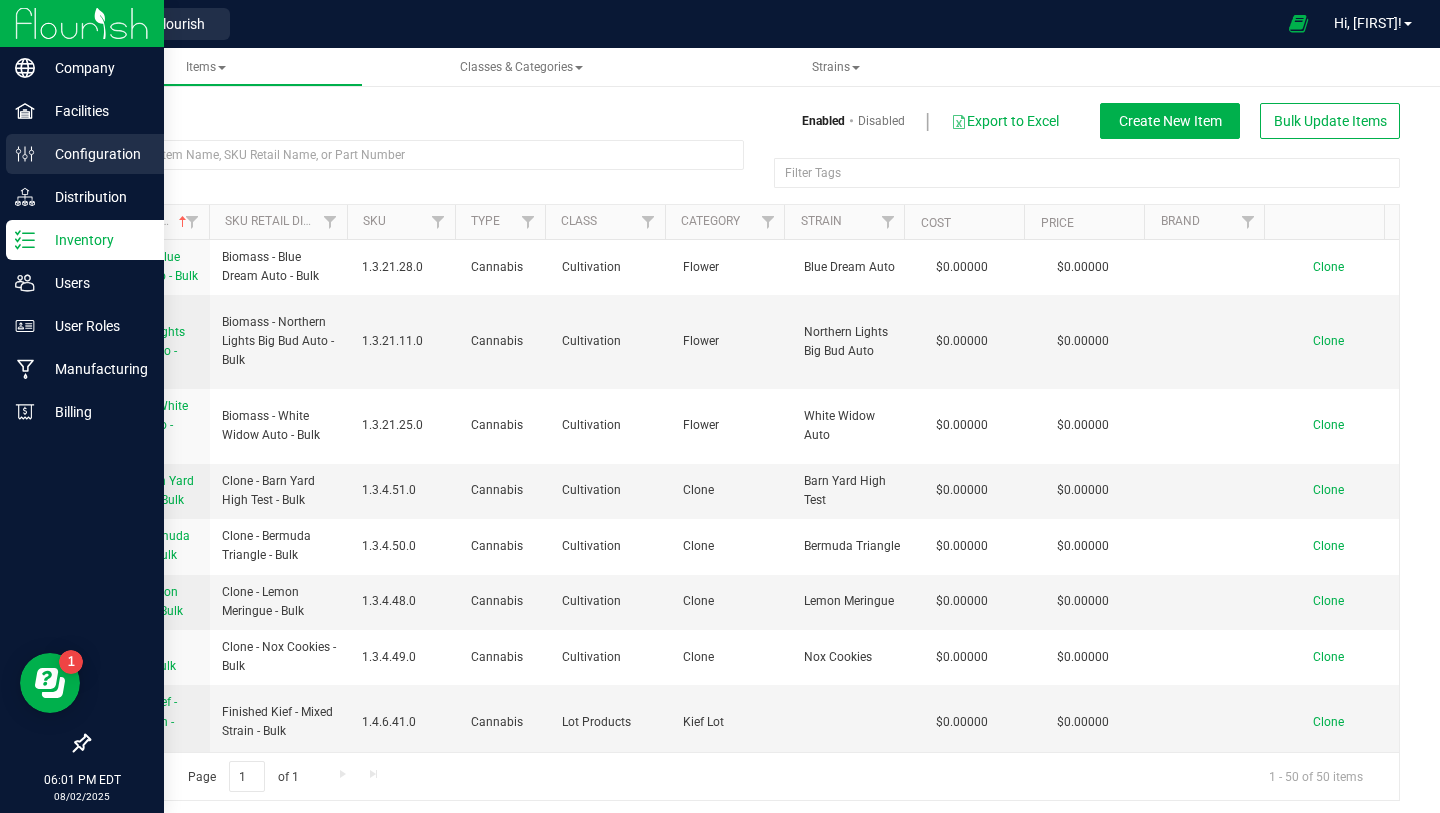 click on "Configuration" at bounding box center [95, 154] 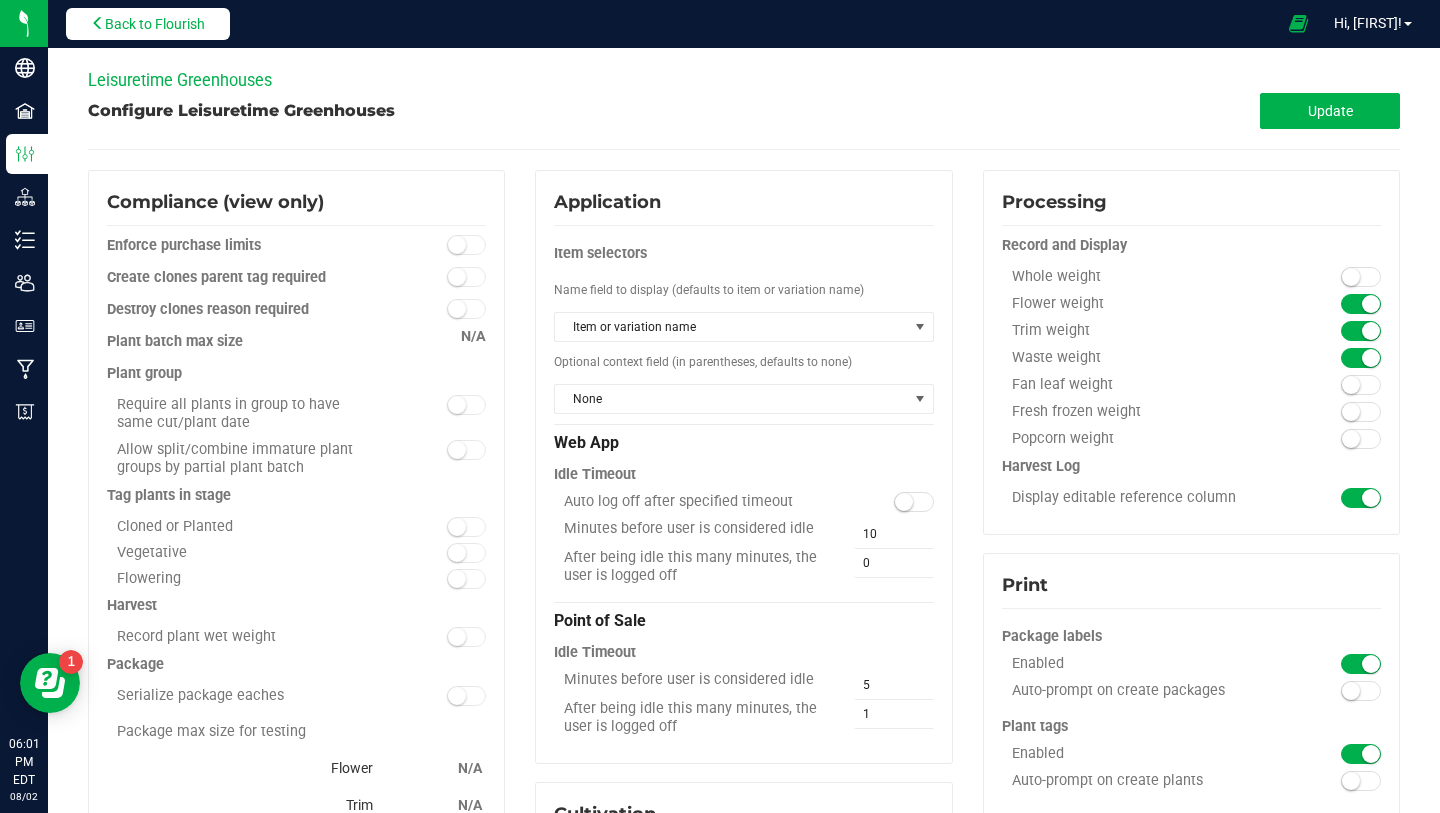 click on "Back to Flourish" at bounding box center [155, 24] 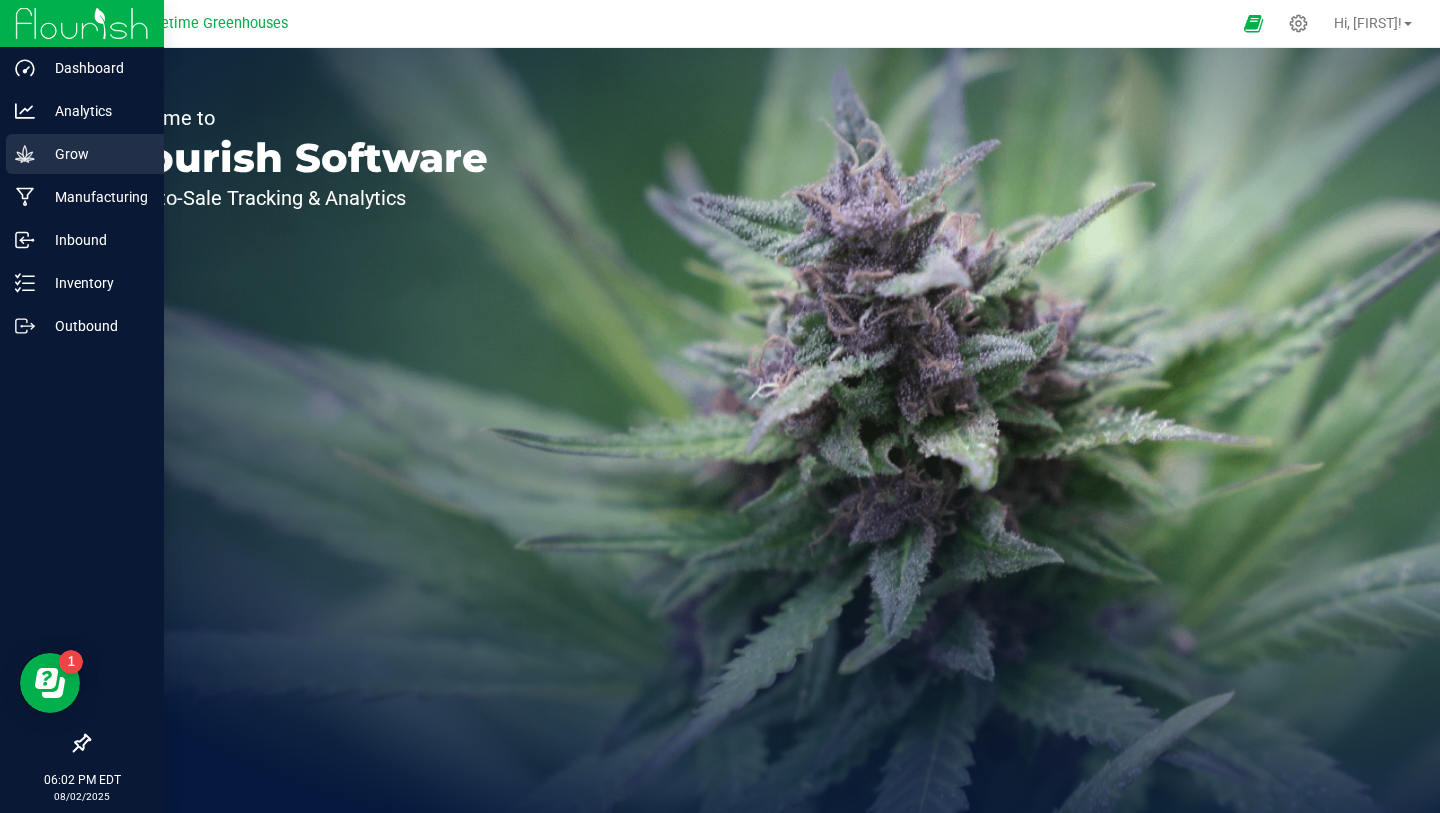 click on "Grow" at bounding box center [95, 154] 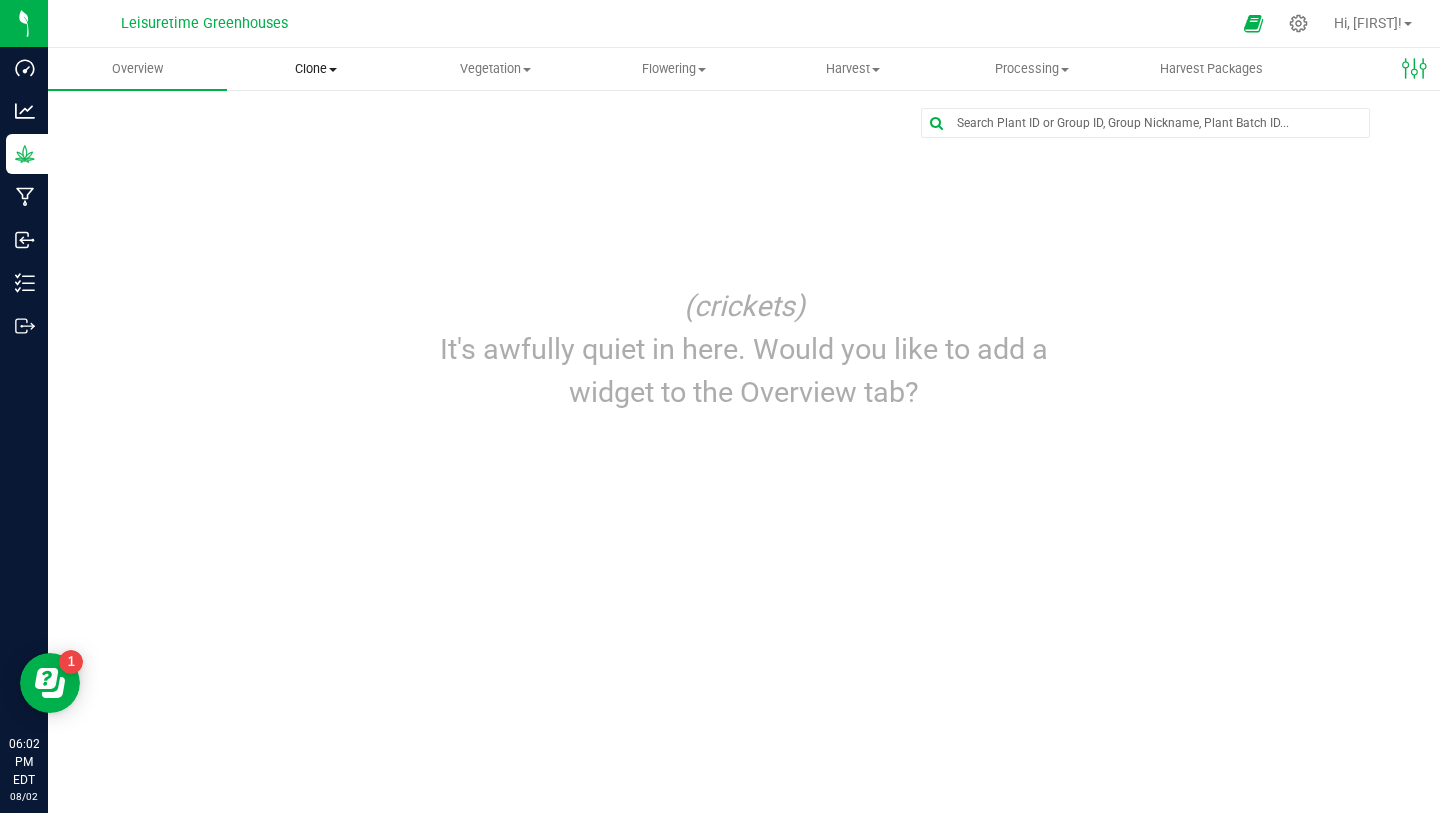 click on "Clone" at bounding box center (316, 69) 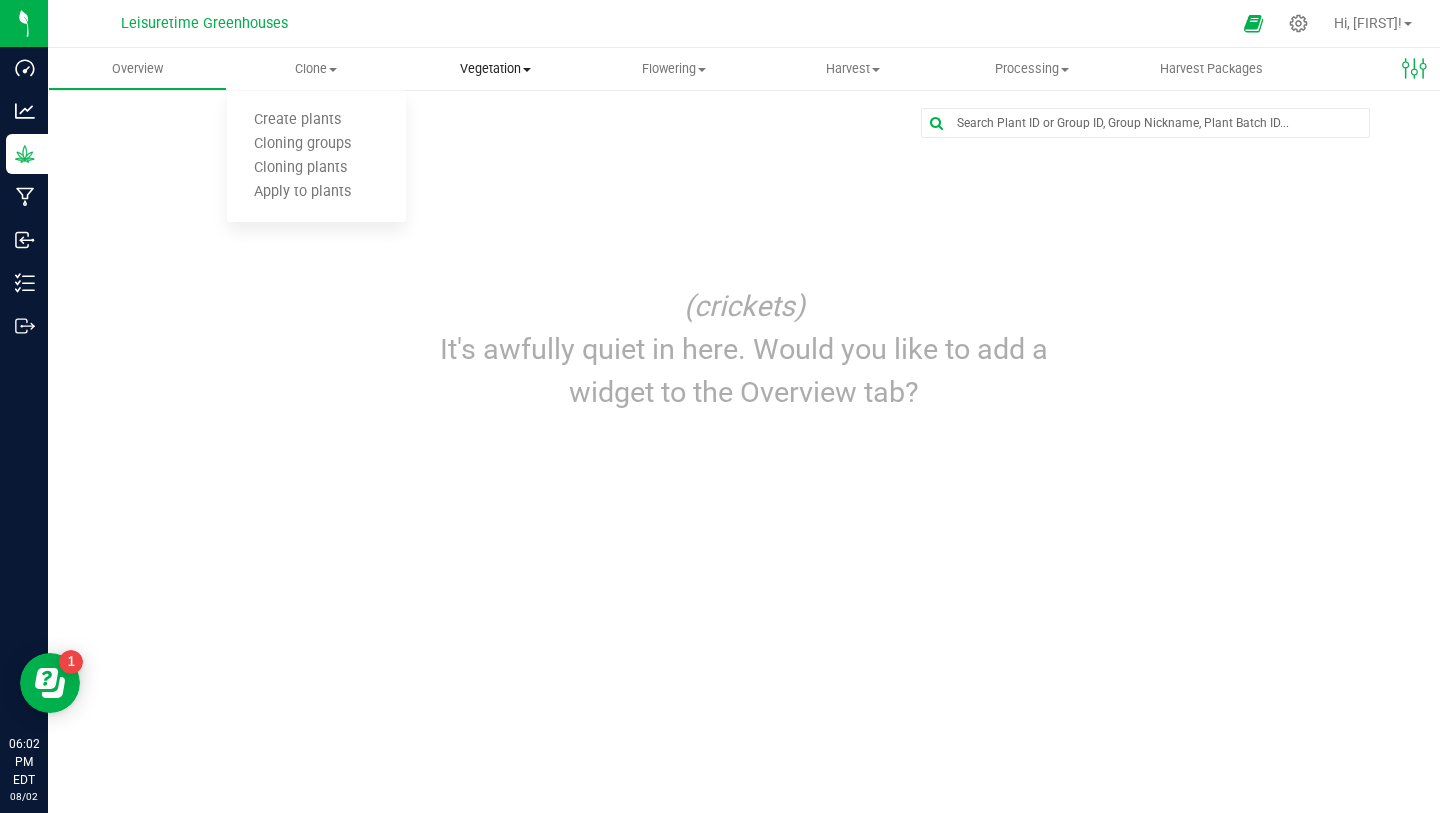 click on "Vegetation
Veg groups
Veg plants
Mother groups
Mother plants
Apply to plants
Create manicure" at bounding box center [495, 69] 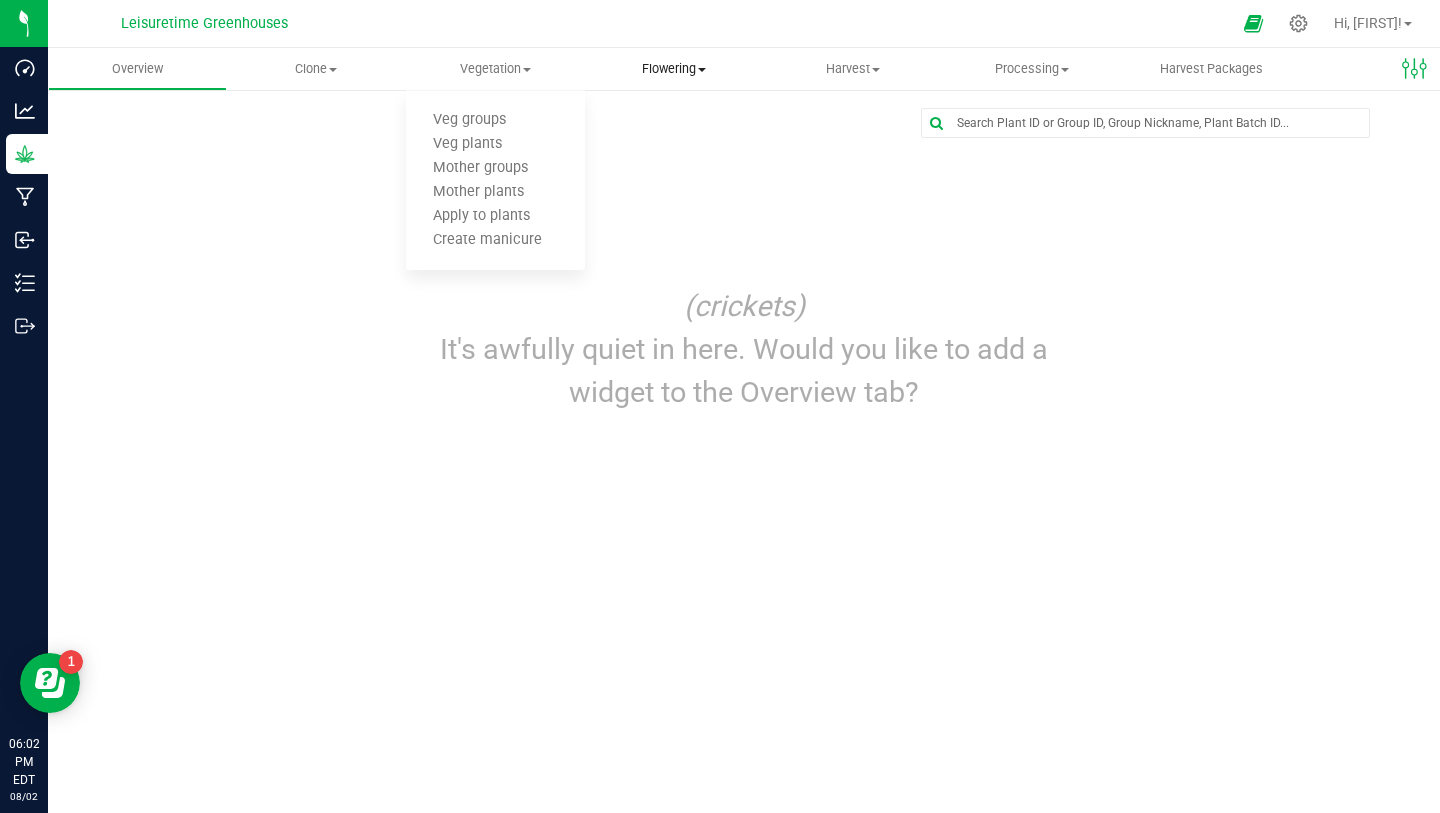 click on "Flowering" at bounding box center (674, 69) 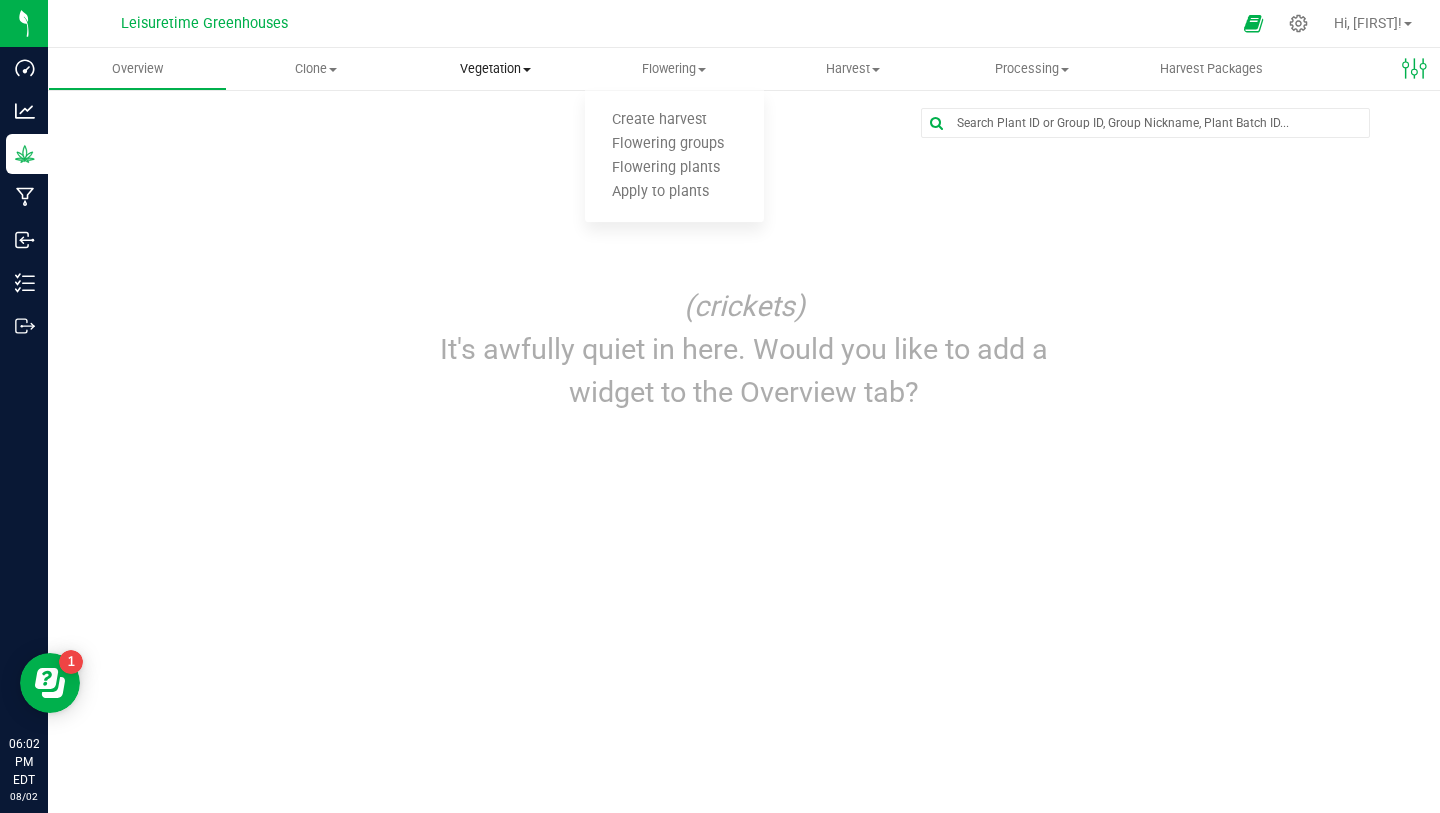 click on "Vegetation" at bounding box center (495, 69) 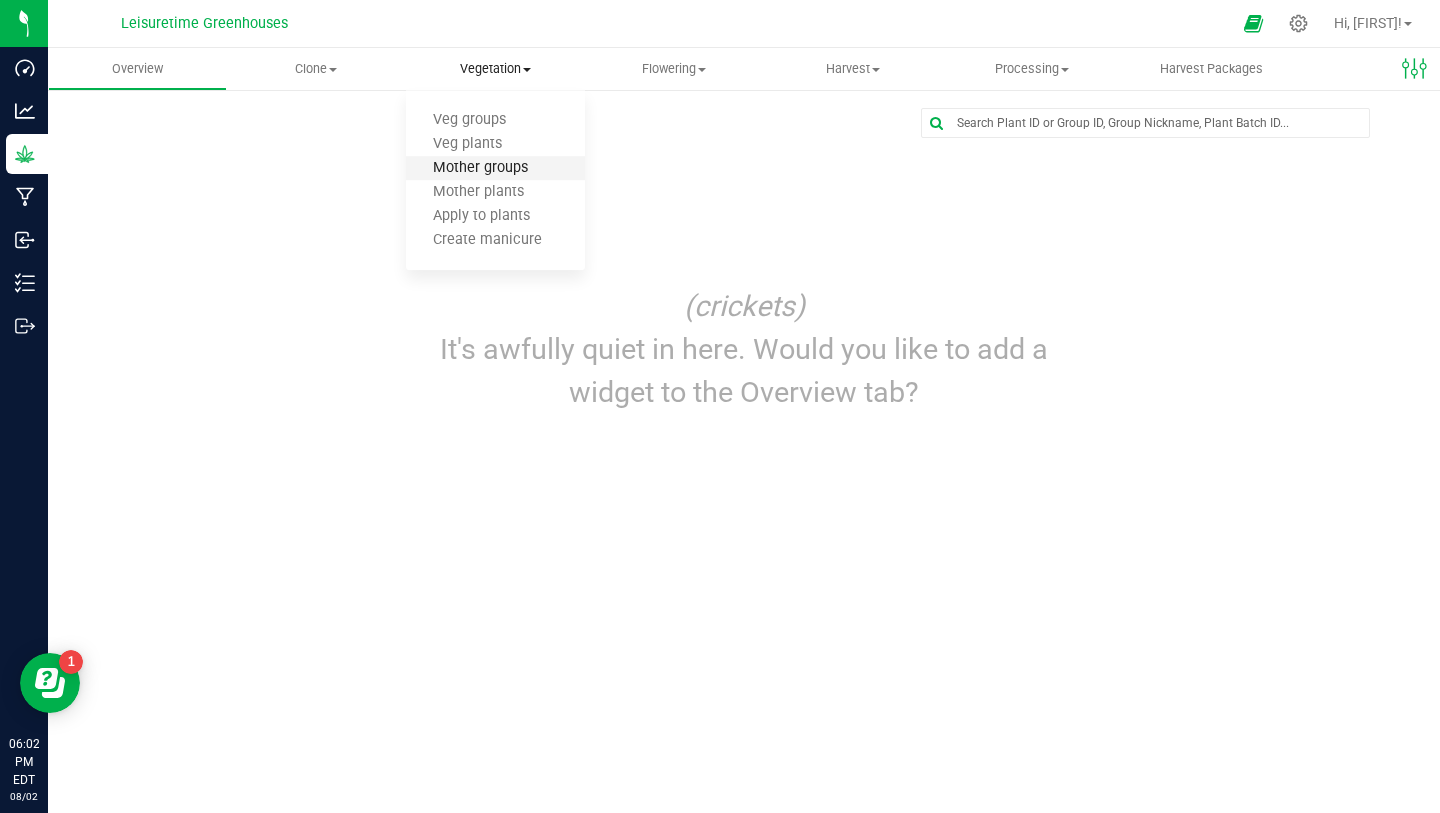 click on "Mother groups" at bounding box center [480, 168] 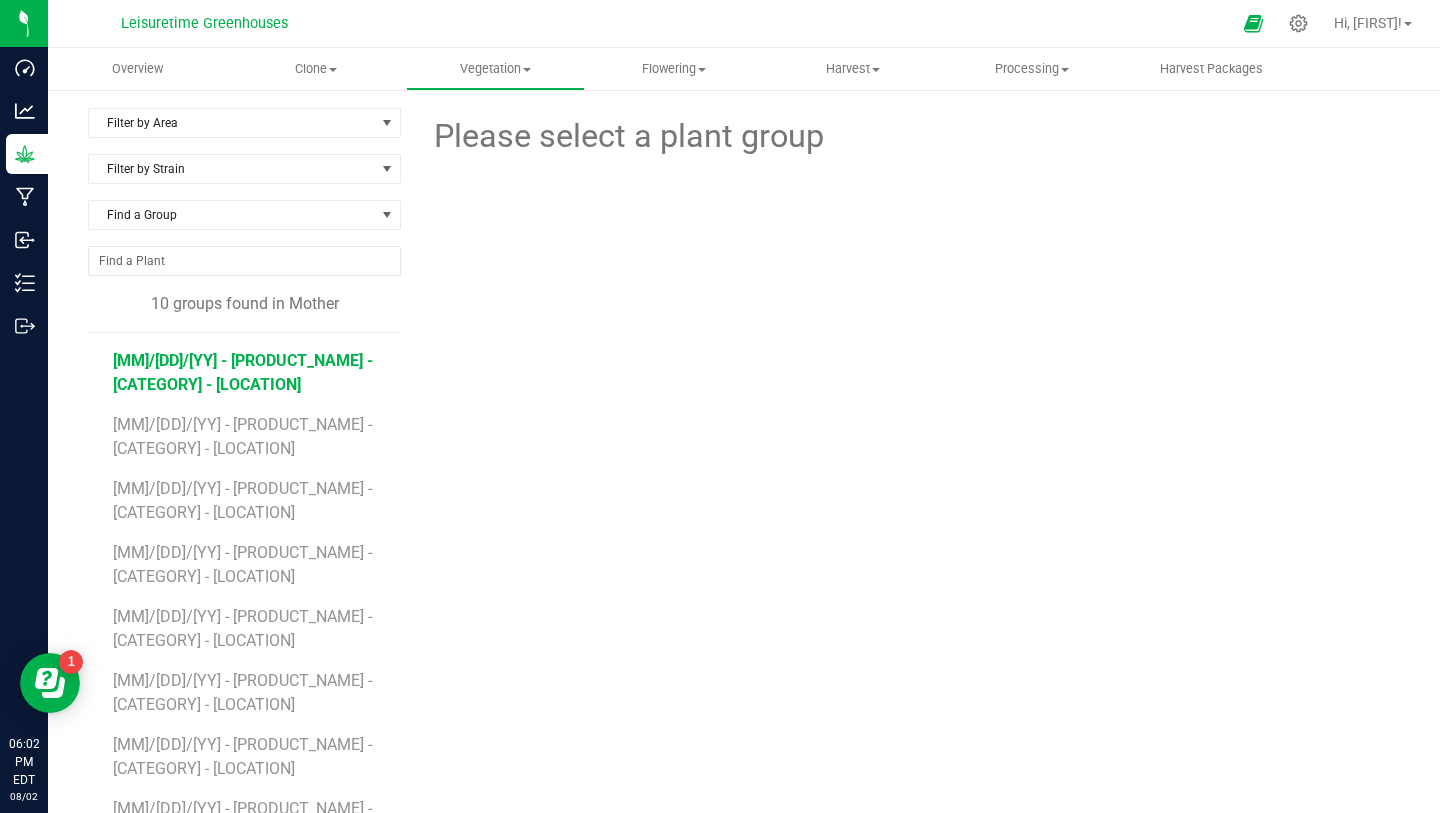 click on "[MM]/[DD]/[YY] - [PRODUCT_NAME] - [CATEGORY] - [LOCATION]" at bounding box center (243, 372) 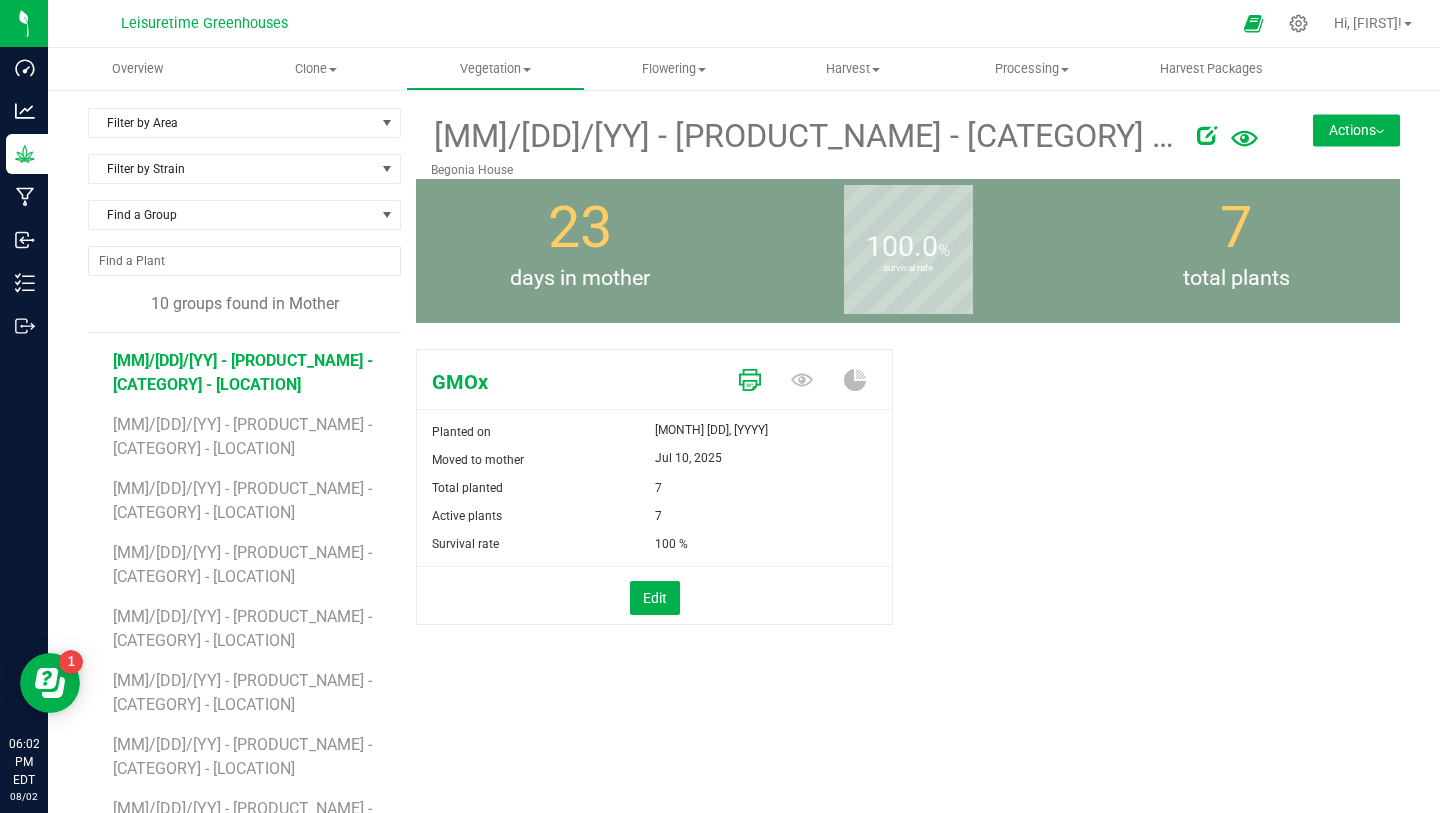 click 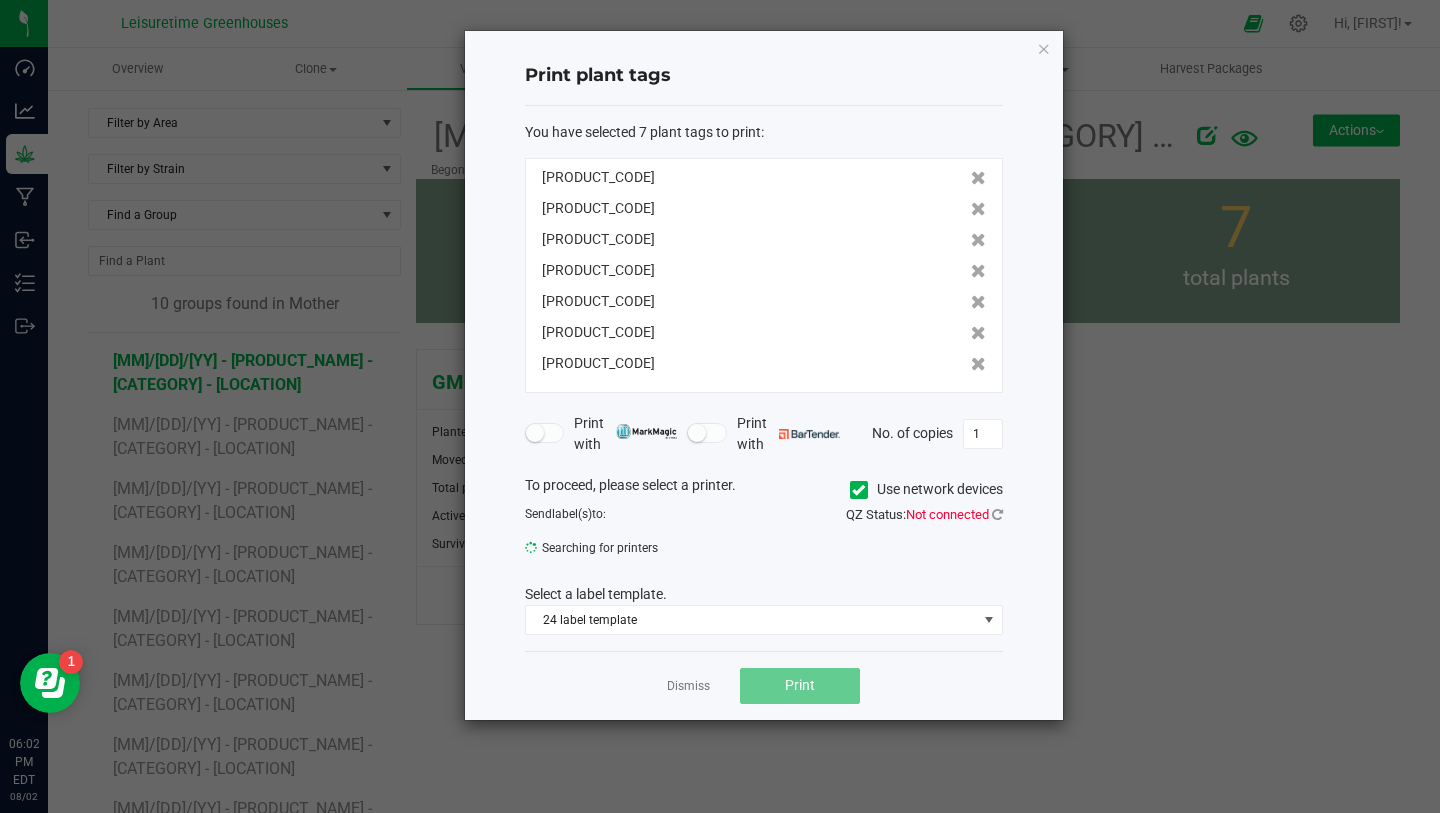 click on "Not connected" 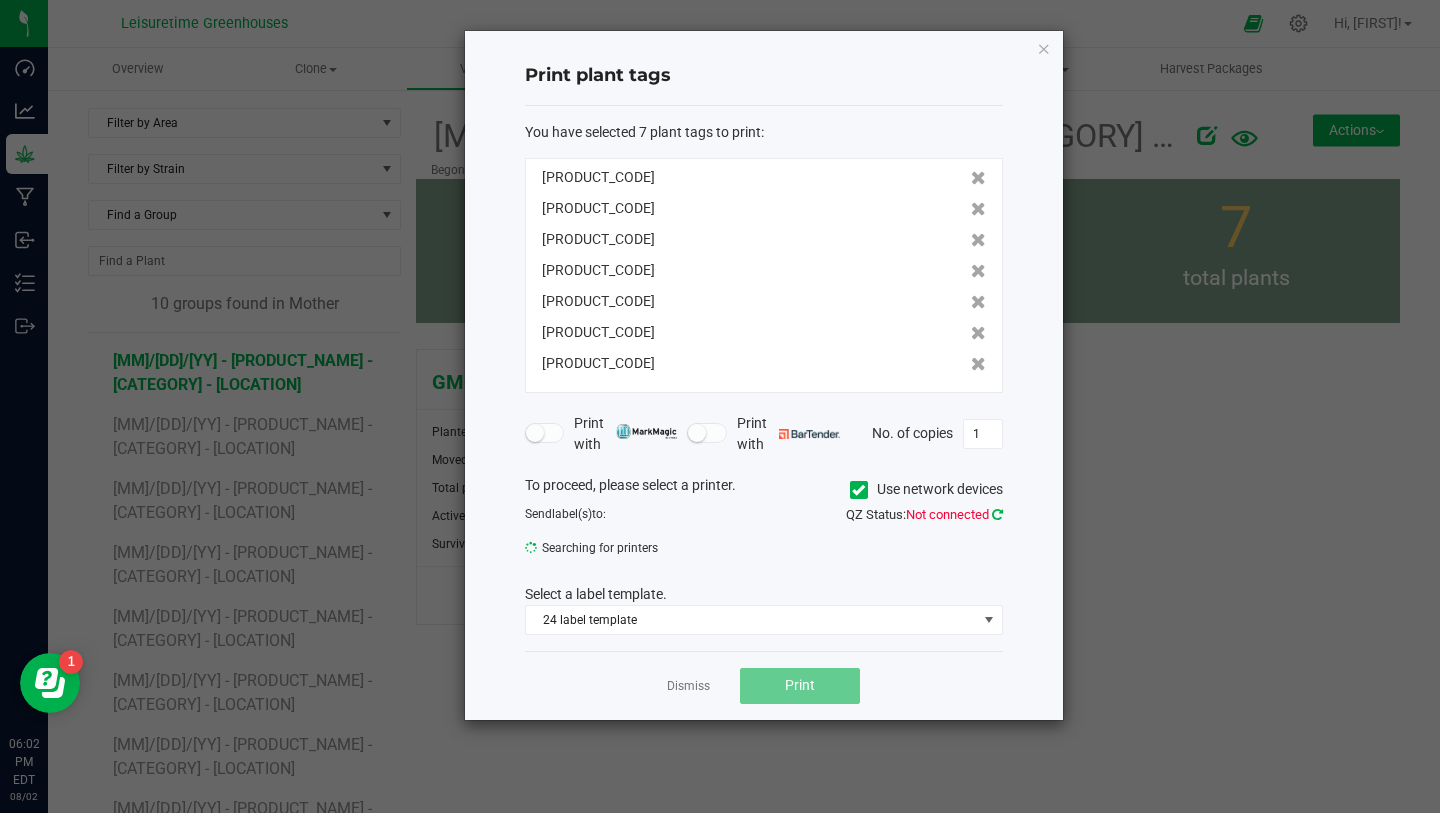 click 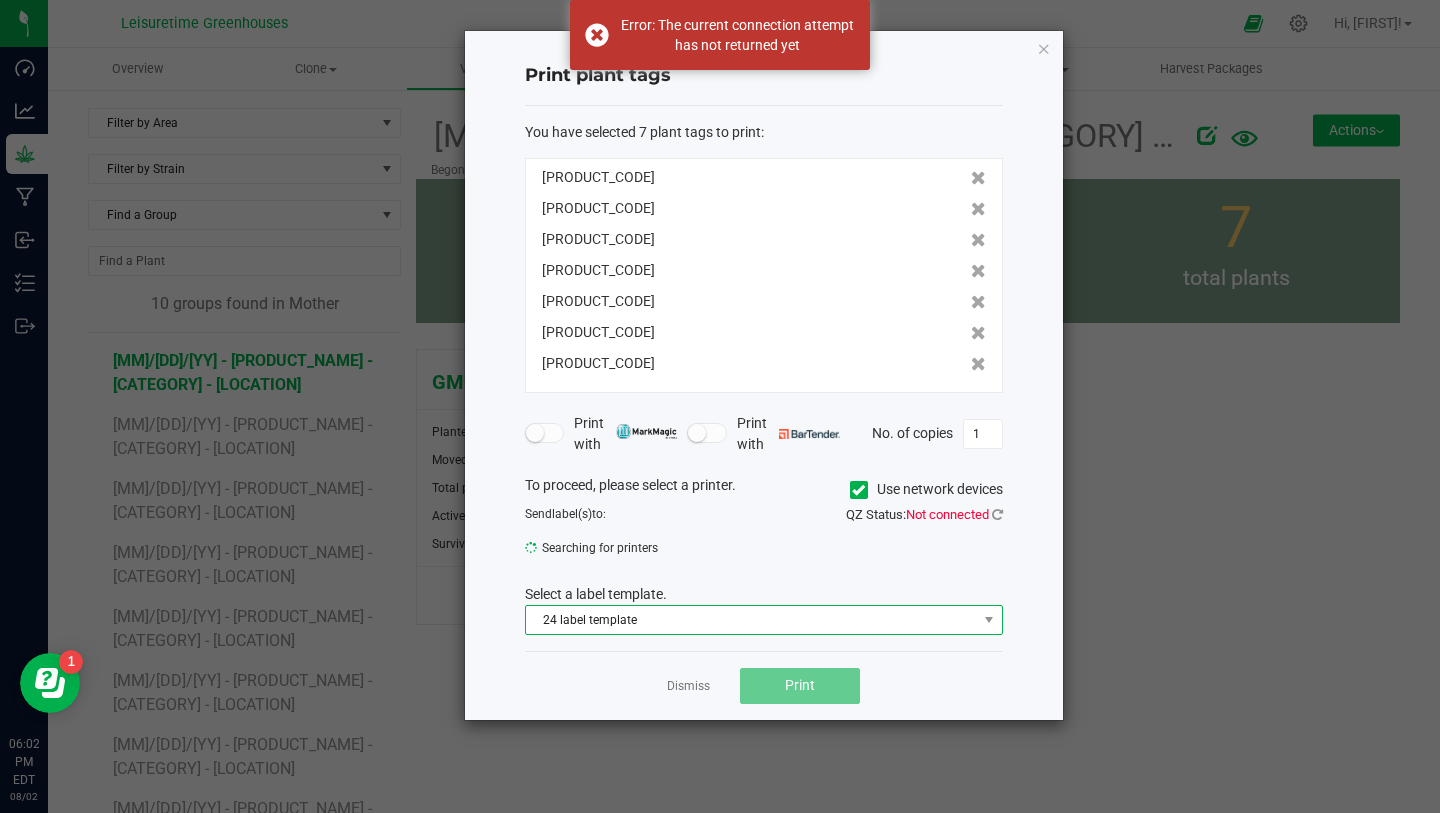 click on "24 label template" at bounding box center (751, 620) 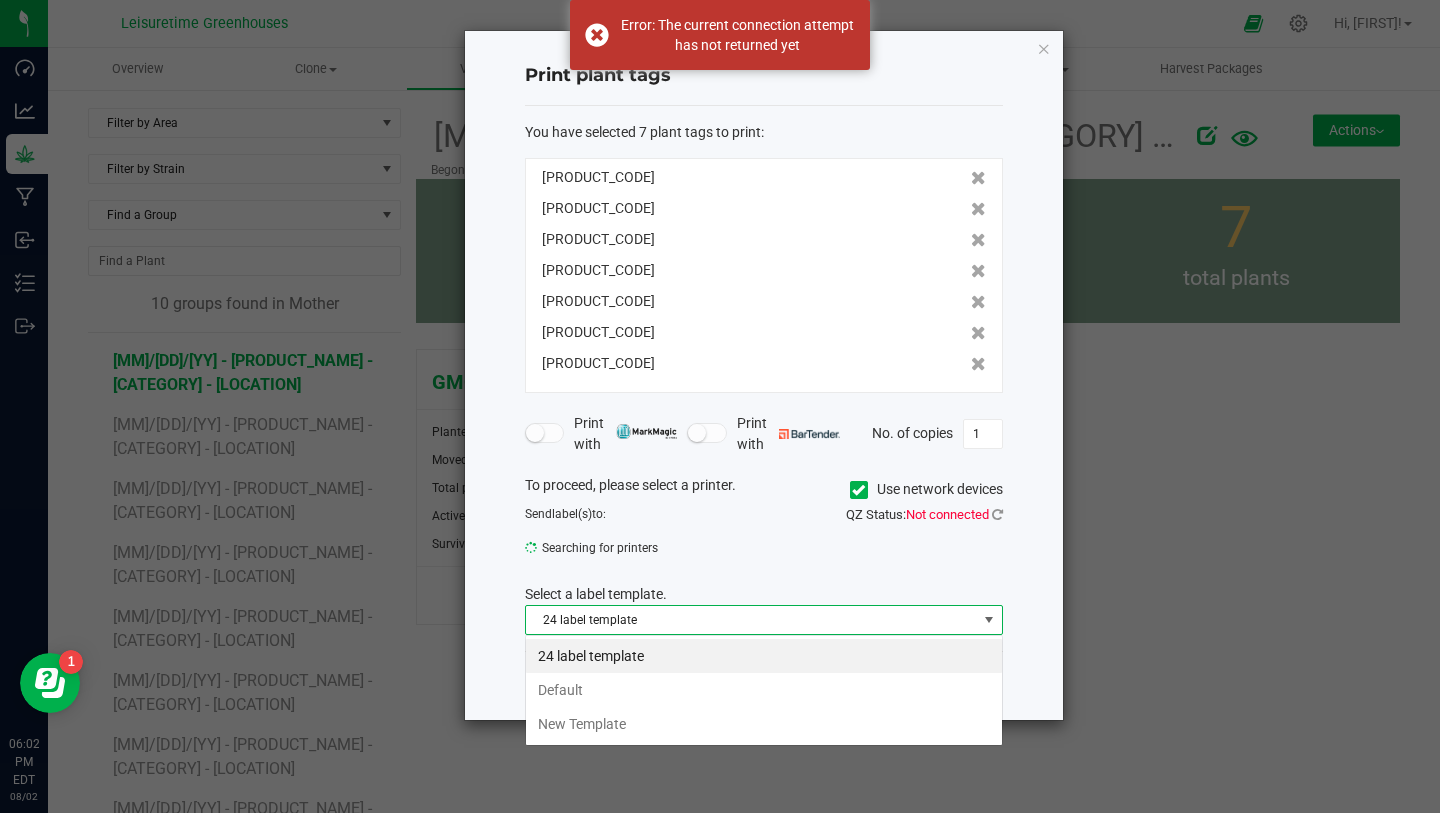 scroll, scrollTop: 99970, scrollLeft: 99522, axis: both 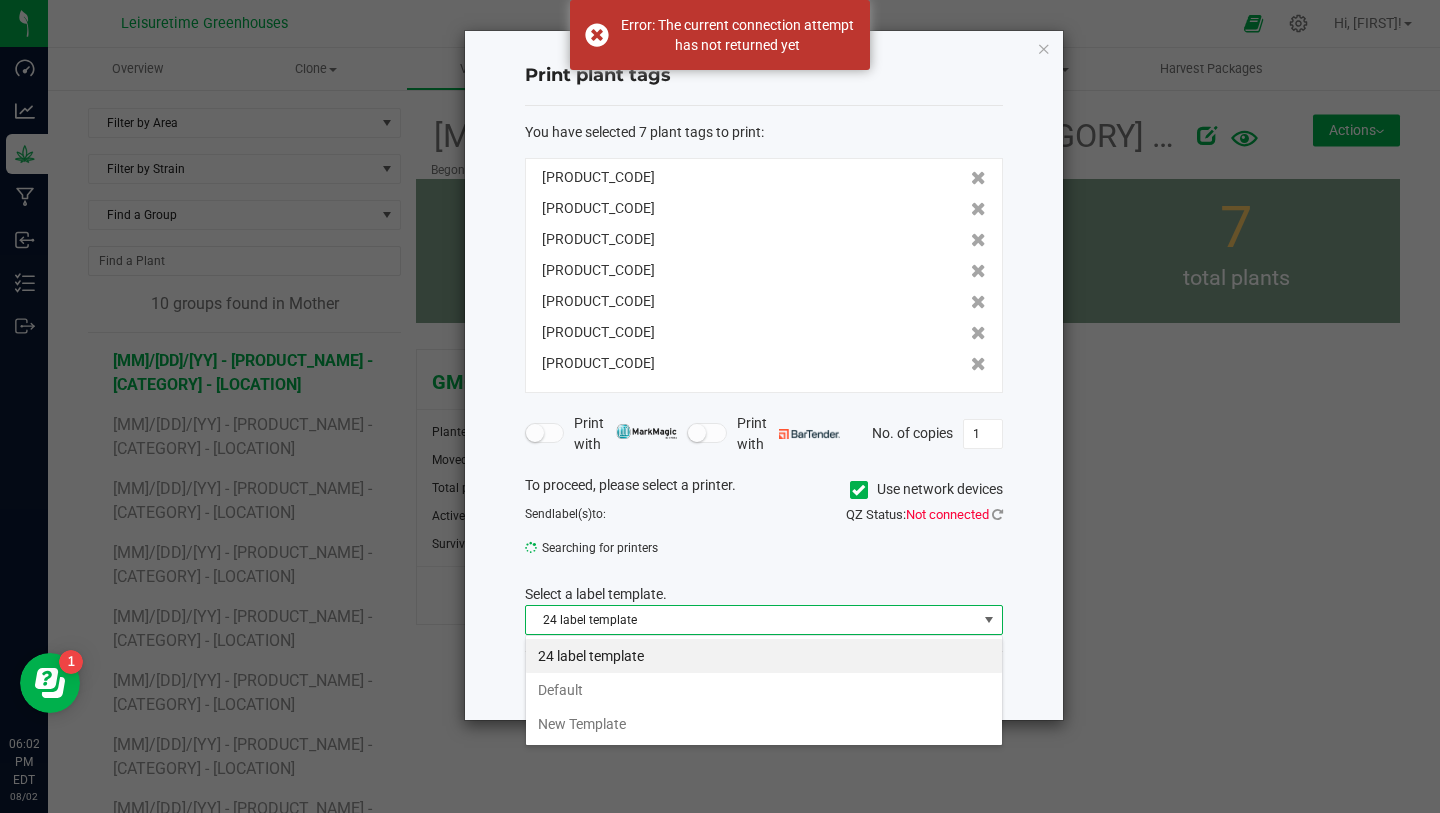 click on "24 label template" at bounding box center (751, 620) 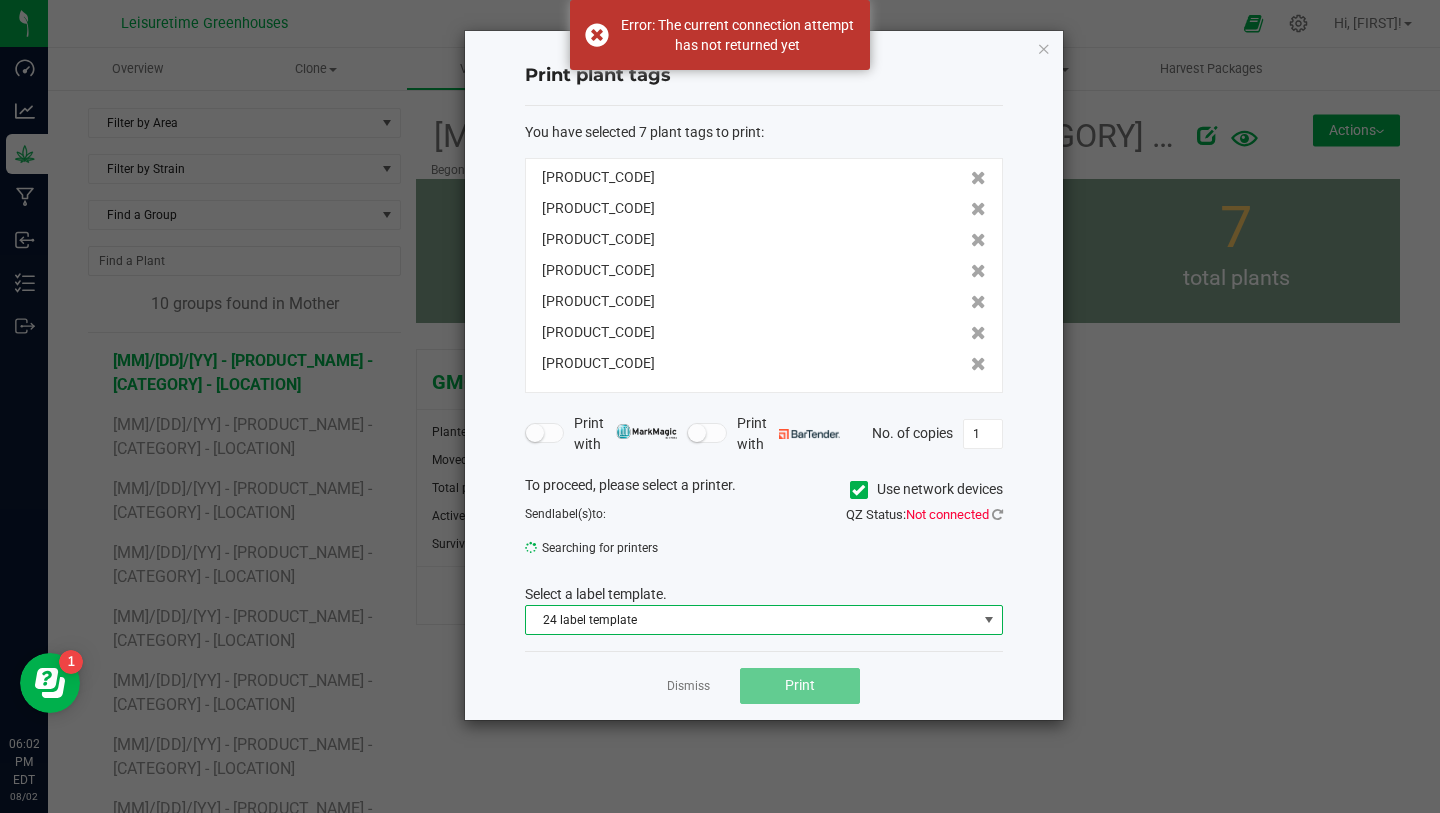 click on "24 label template" at bounding box center [751, 620] 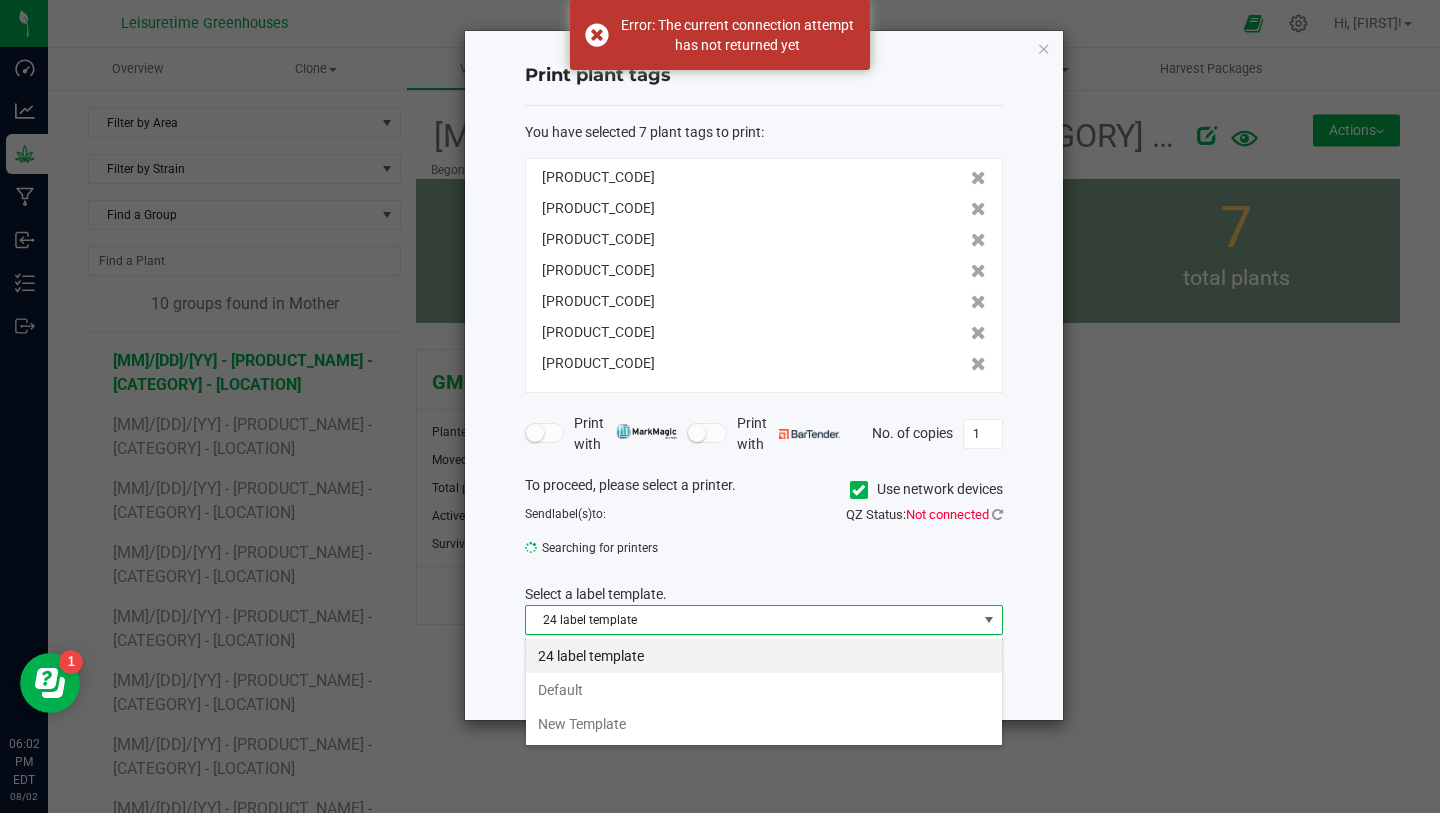 scroll, scrollTop: 99970, scrollLeft: 99522, axis: both 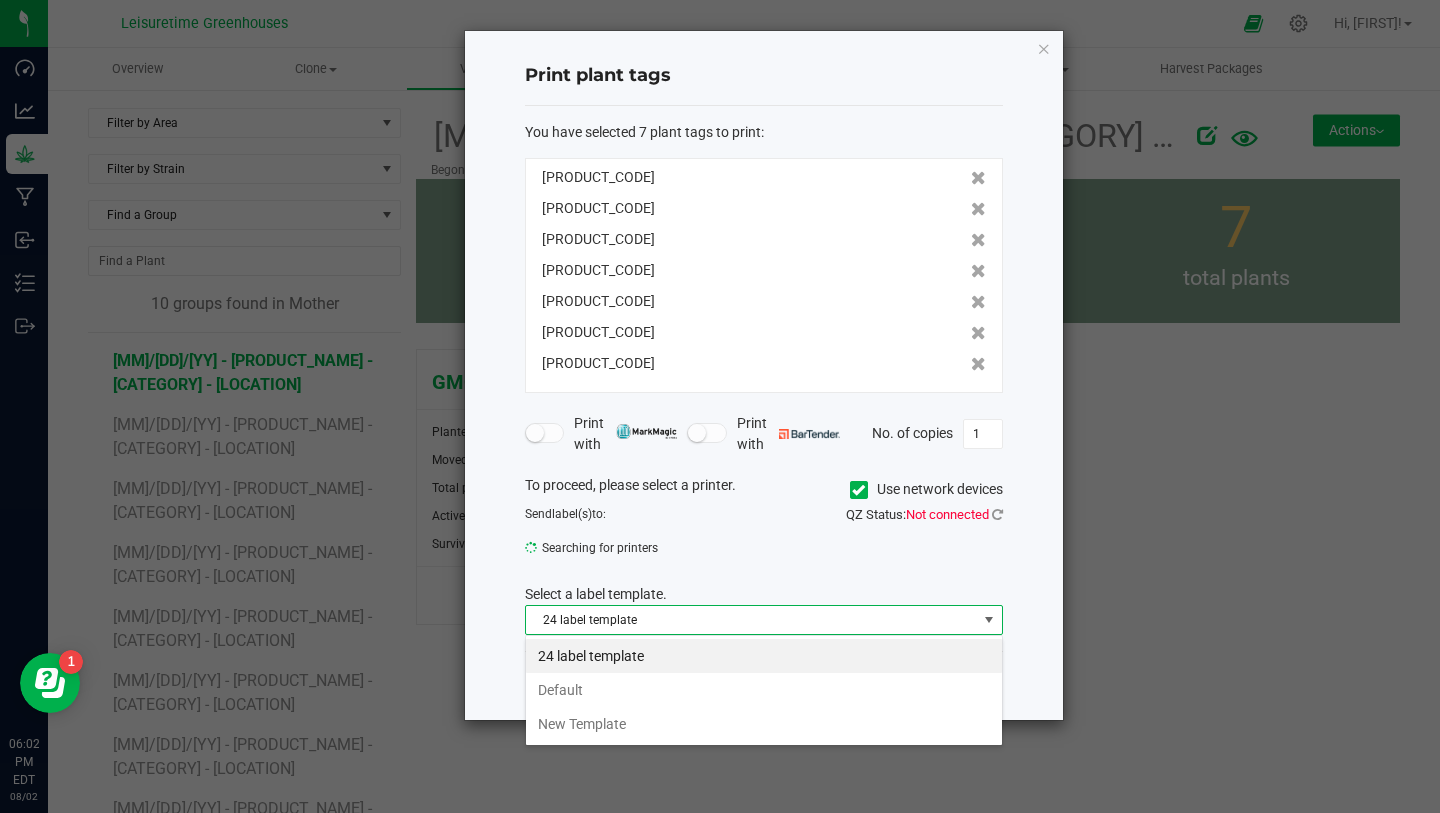 click on "24 label template" at bounding box center (764, 656) 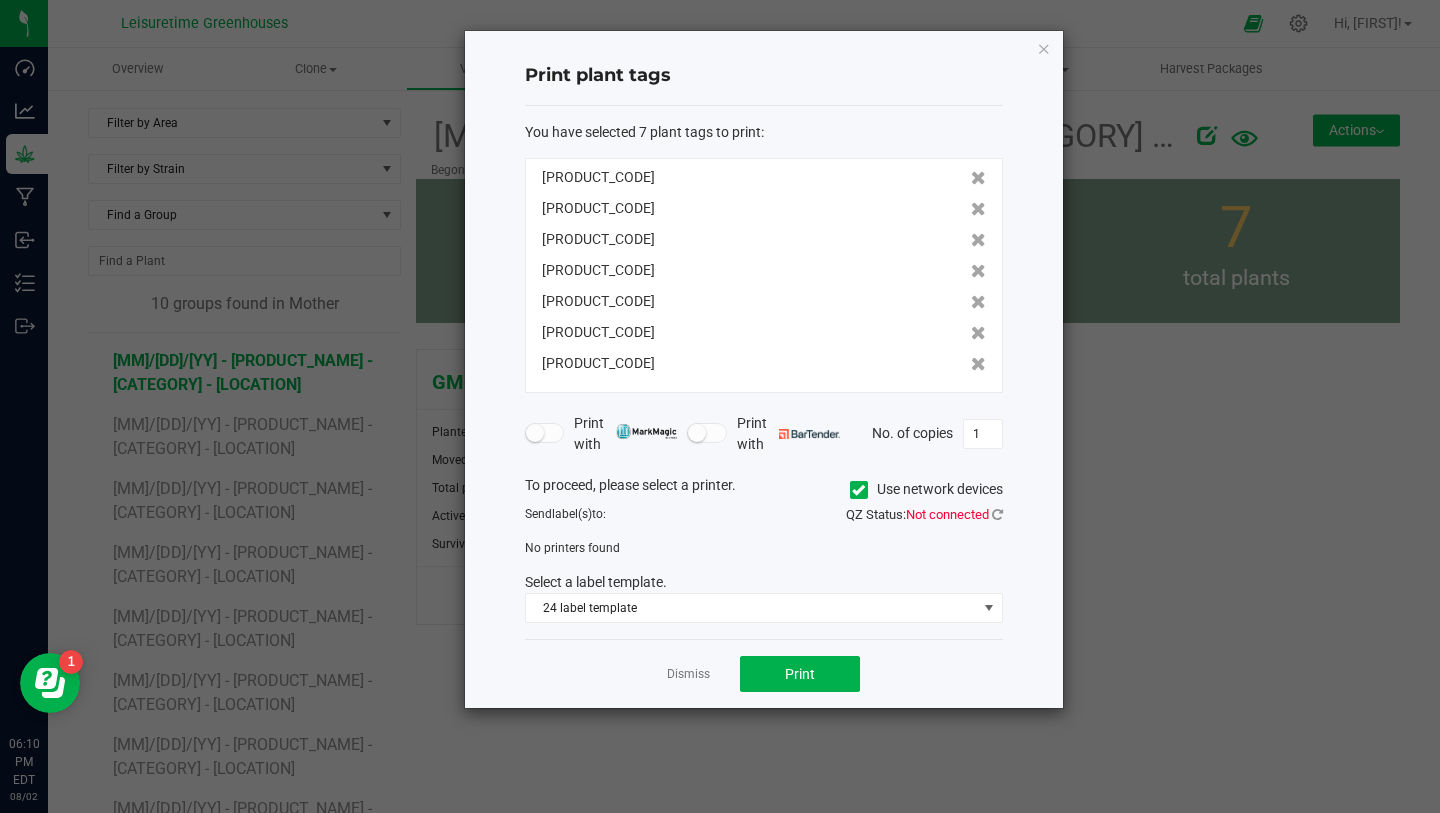 drag, startPoint x: 535, startPoint y: 181, endPoint x: 744, endPoint y: 377, distance: 286.52573 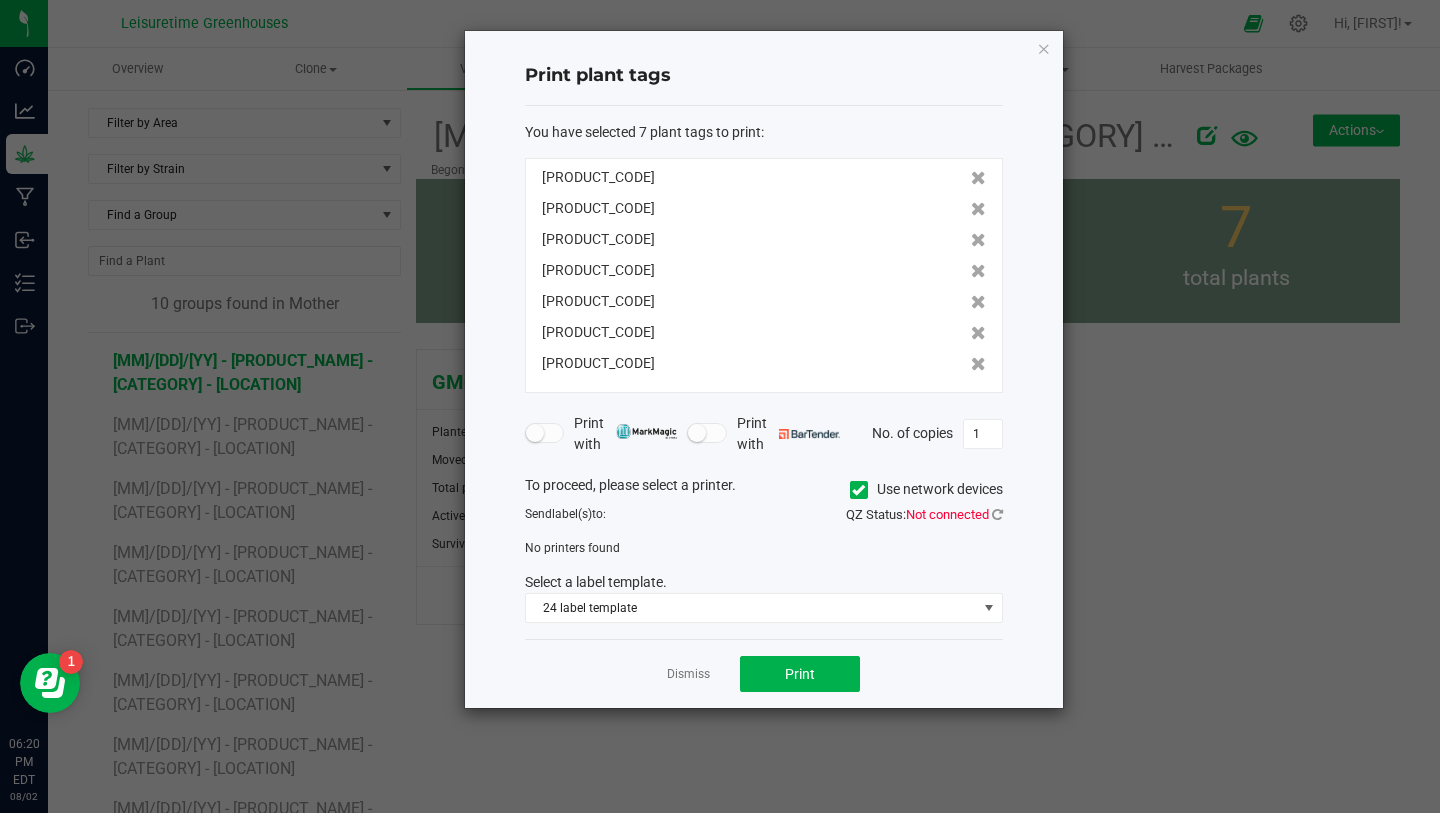 click on "You have selected 7 plant tags to print  :   [PRODUCT_CODE]   [PRODUCT_CODE]   [PRODUCT_CODE]   [PRODUCT_CODE]   [PRODUCT_CODE]   [PRODUCT_CODE]   [PRODUCT_CODE]   Print with   Print with   No. of copies  1  To proceed, please select a printer.   Use network devices  Send  label(s)  to:  QZ Status:   Not connected   No printers found   Select a label template.  24 label template" 